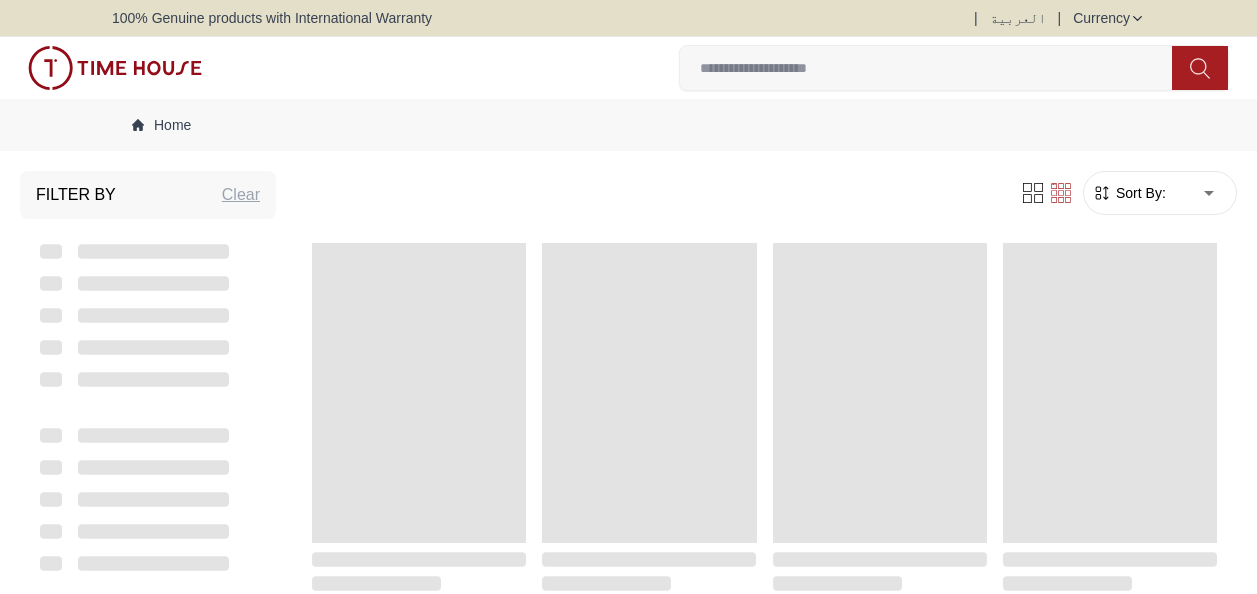 scroll, scrollTop: 0, scrollLeft: 0, axis: both 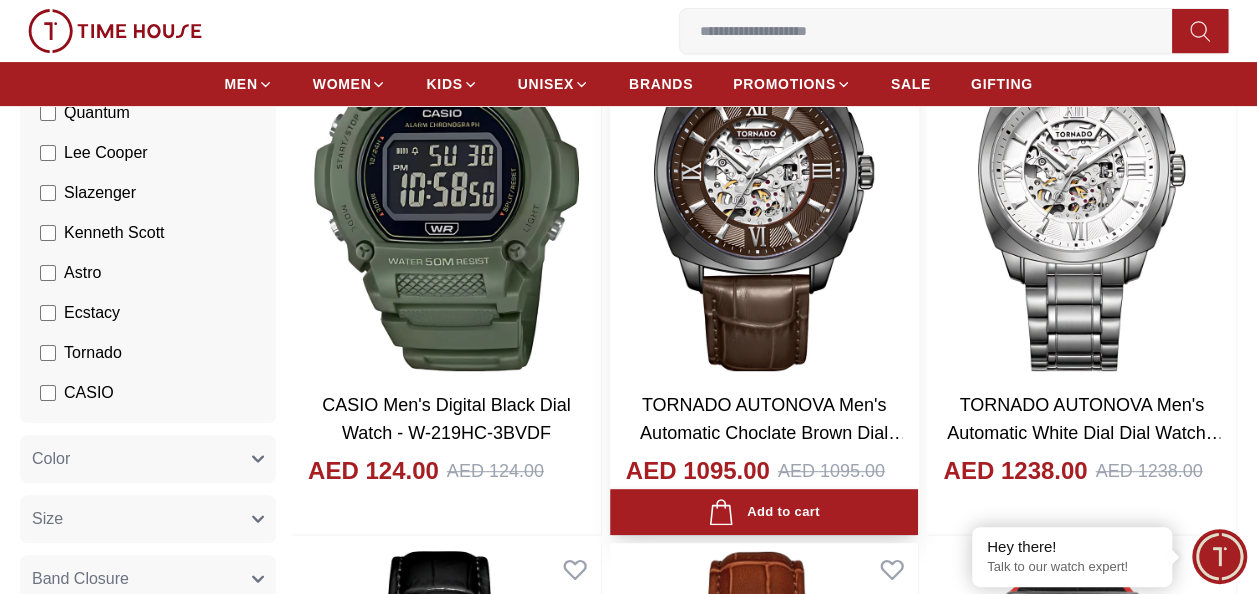 click at bounding box center (764, 183) 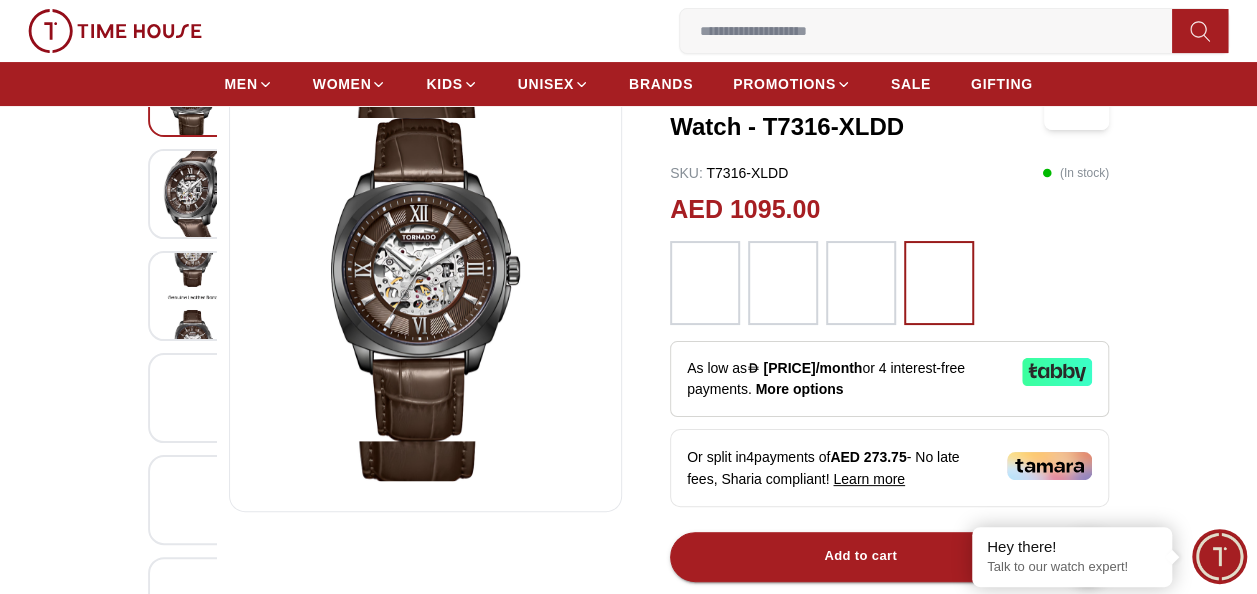 scroll, scrollTop: 200, scrollLeft: 0, axis: vertical 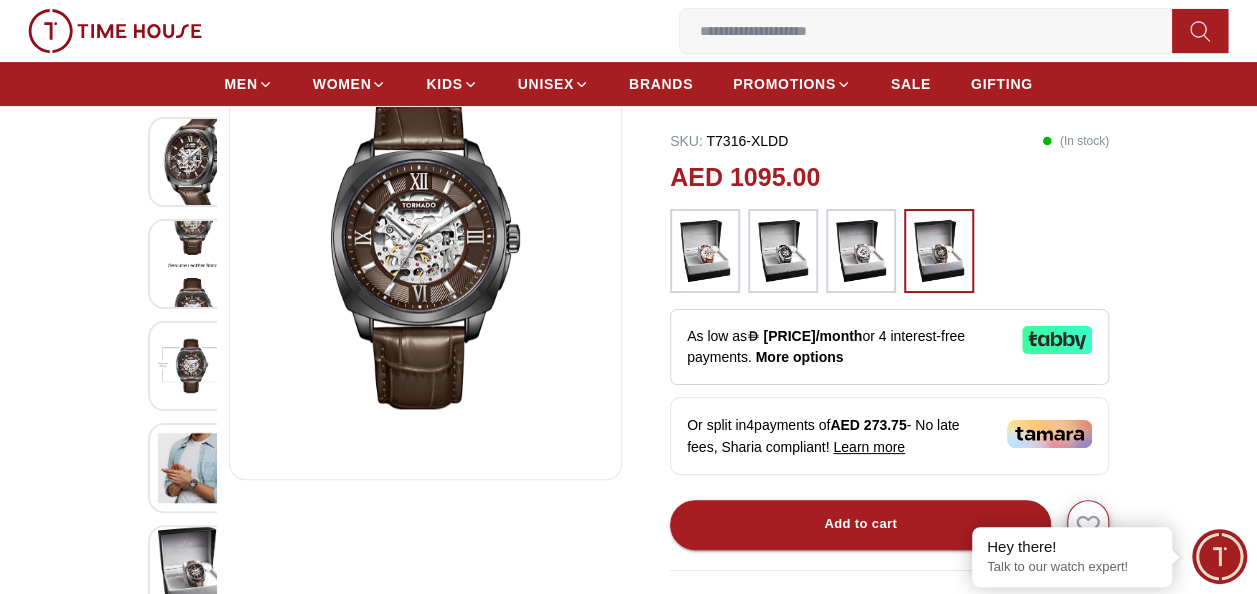 click at bounding box center [193, 366] 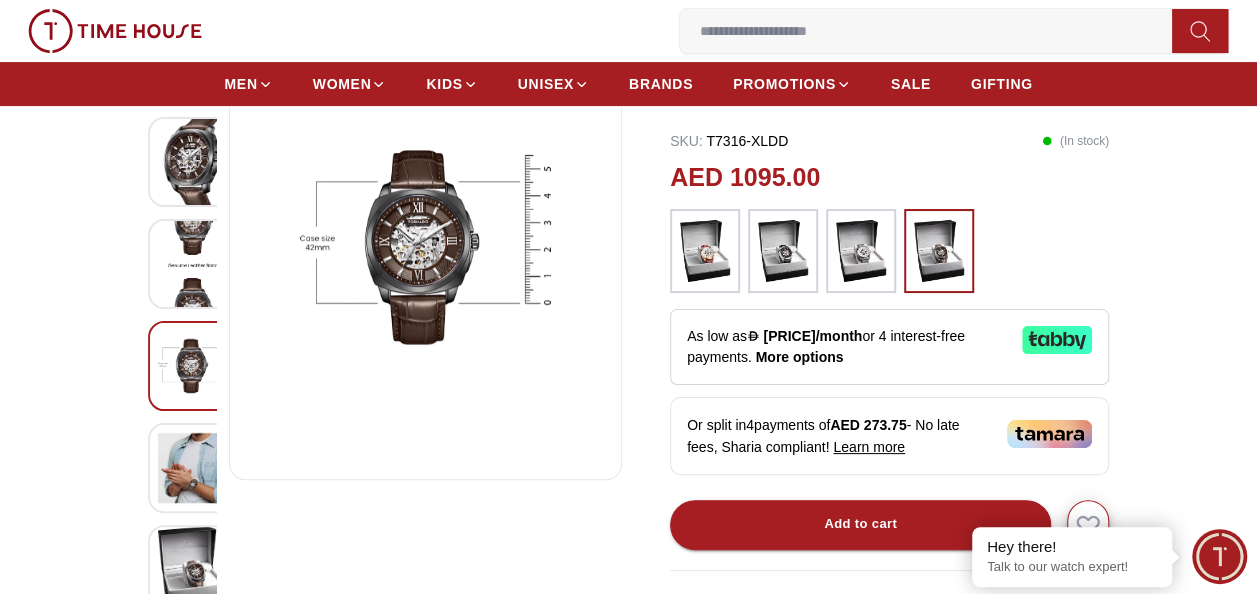 click at bounding box center (193, 264) 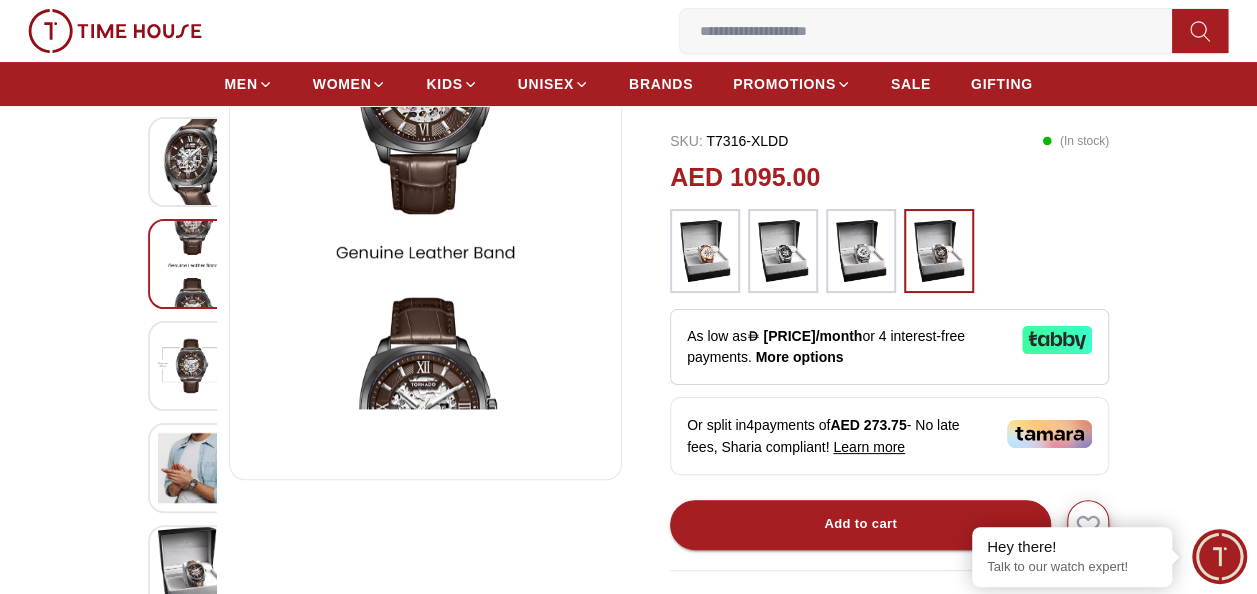 click at bounding box center [193, 468] 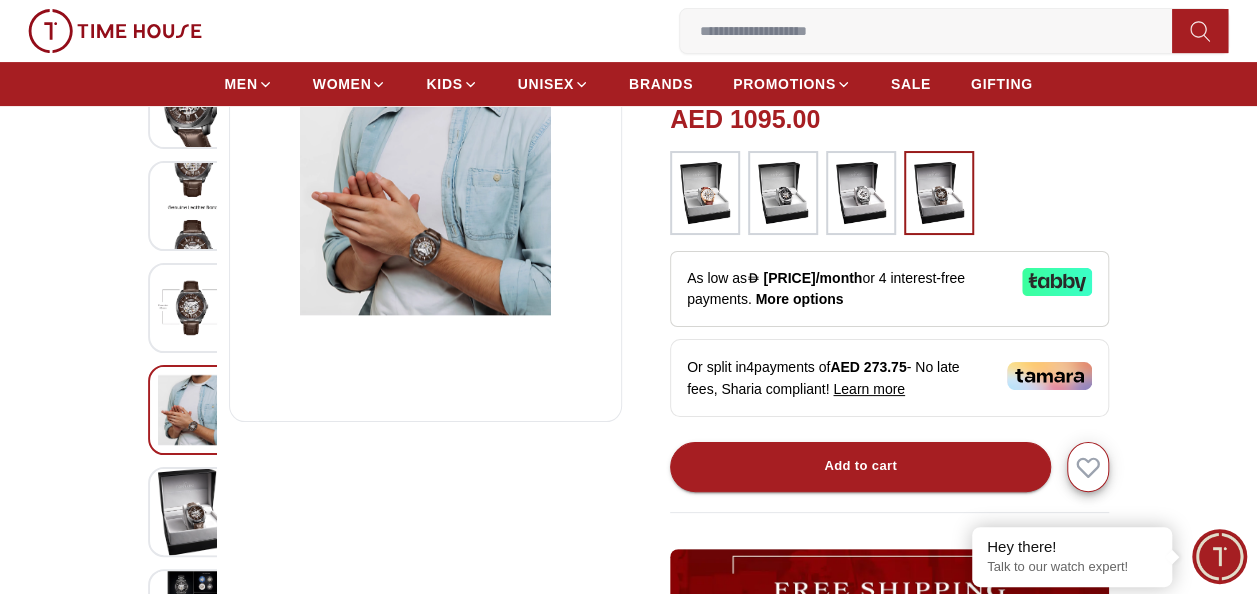 scroll, scrollTop: 300, scrollLeft: 0, axis: vertical 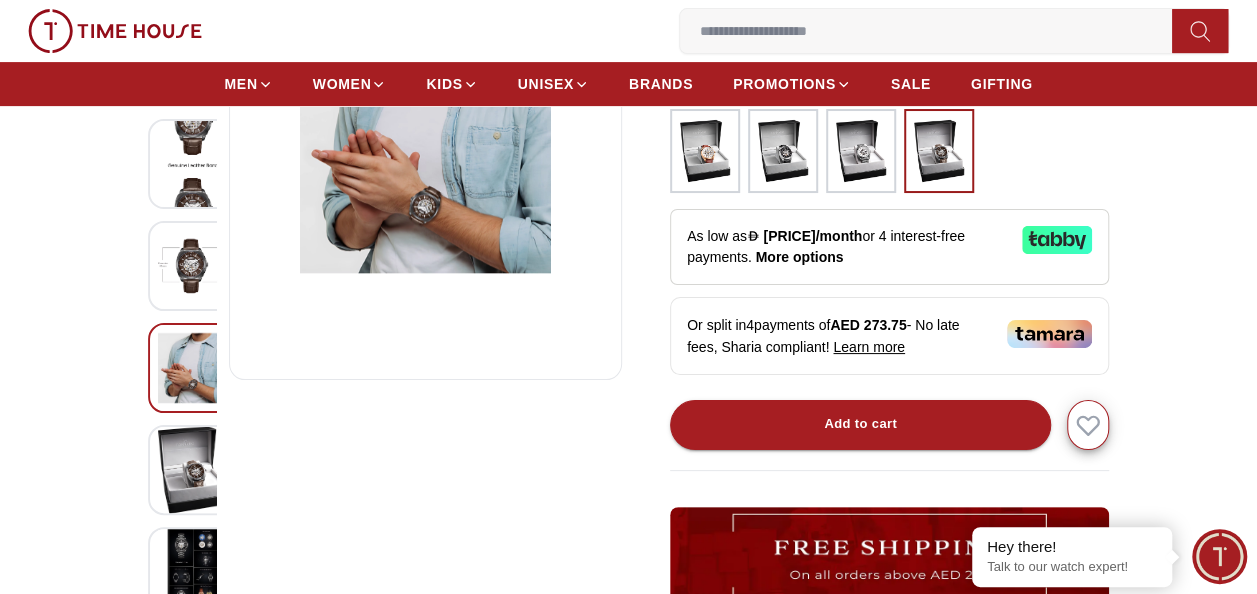 click at bounding box center [193, 470] 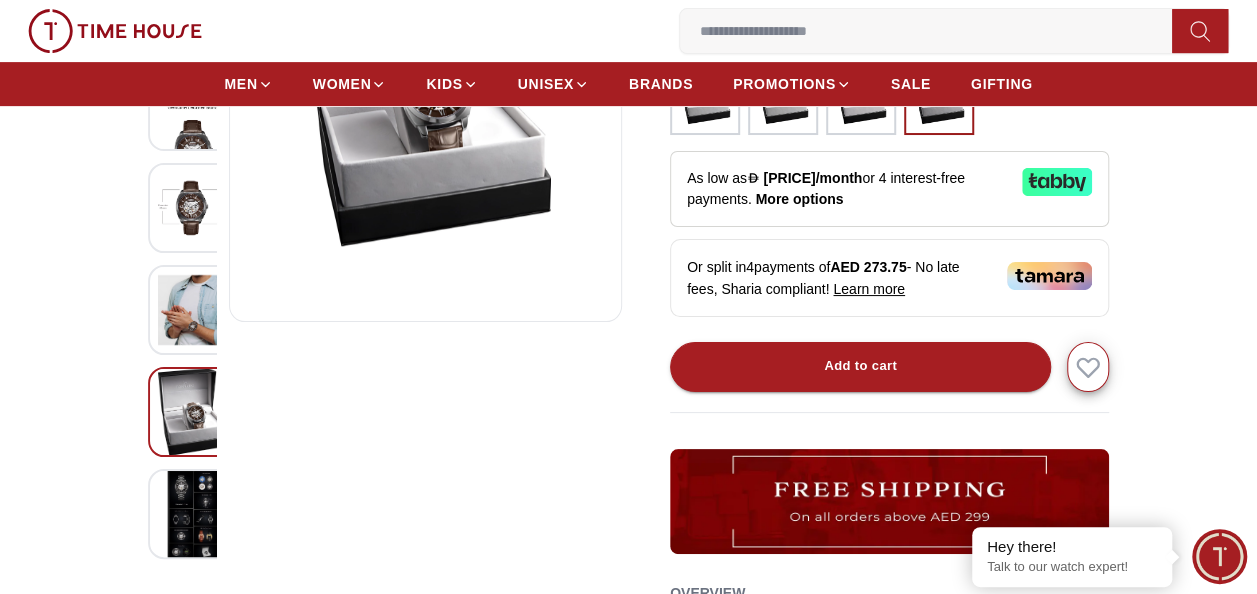 scroll, scrollTop: 400, scrollLeft: 0, axis: vertical 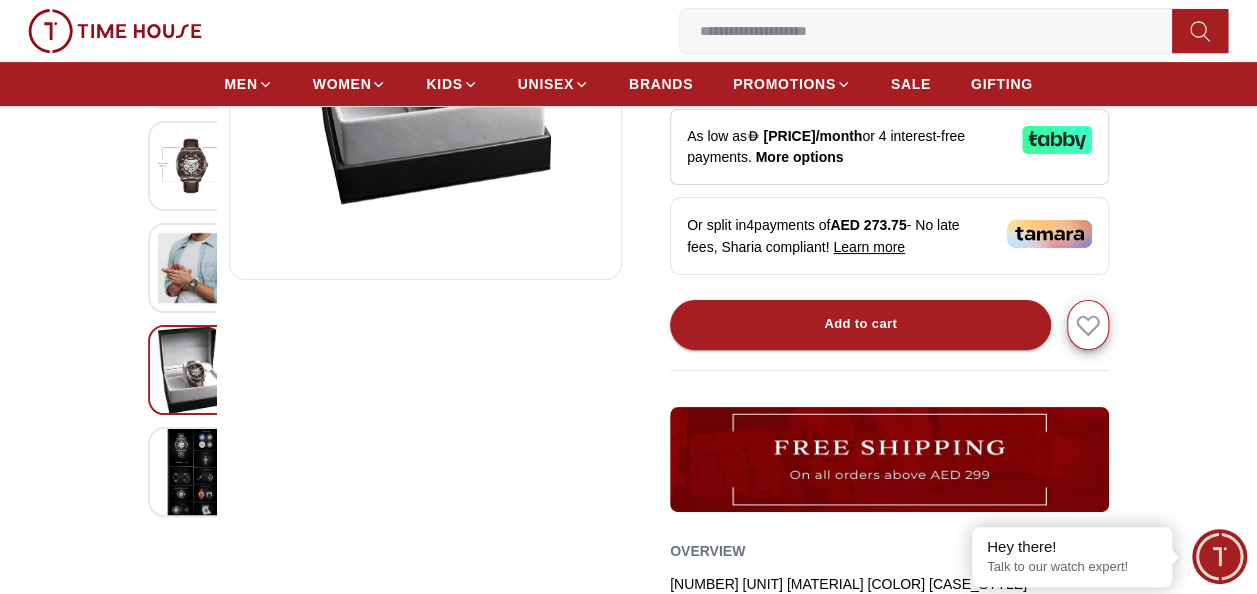 click at bounding box center [193, 472] 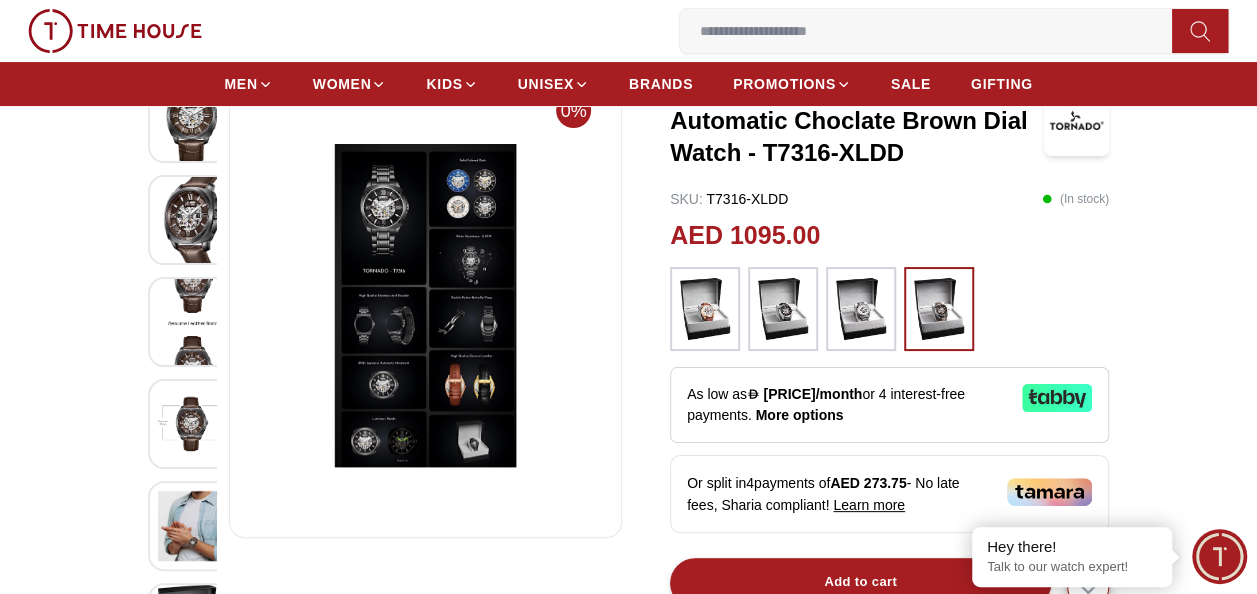 scroll, scrollTop: 100, scrollLeft: 0, axis: vertical 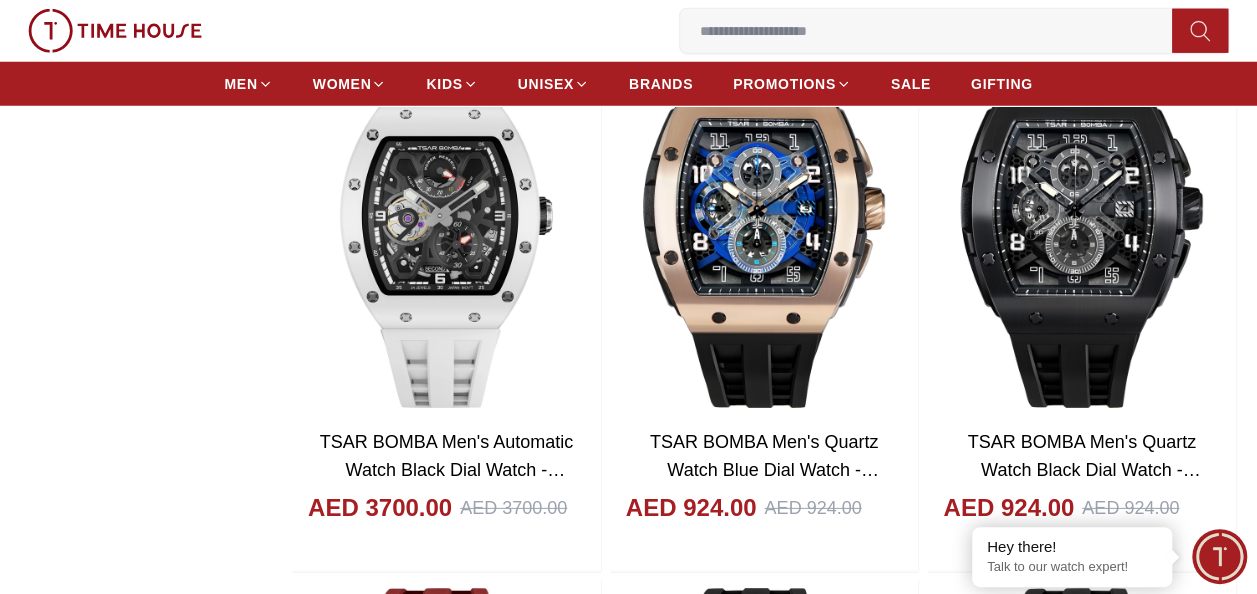 click at bounding box center [934, 31] 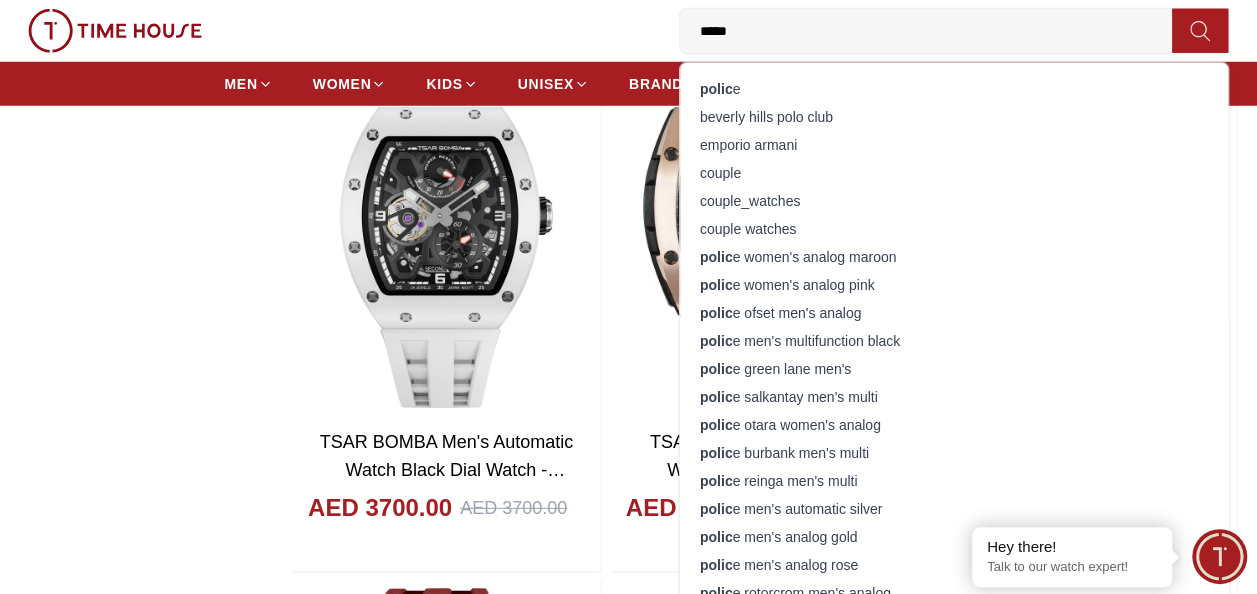 type on "******" 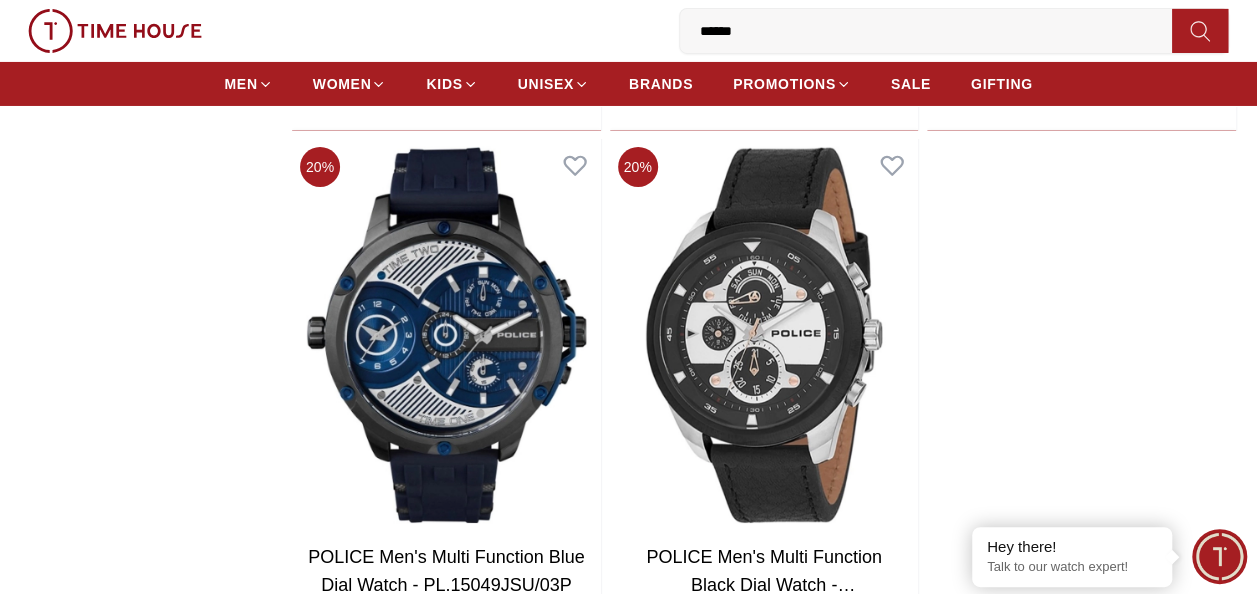 scroll, scrollTop: 3500, scrollLeft: 0, axis: vertical 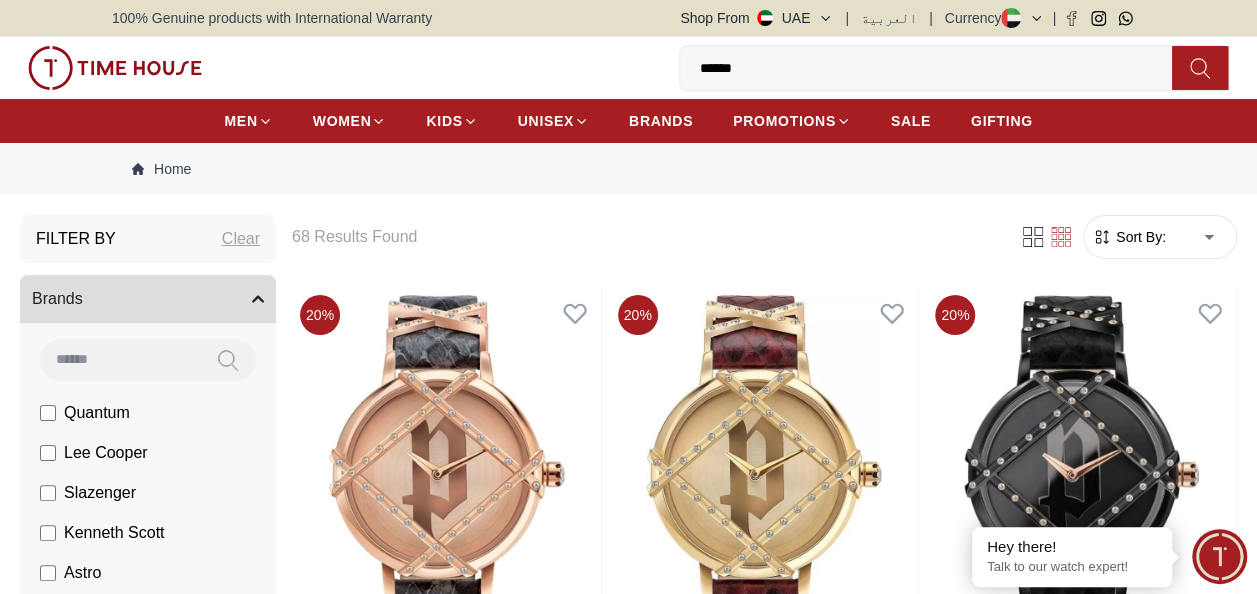 click on "******" at bounding box center (934, 68) 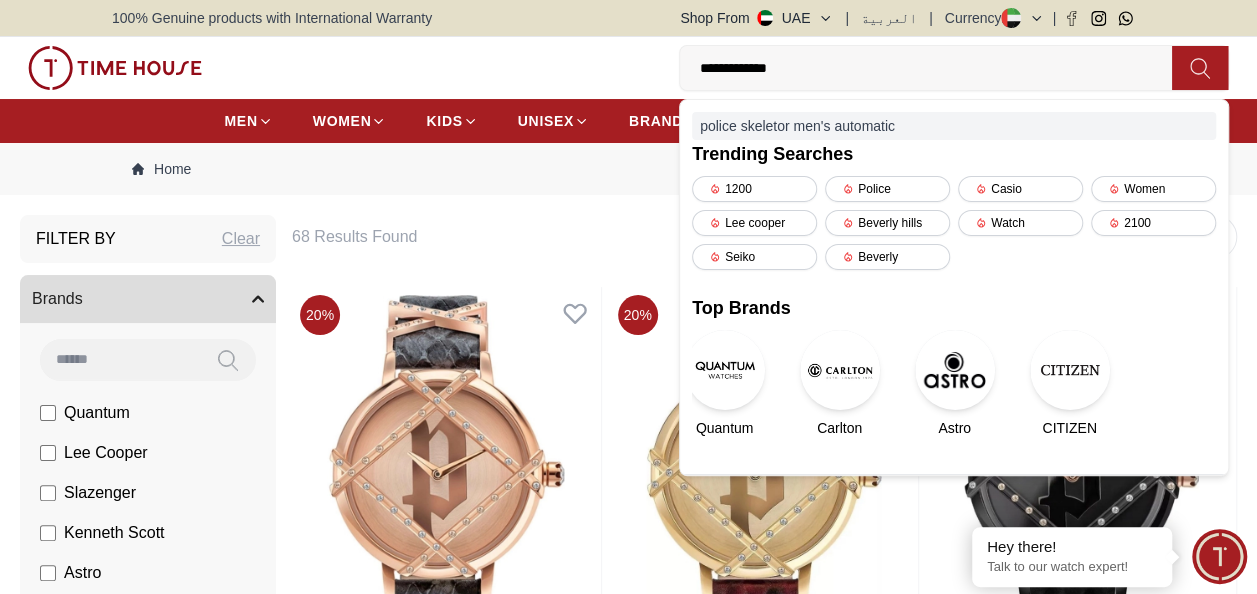 type on "**********" 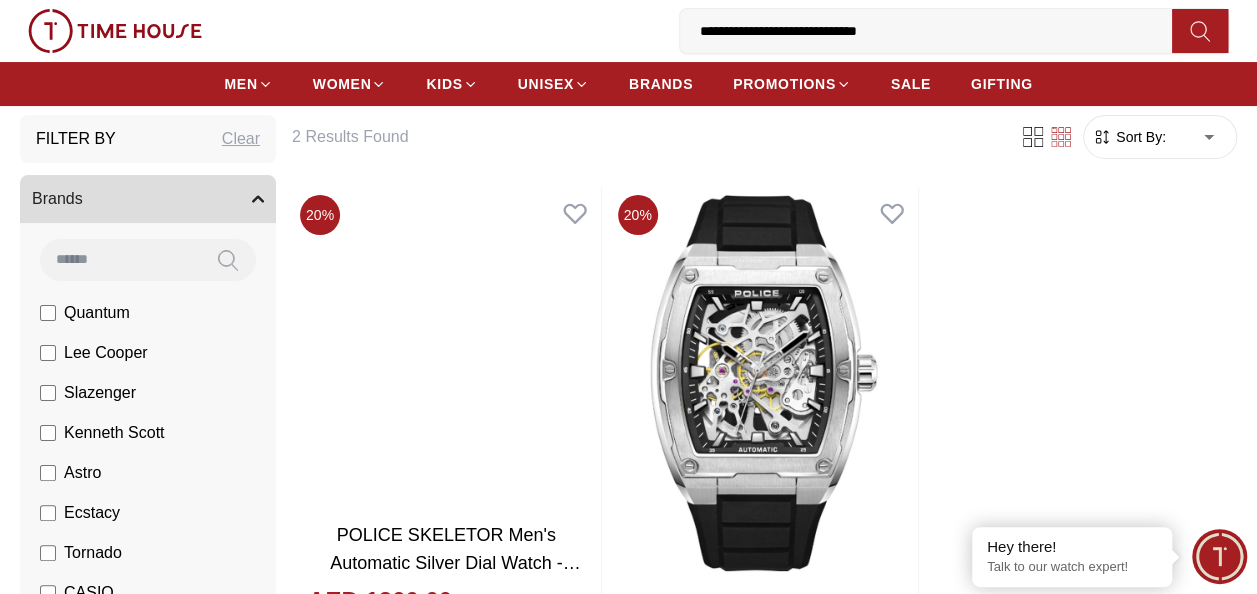 scroll, scrollTop: 200, scrollLeft: 0, axis: vertical 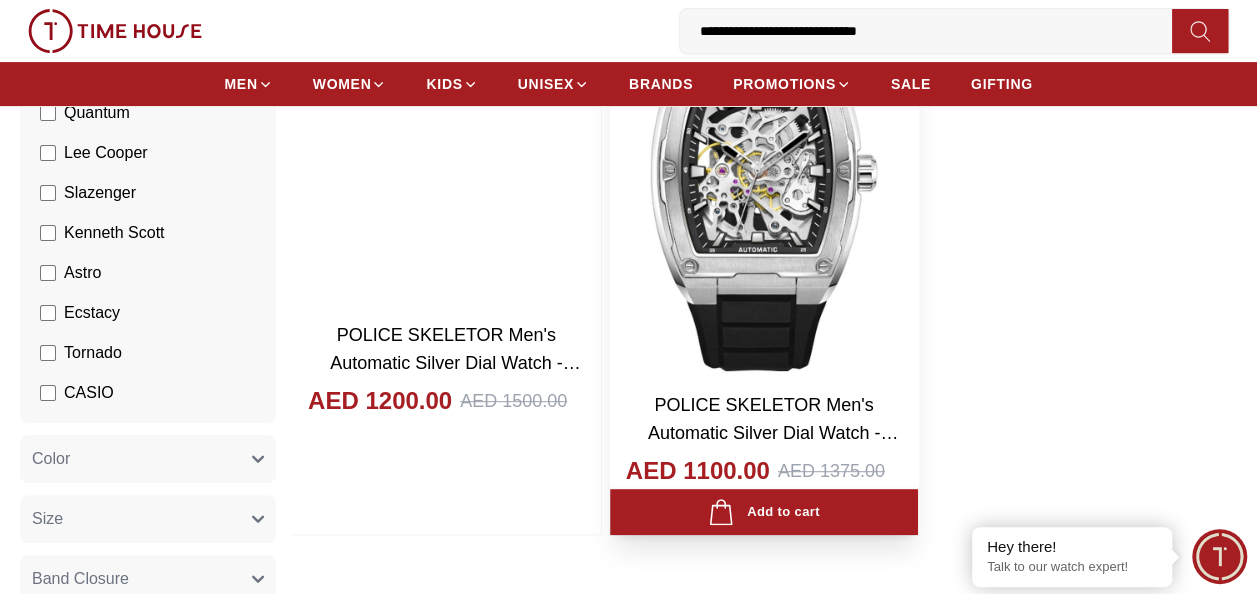 drag, startPoint x: 792, startPoint y: 385, endPoint x: 624, endPoint y: 322, distance: 179.42407 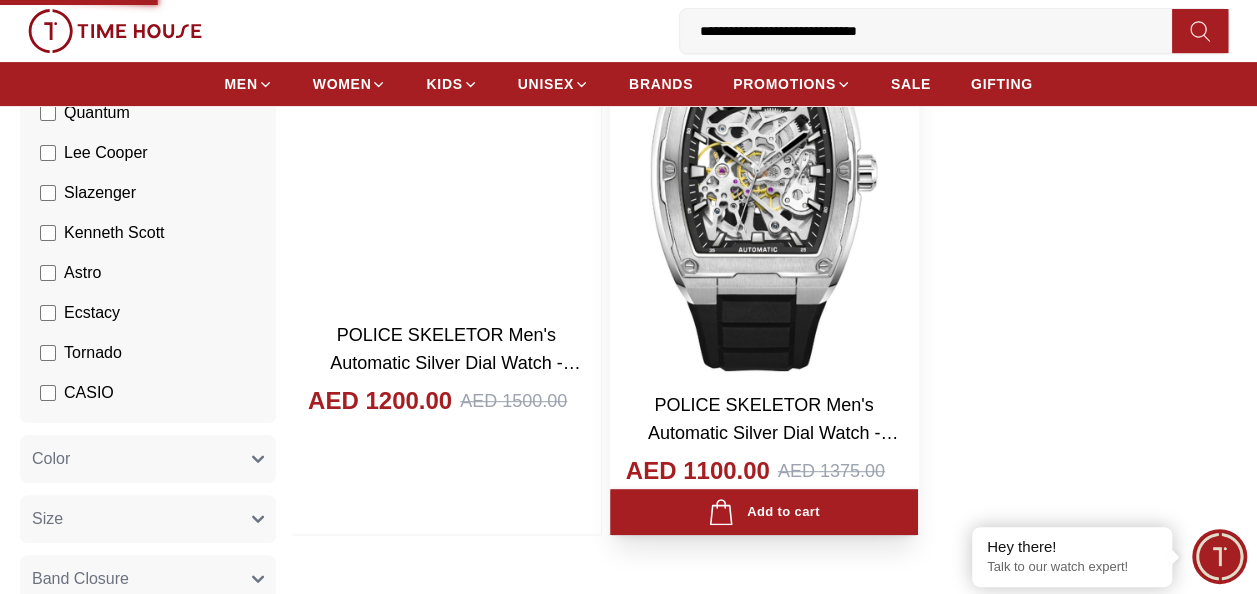 scroll, scrollTop: 0, scrollLeft: 0, axis: both 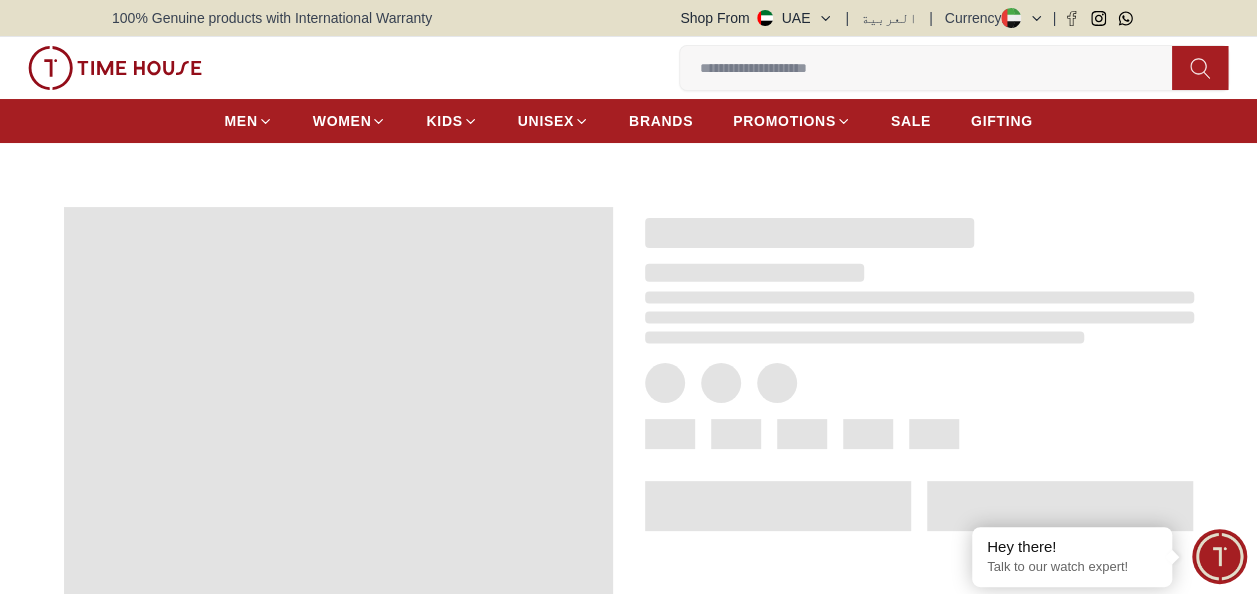 drag, startPoint x: 806, startPoint y: 403, endPoint x: 1223, endPoint y: 242, distance: 447.00113 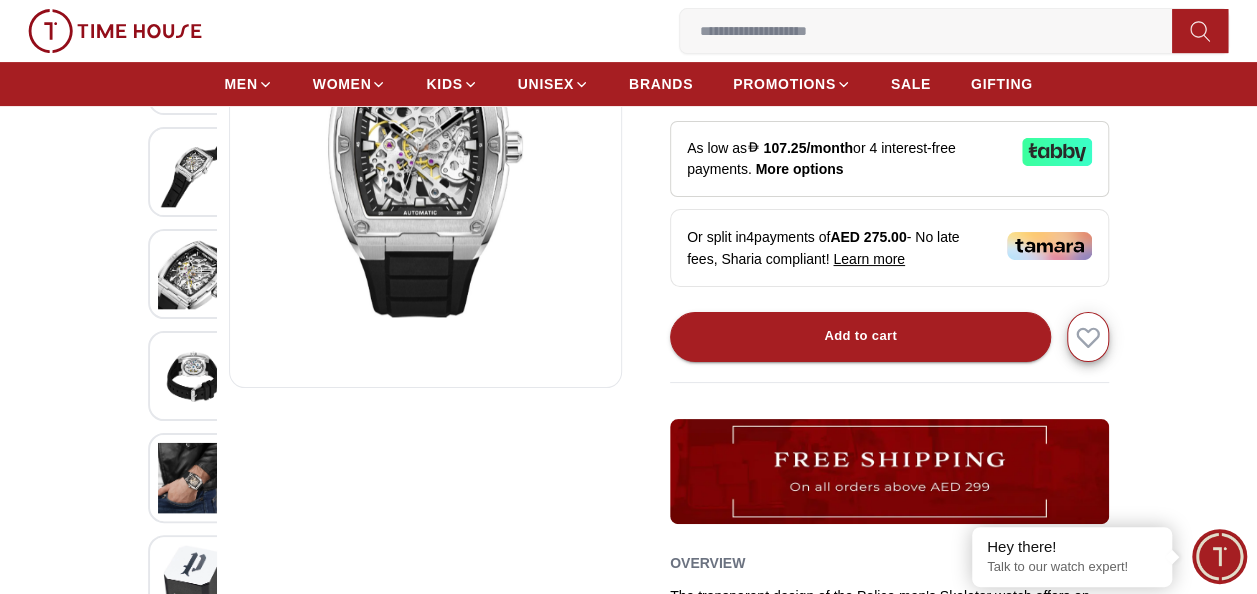 scroll, scrollTop: 300, scrollLeft: 0, axis: vertical 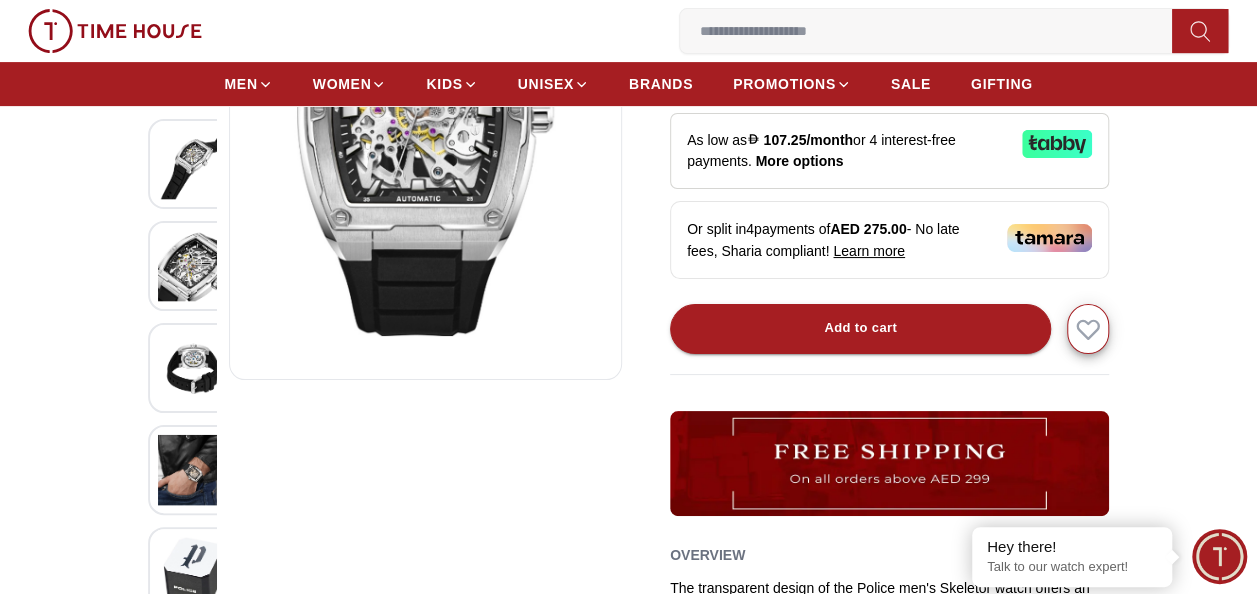click at bounding box center [425, 147] 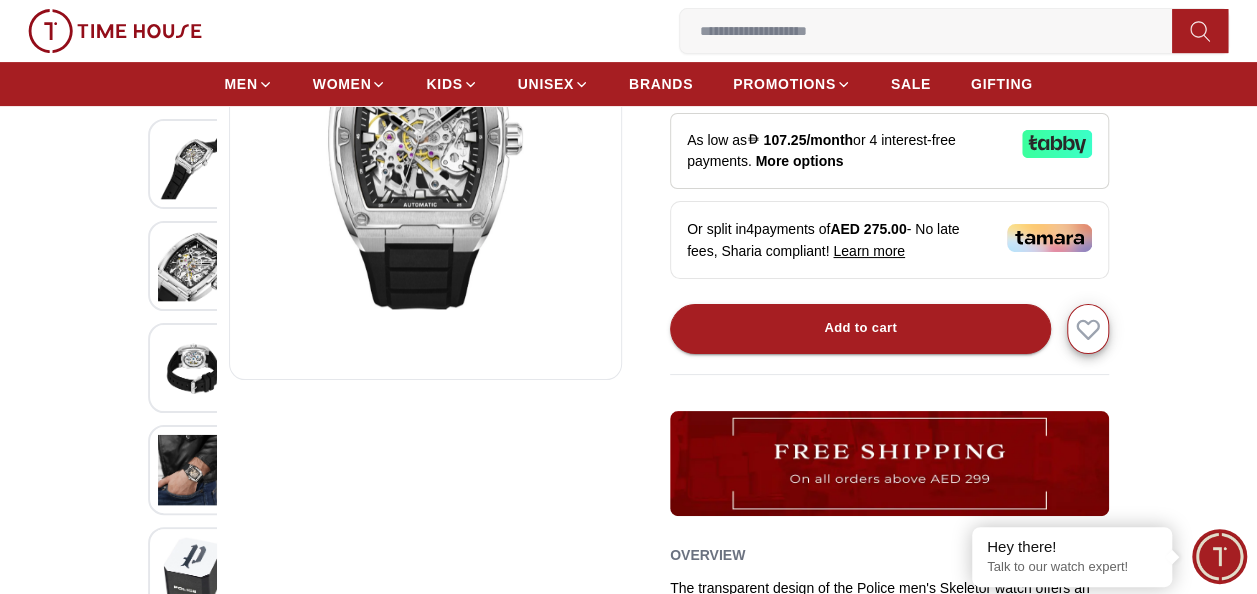 scroll, scrollTop: 100, scrollLeft: 0, axis: vertical 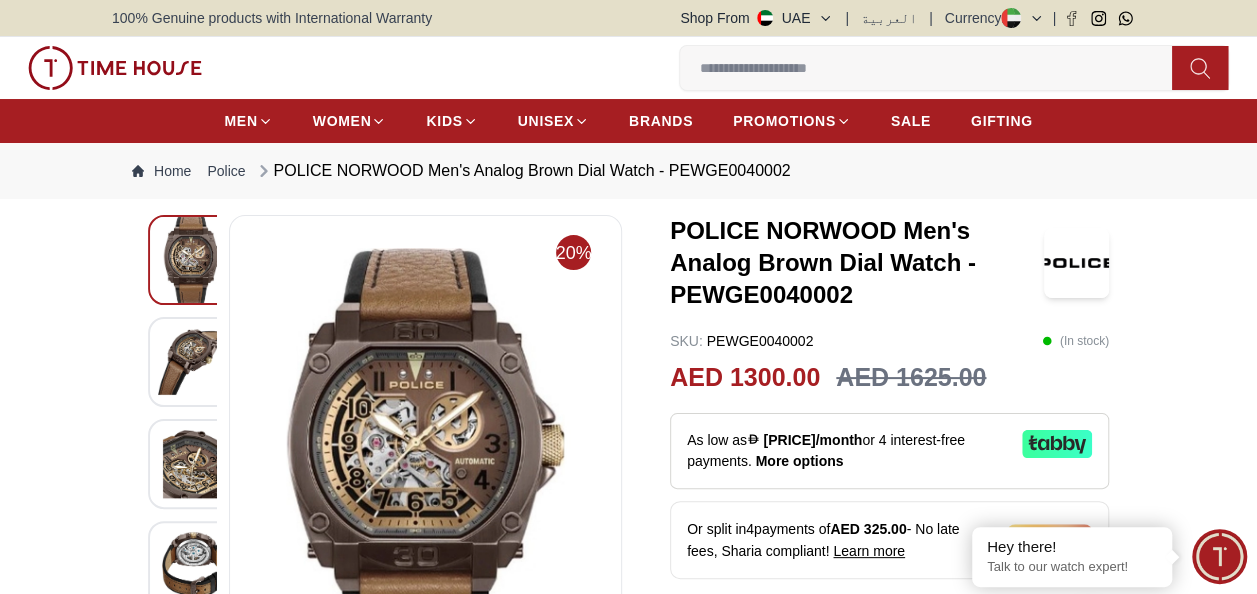 click at bounding box center (425, 447) 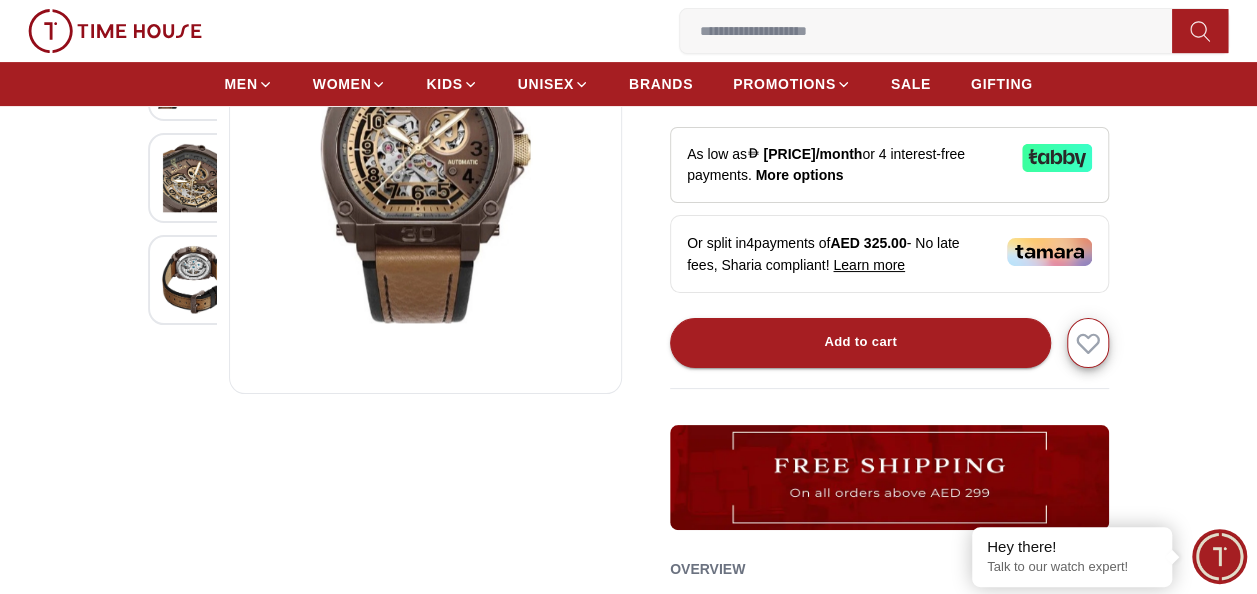 scroll, scrollTop: 300, scrollLeft: 0, axis: vertical 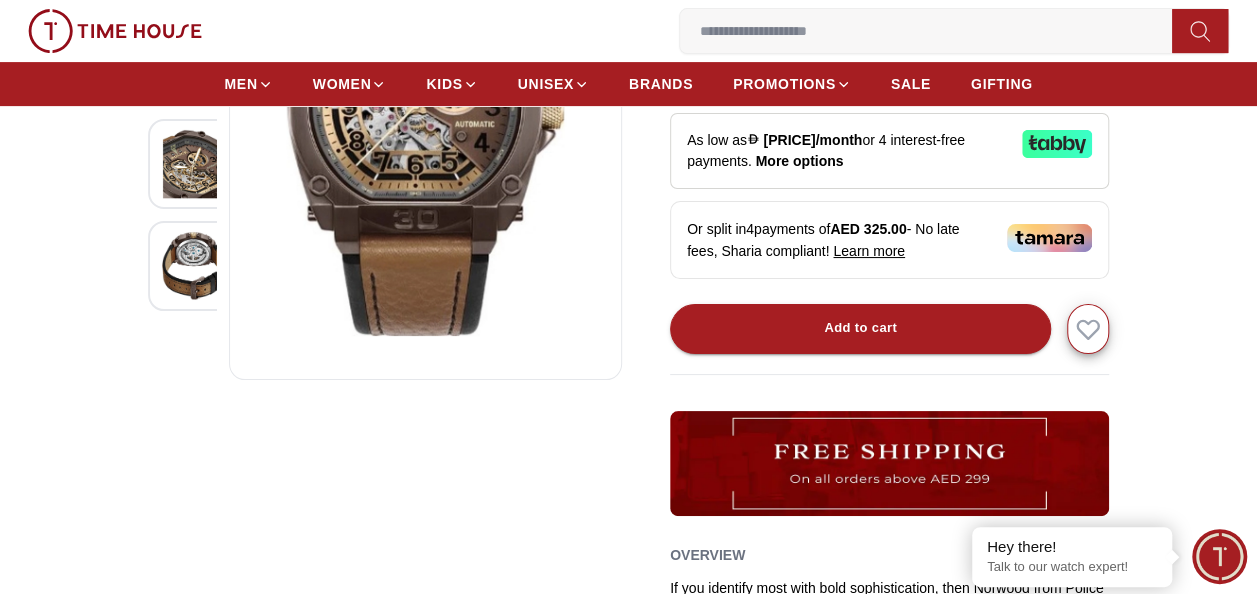 click at bounding box center [425, 147] 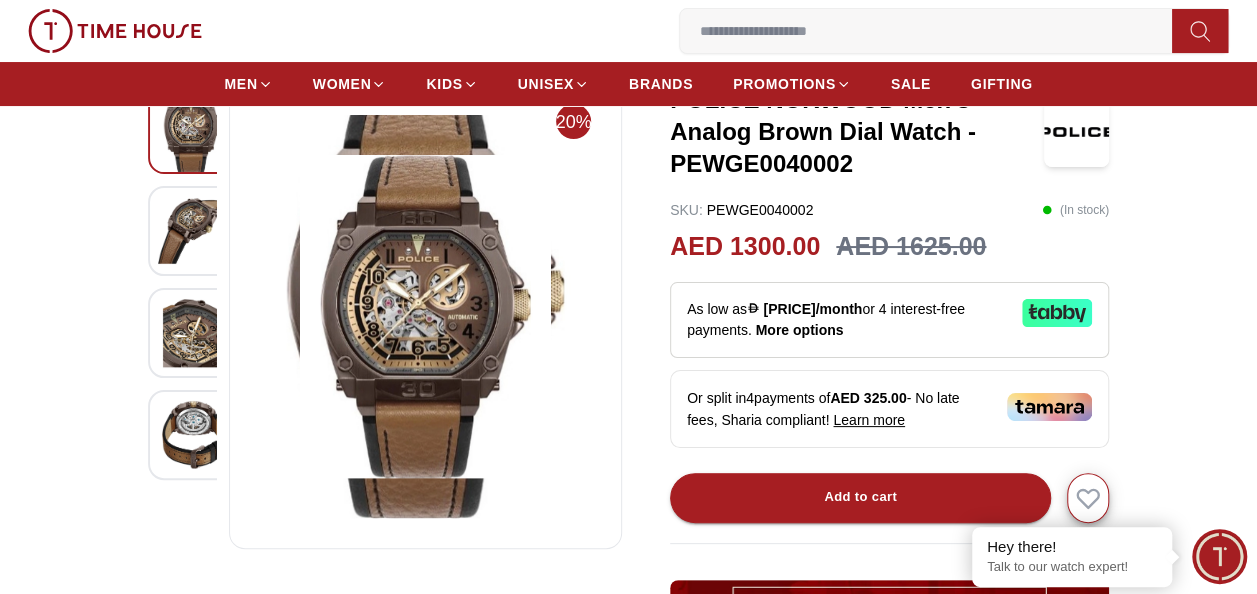 scroll, scrollTop: 100, scrollLeft: 0, axis: vertical 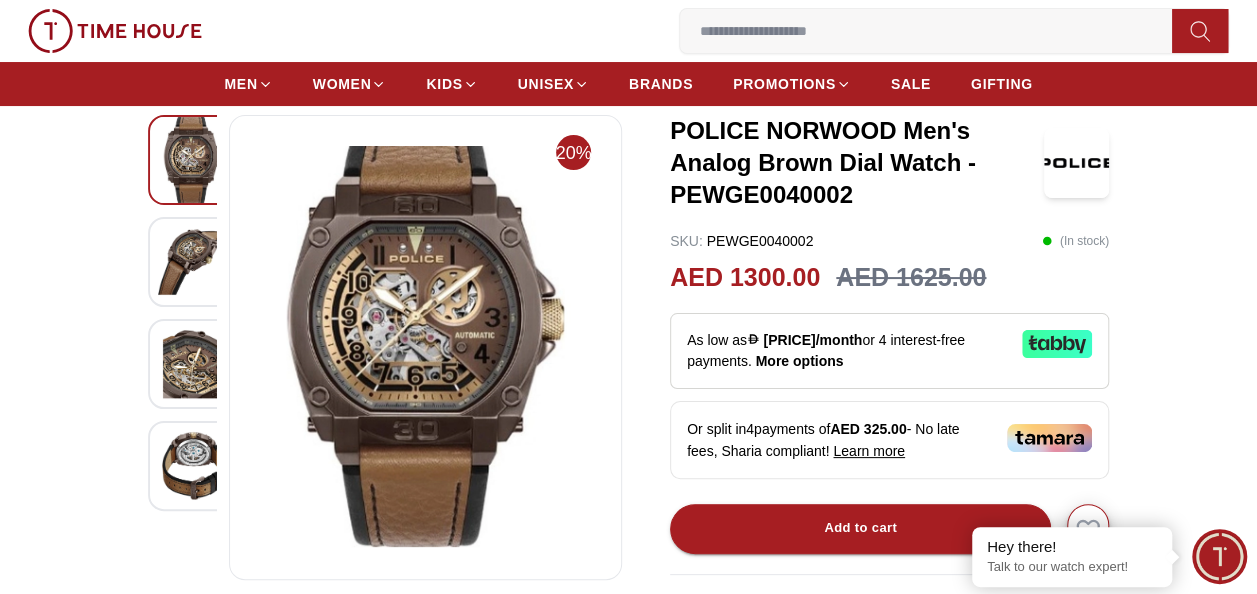 click at bounding box center [425, 347] 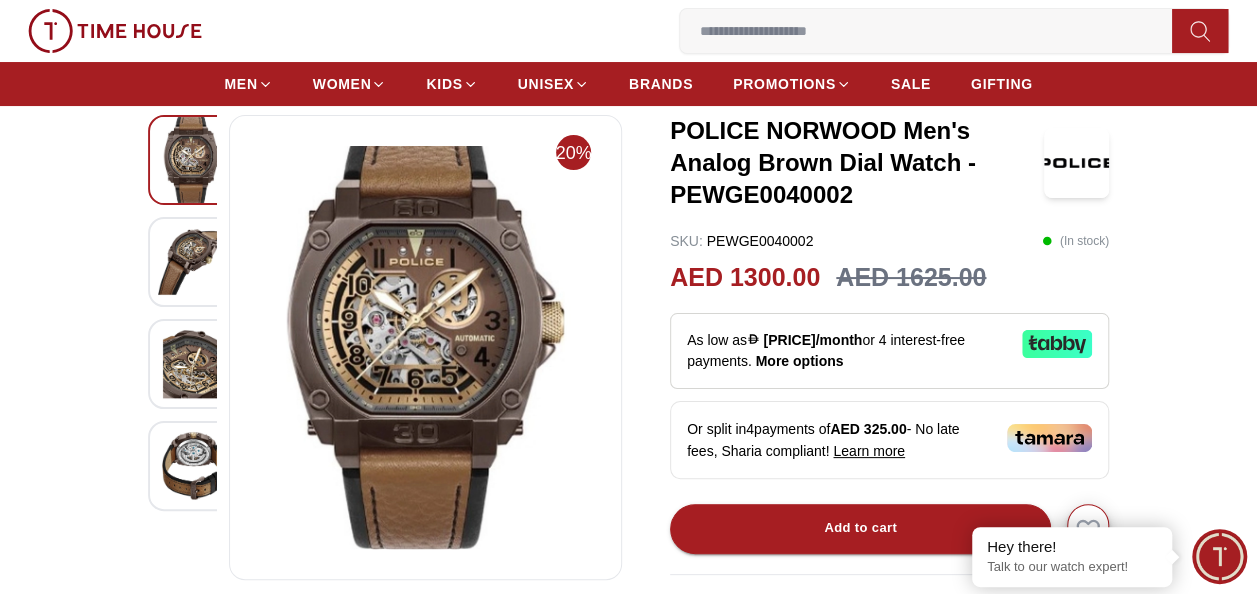 click at bounding box center [425, 347] 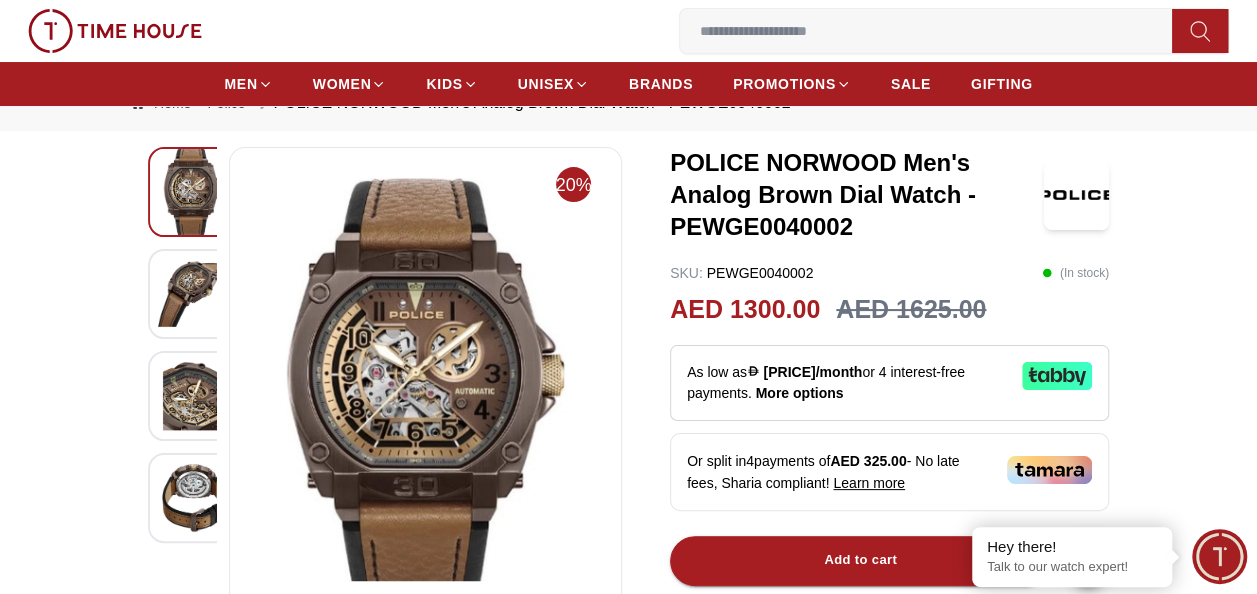 scroll, scrollTop: 100, scrollLeft: 0, axis: vertical 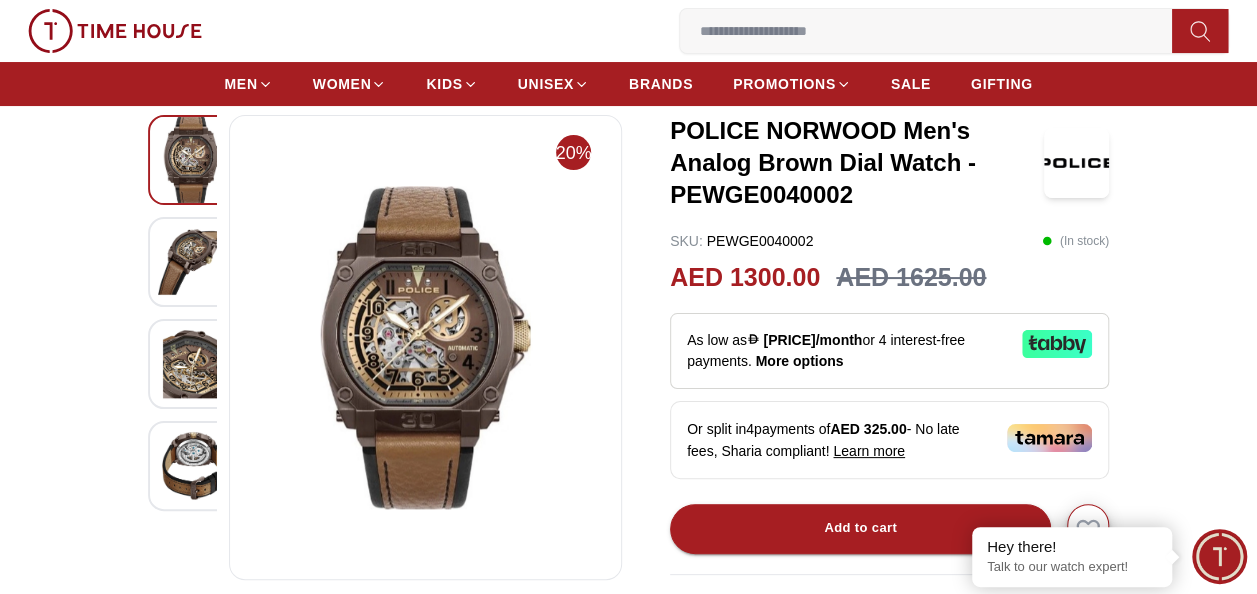 click at bounding box center (193, 262) 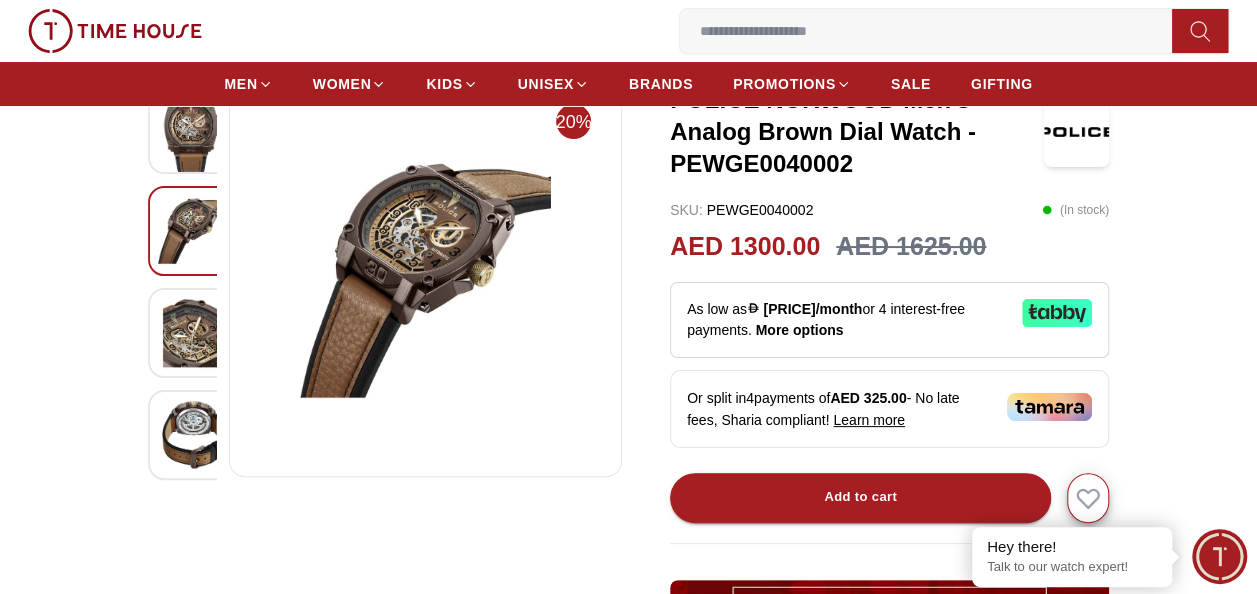 scroll, scrollTop: 100, scrollLeft: 0, axis: vertical 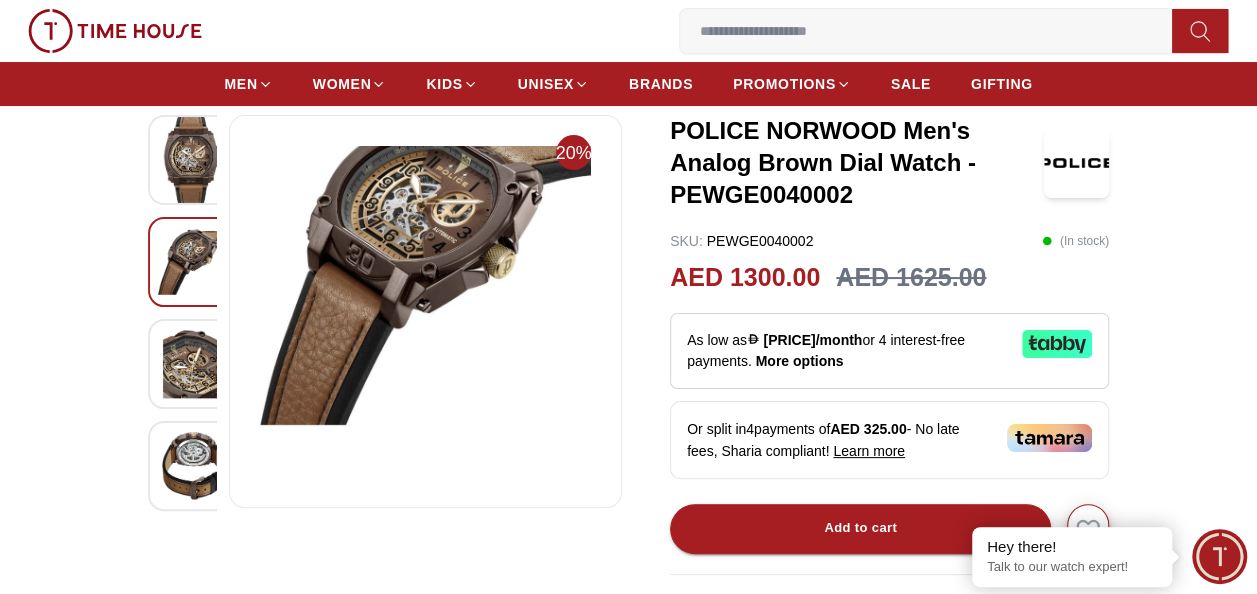 click at bounding box center (425, 311) 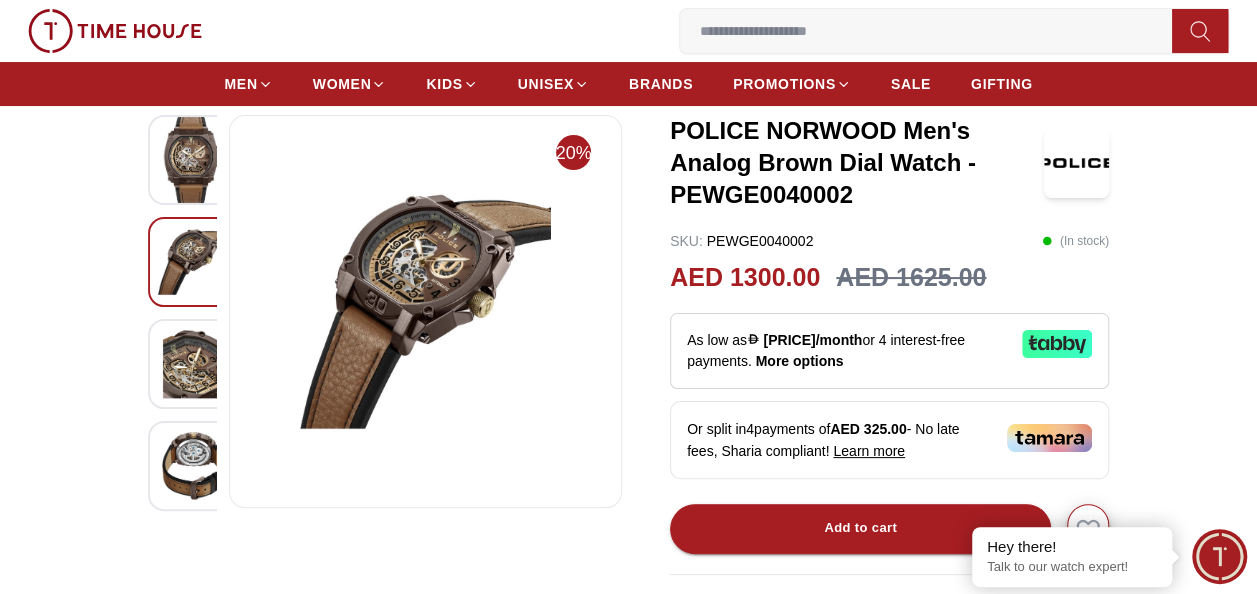 click at bounding box center [193, 364] 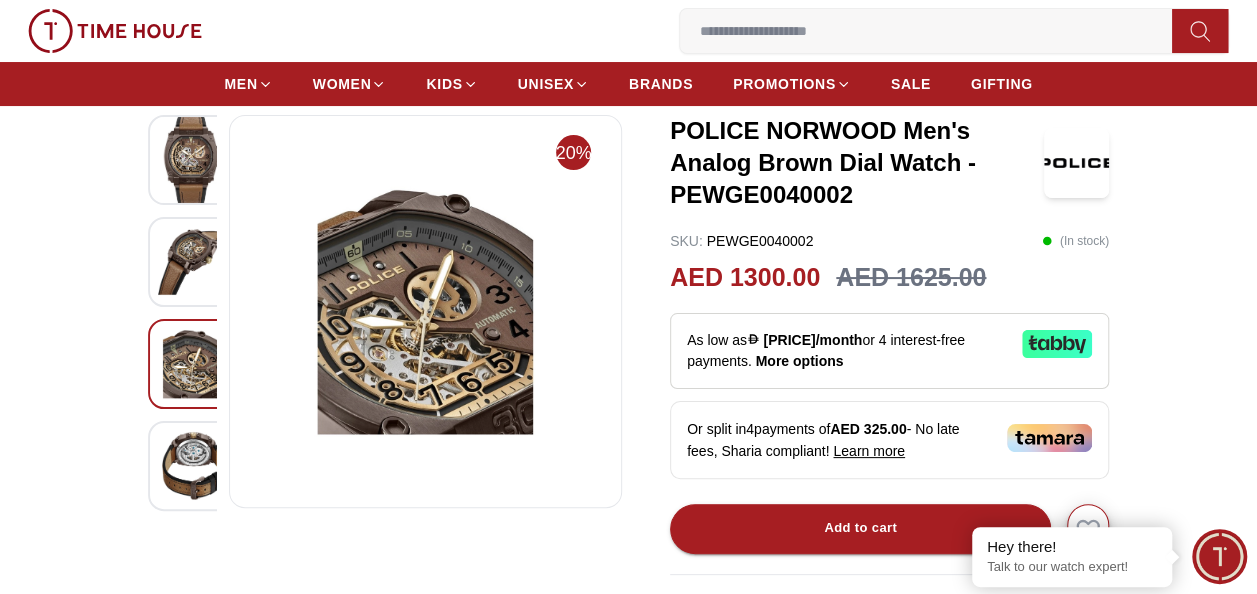 click at bounding box center (193, 466) 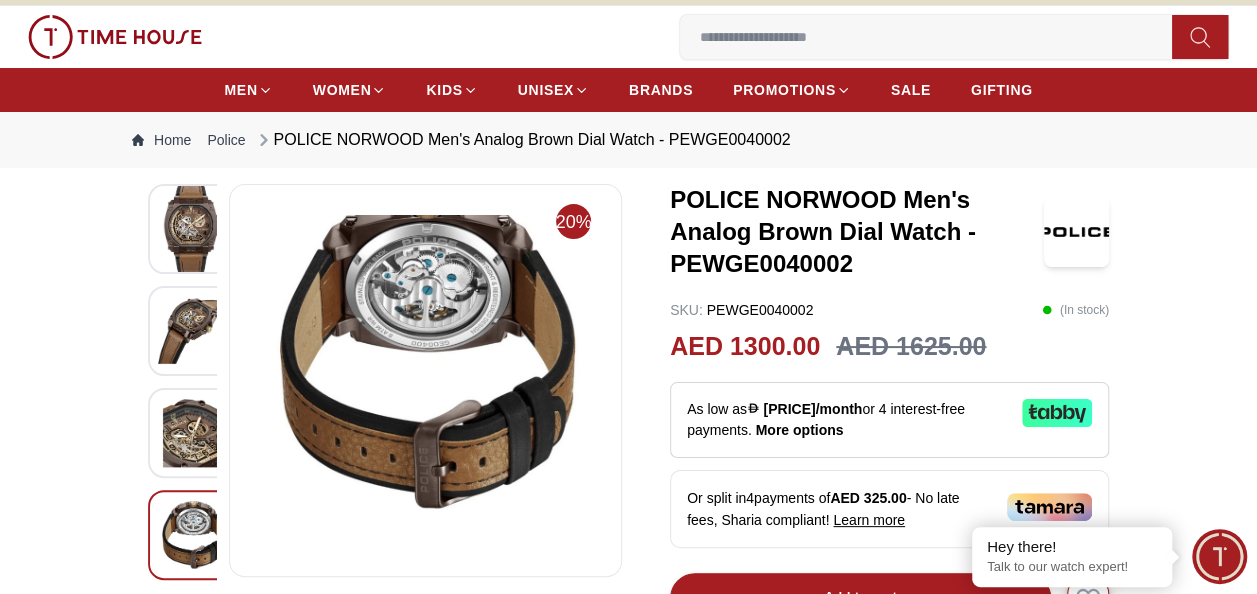 scroll, scrollTop: 0, scrollLeft: 0, axis: both 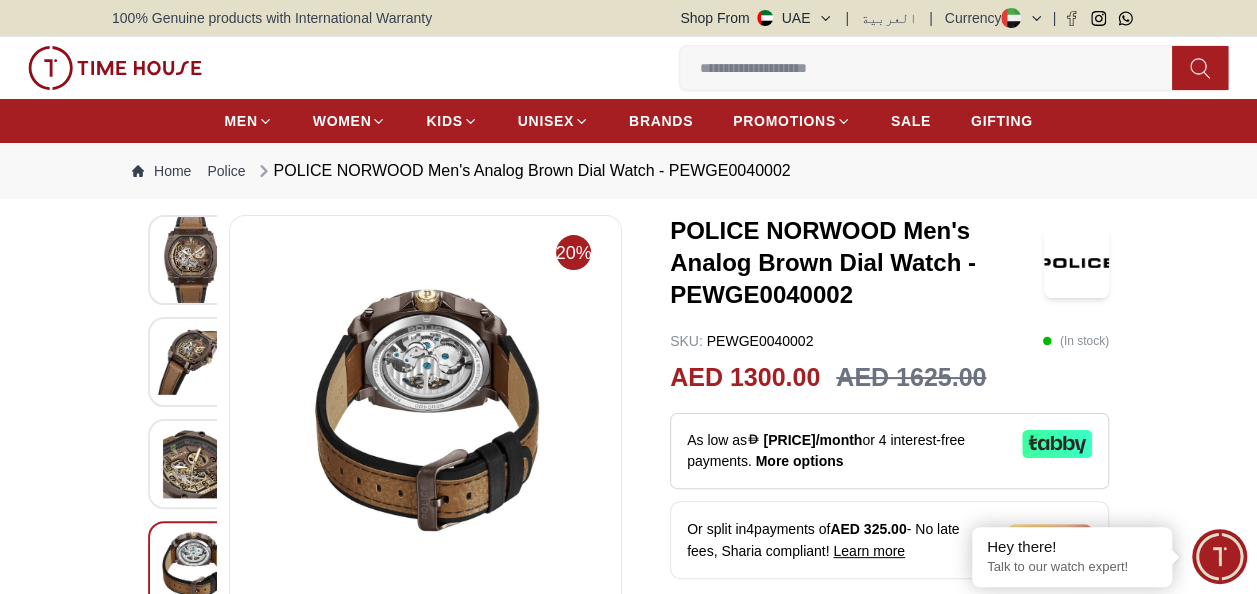click at bounding box center [193, 362] 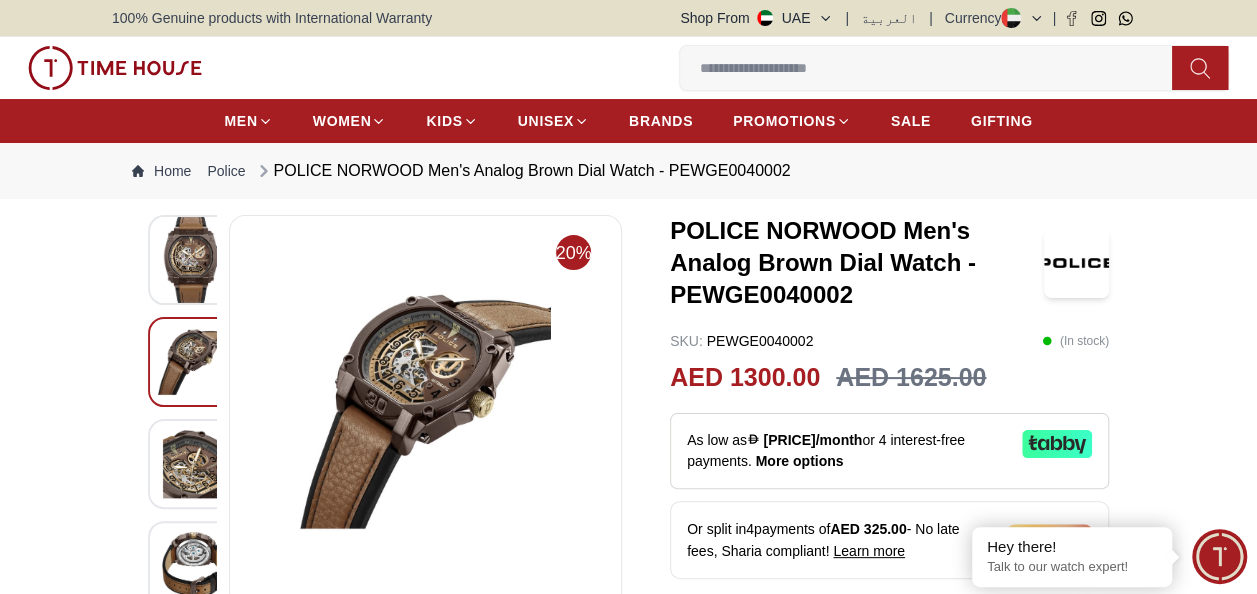 click at bounding box center [193, 464] 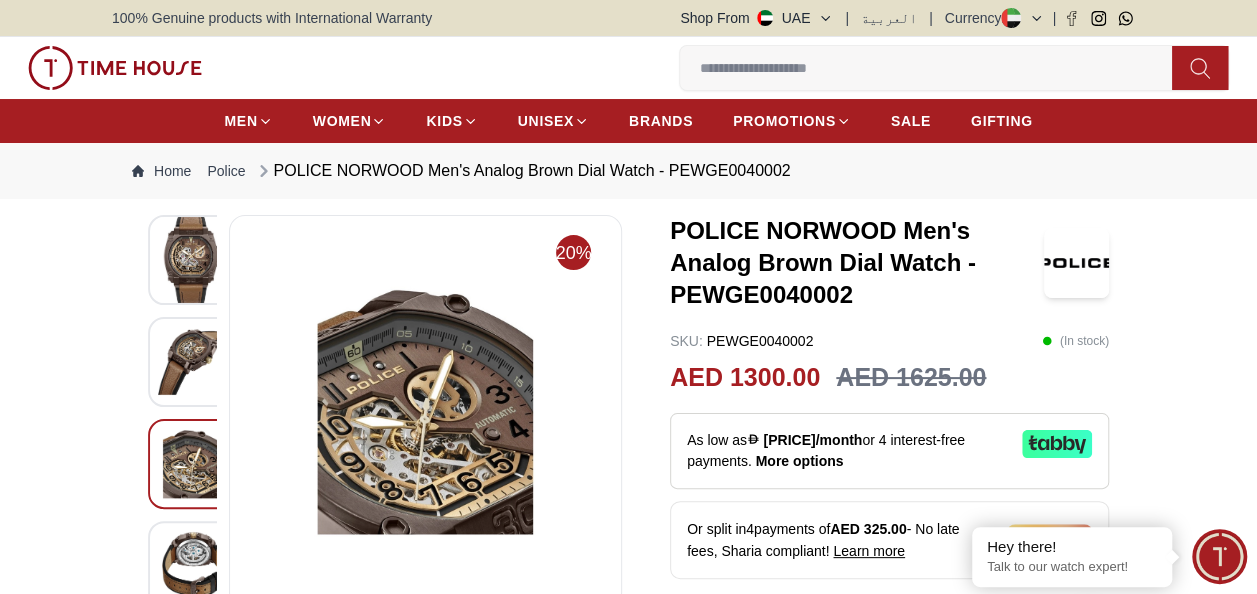 click at bounding box center (193, 566) 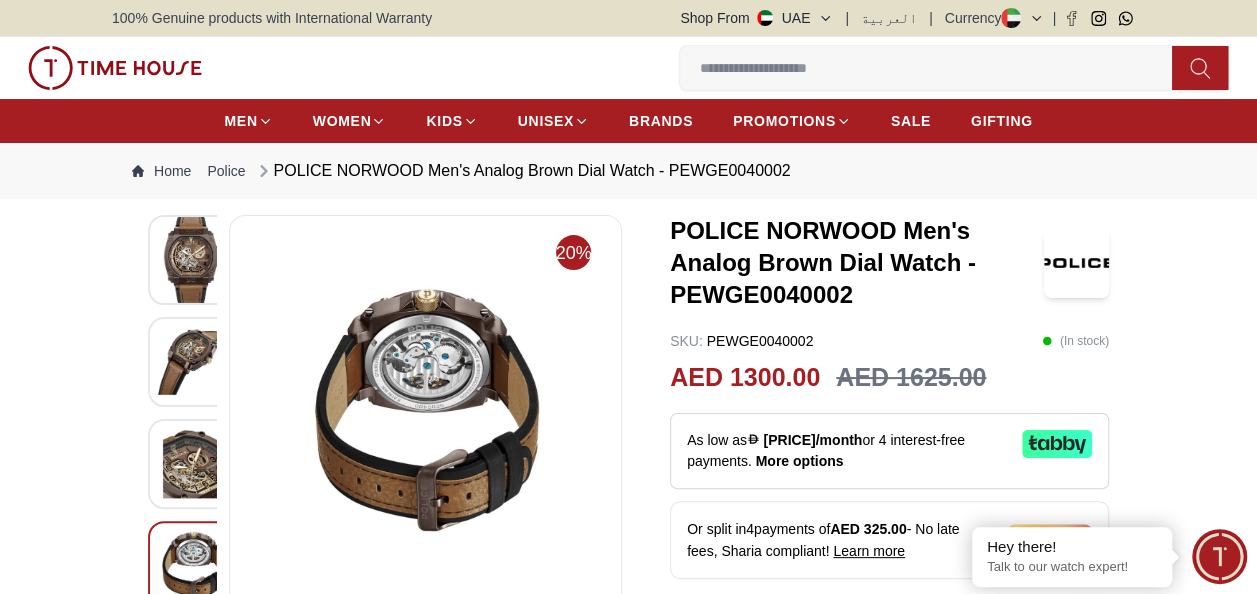 click at bounding box center [193, 464] 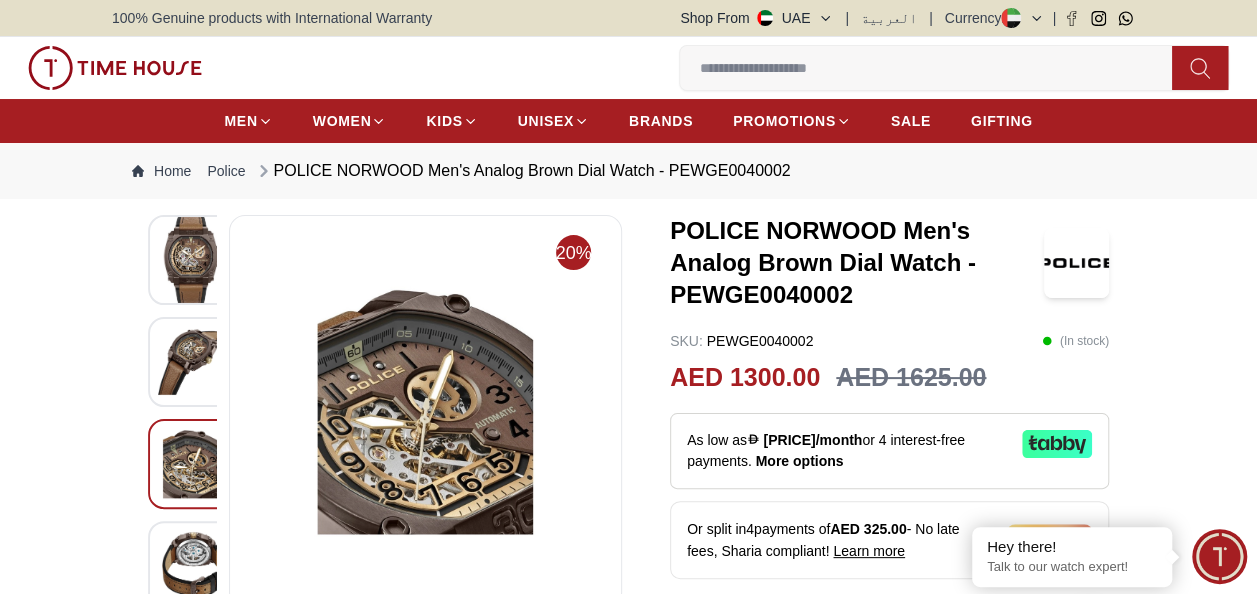 click at bounding box center [193, 362] 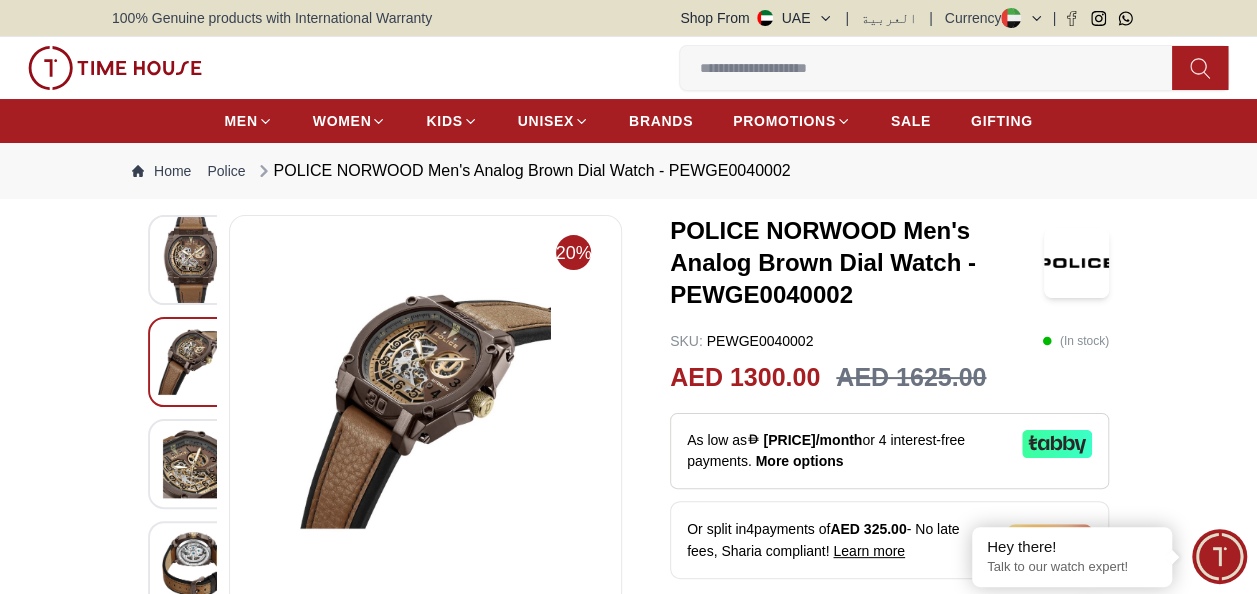 click at bounding box center (193, 260) 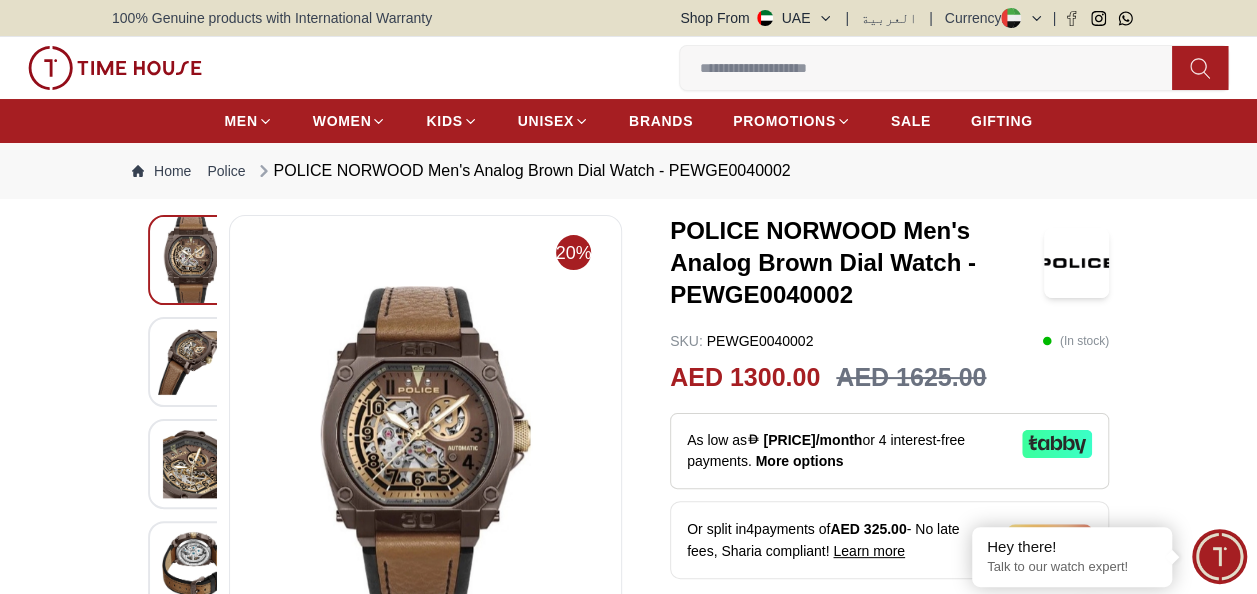 click at bounding box center (193, 362) 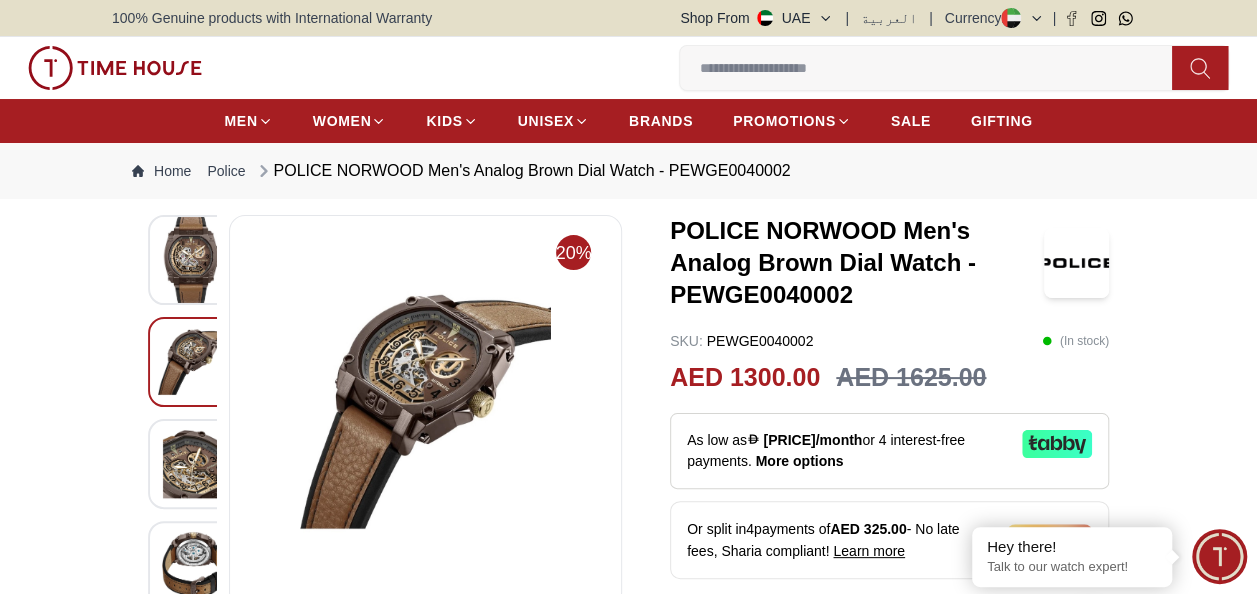 click at bounding box center [193, 464] 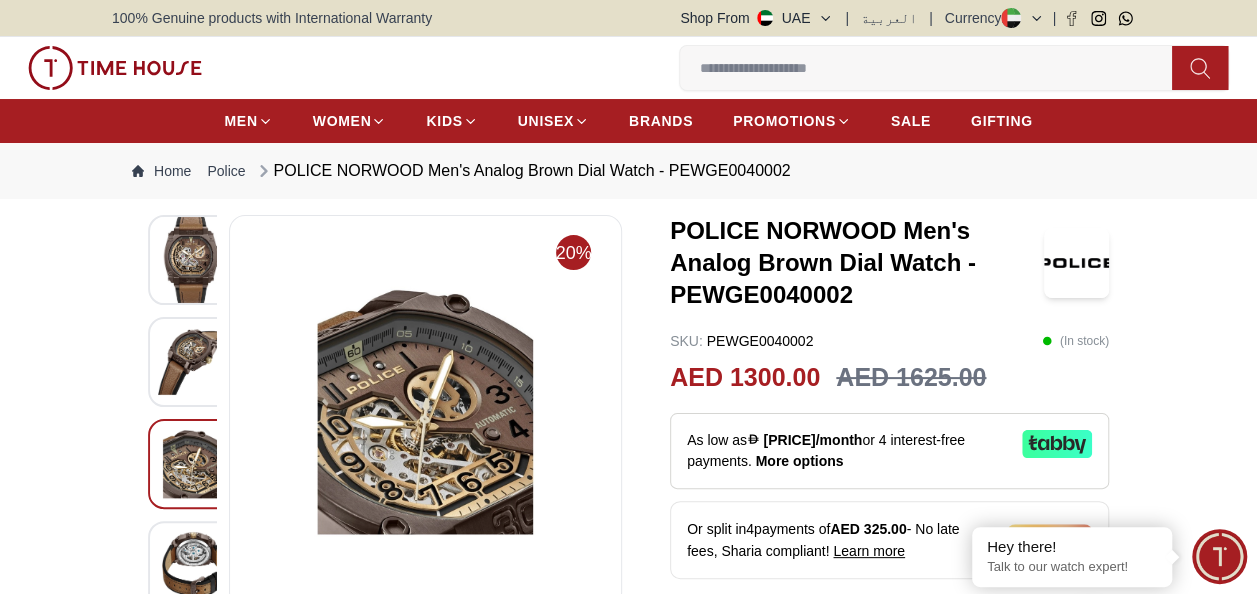 click at bounding box center [193, 566] 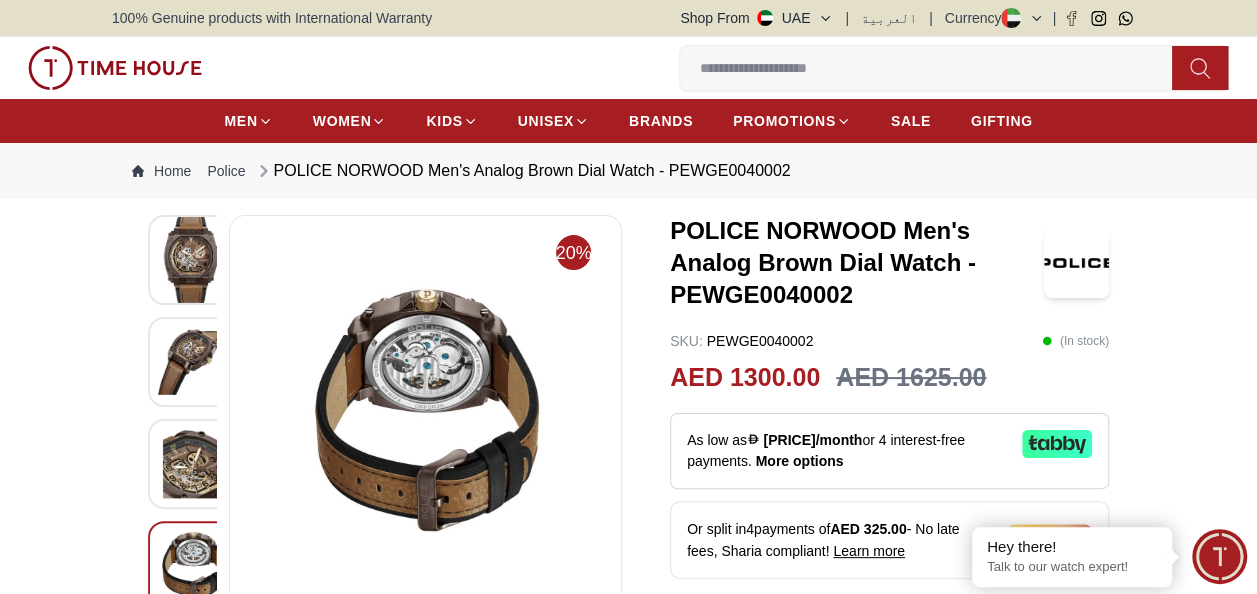 click at bounding box center (193, 464) 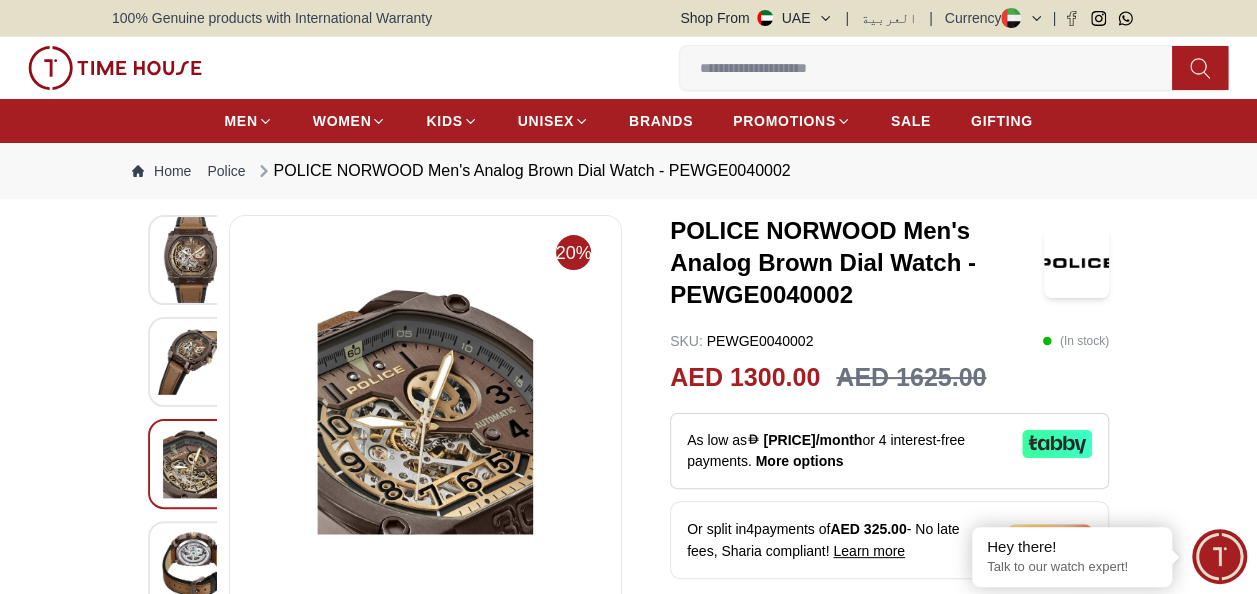 click at bounding box center [193, 362] 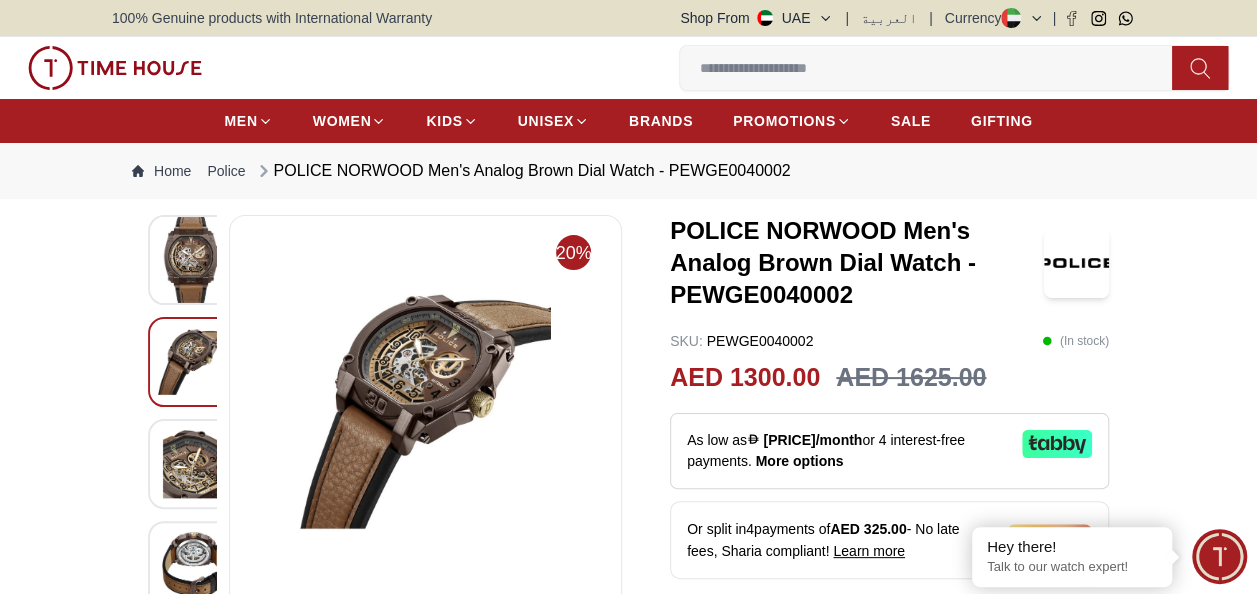 click at bounding box center (193, 260) 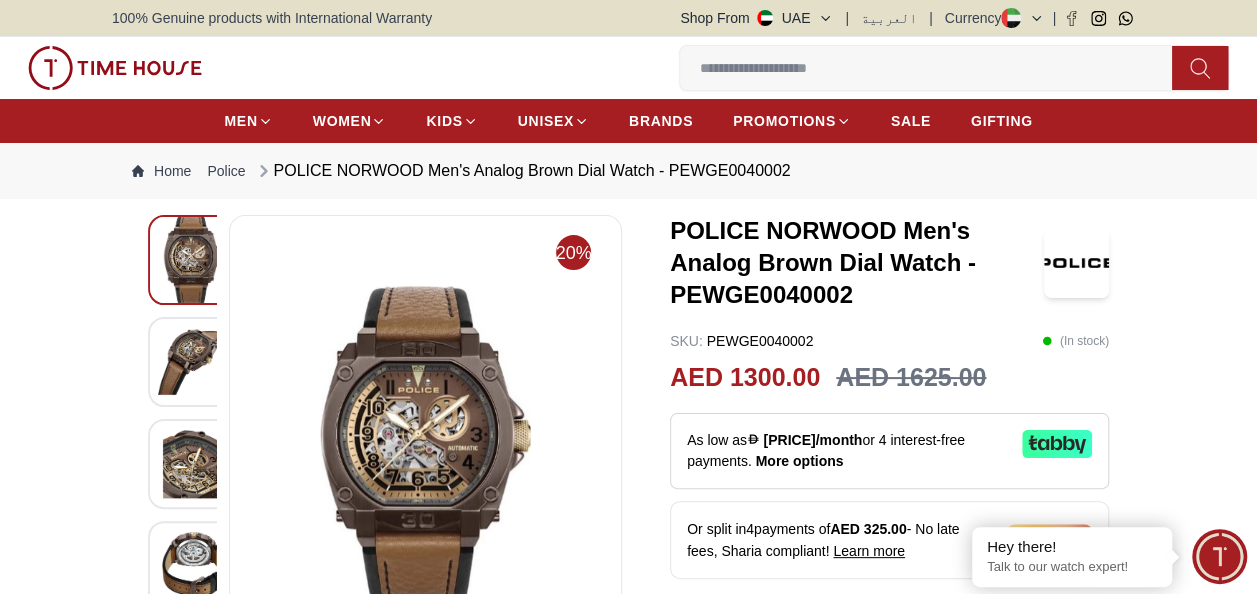 click at bounding box center [193, 362] 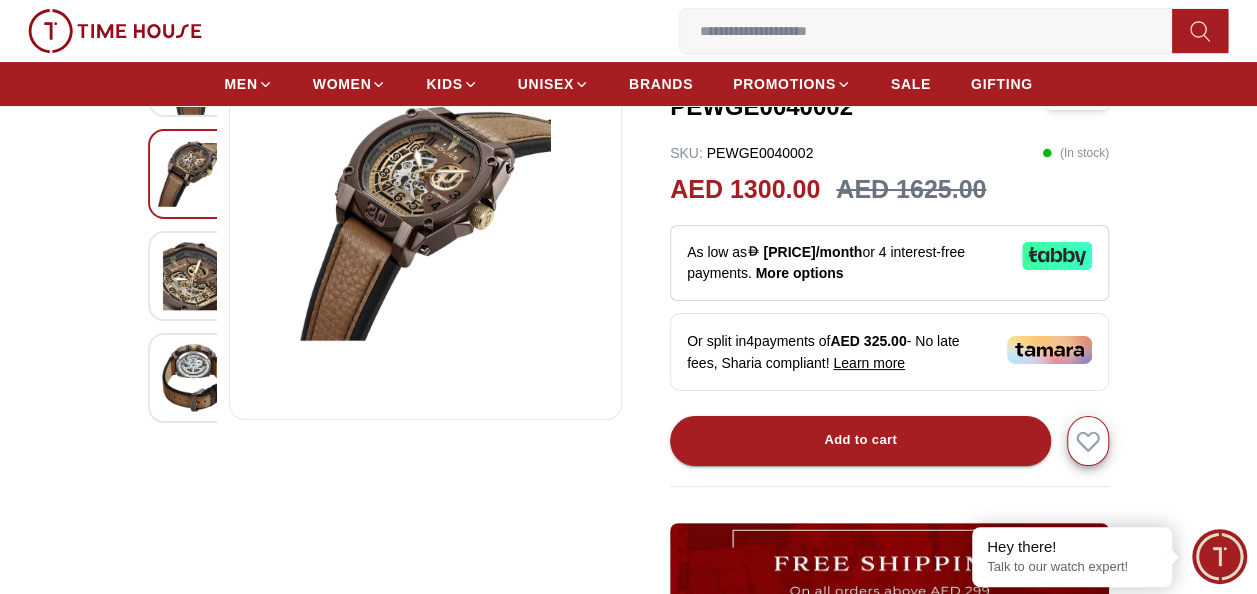 scroll, scrollTop: 200, scrollLeft: 0, axis: vertical 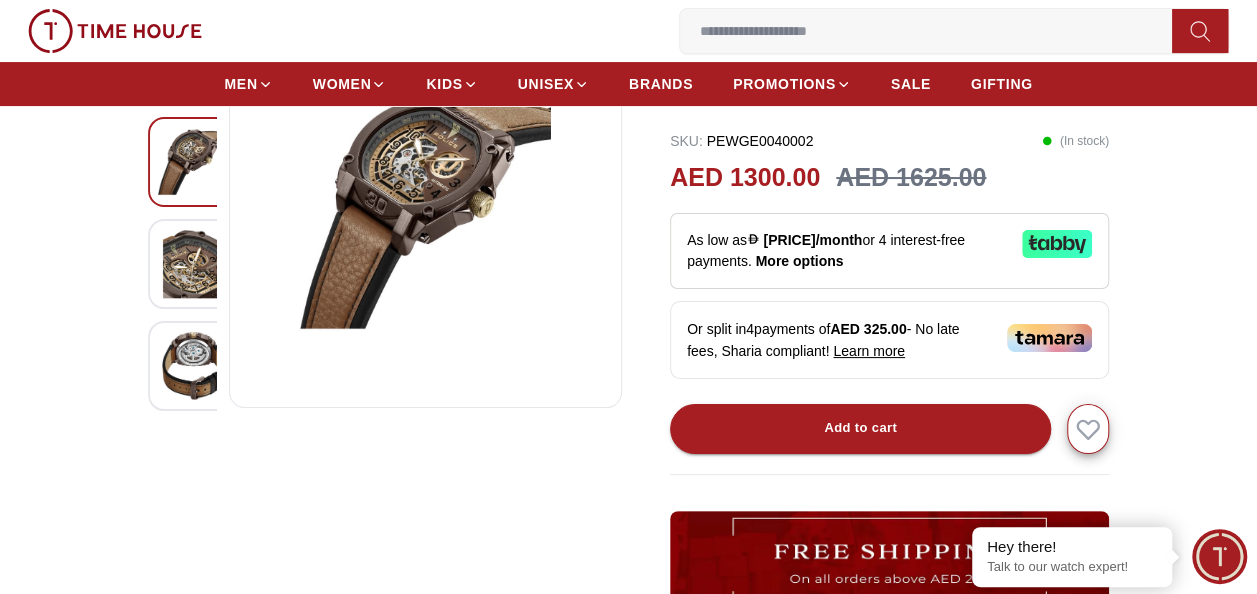 click at bounding box center (193, 264) 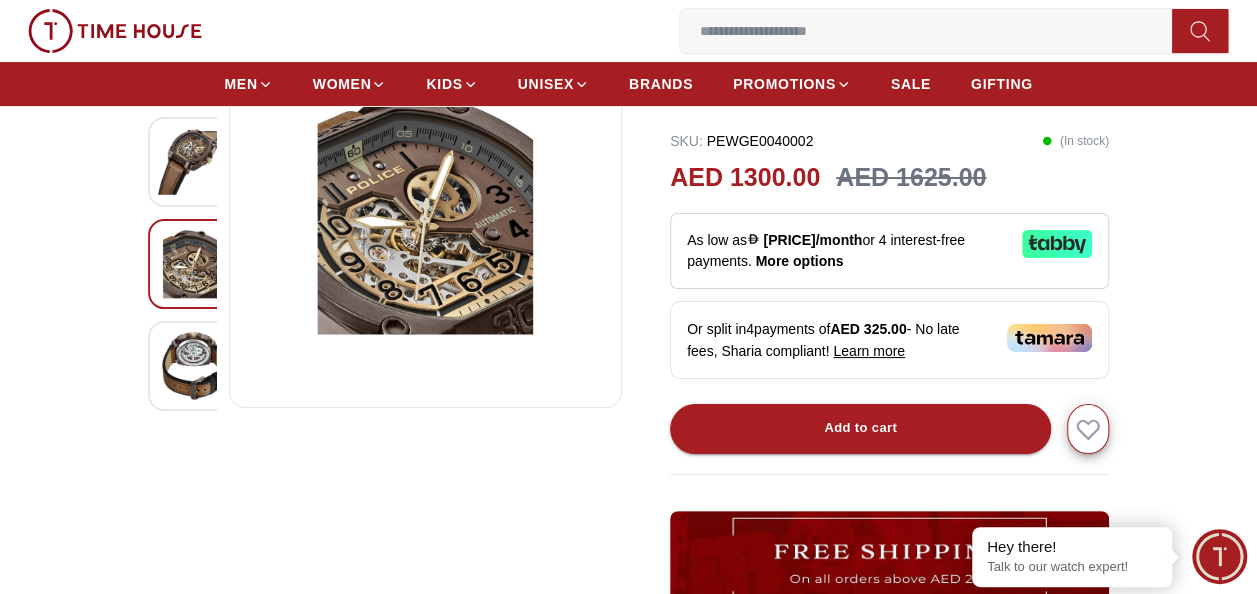 click at bounding box center (193, 366) 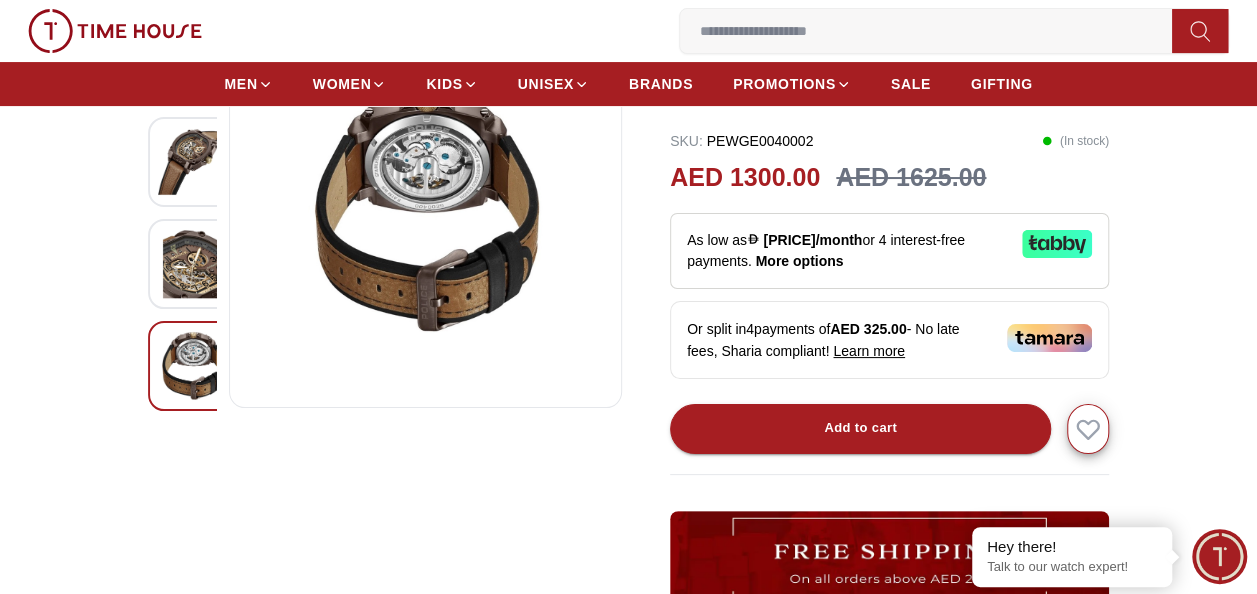 click at bounding box center (193, 264) 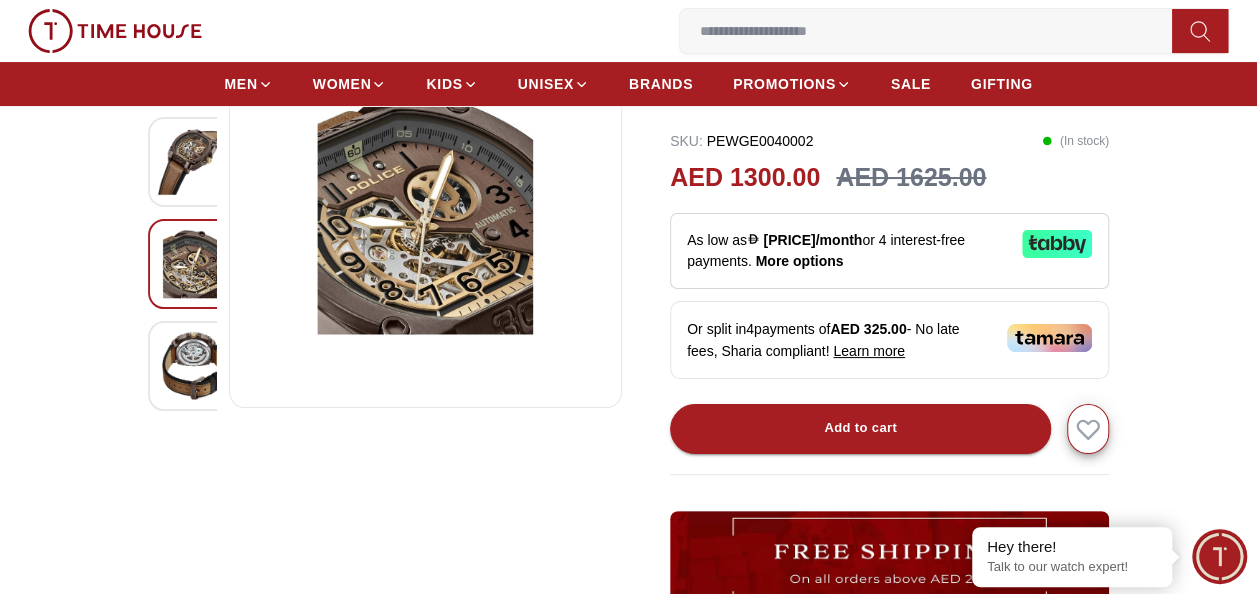 click at bounding box center (193, 162) 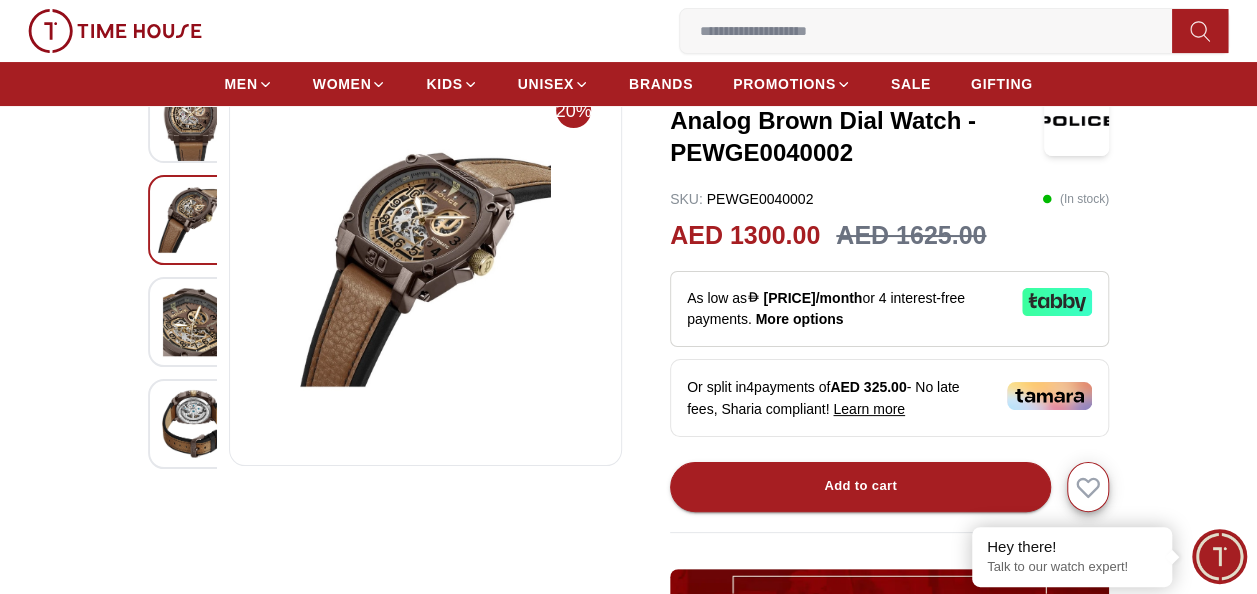 scroll, scrollTop: 100, scrollLeft: 0, axis: vertical 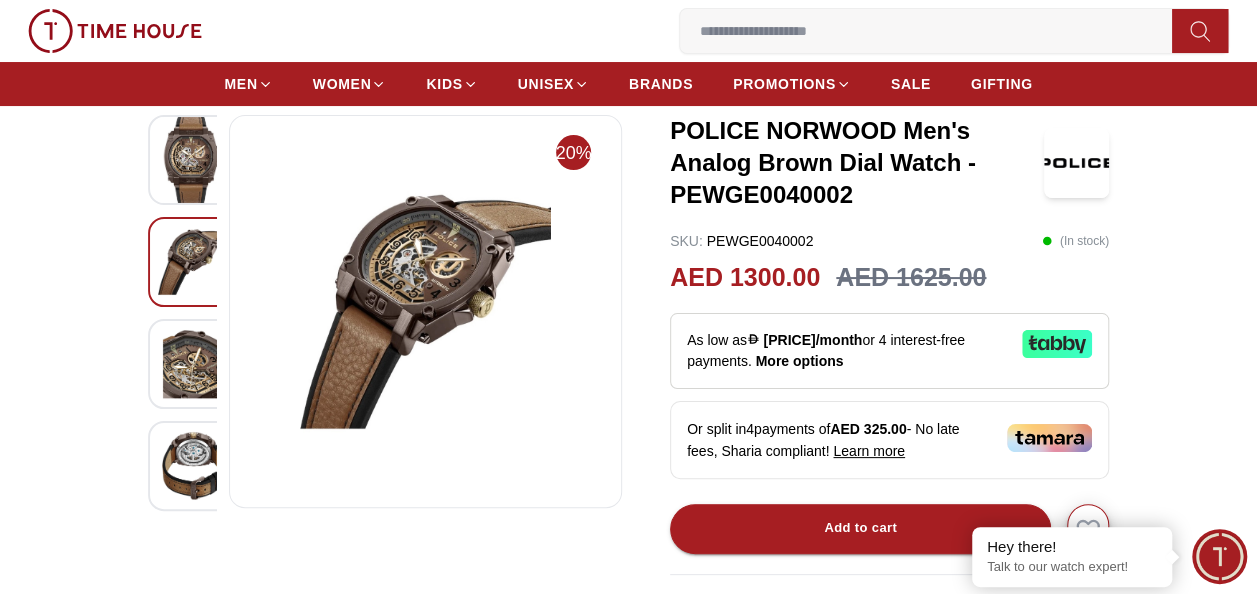 click at bounding box center [193, 160] 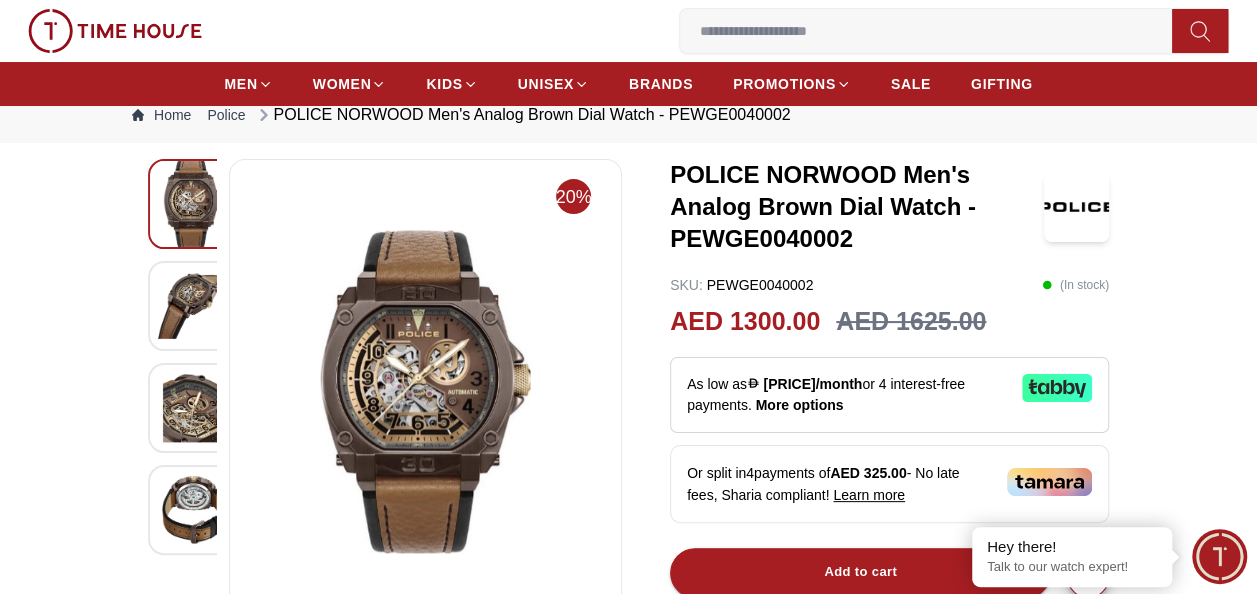 scroll, scrollTop: 100, scrollLeft: 0, axis: vertical 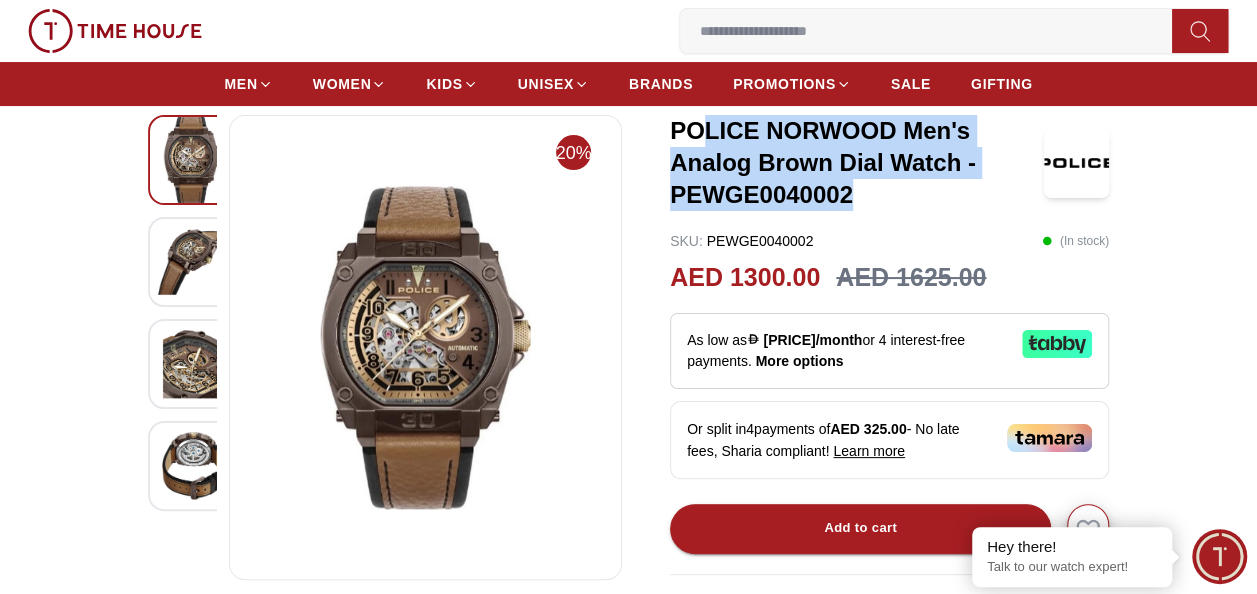 drag, startPoint x: 857, startPoint y: 194, endPoint x: 691, endPoint y: 136, distance: 175.84084 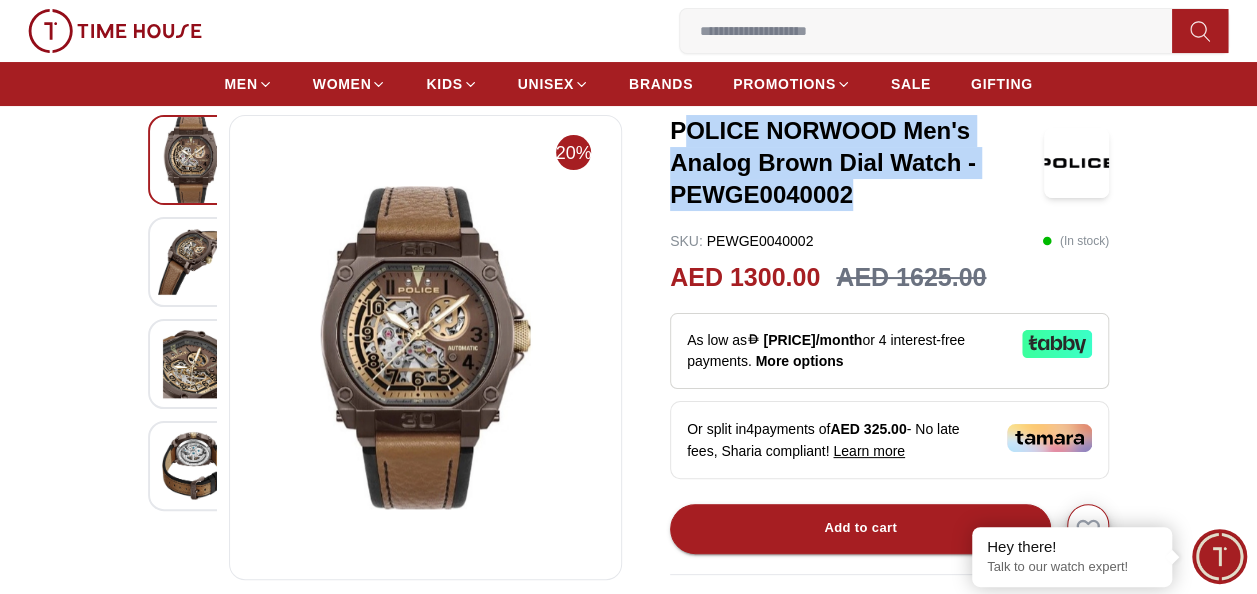 click on "POLICE NORWOOD Men's Analog Brown Dial Watch - PEWGE0040002" at bounding box center (857, 163) 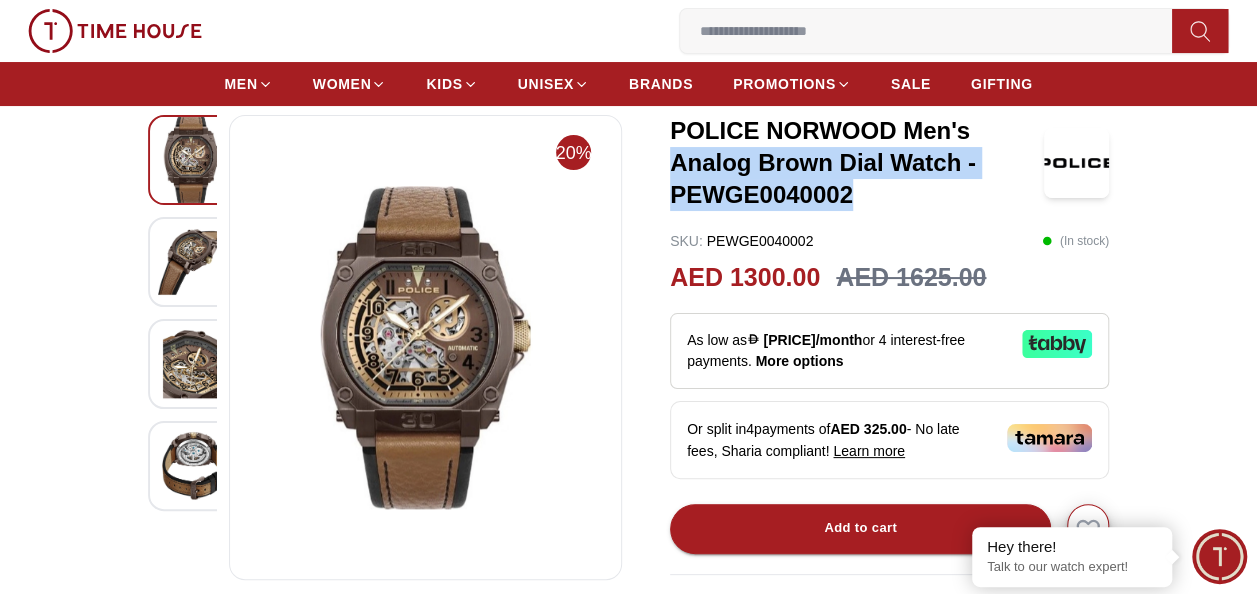 drag, startPoint x: 850, startPoint y: 200, endPoint x: 670, endPoint y: 149, distance: 187.08554 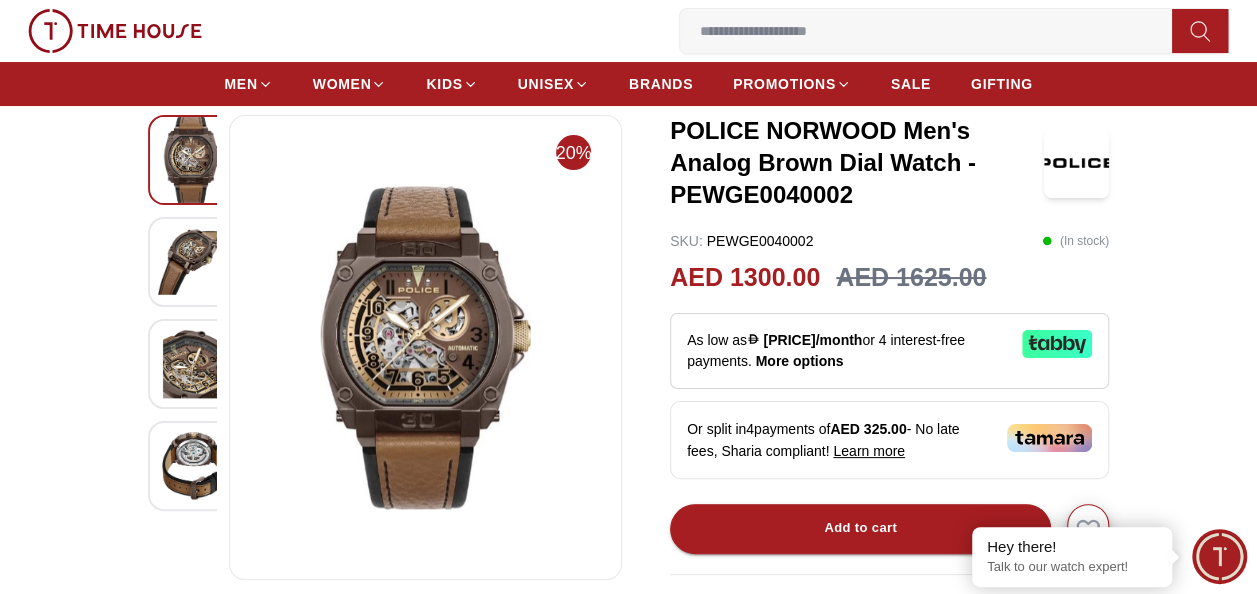 drag, startPoint x: 670, startPoint y: 149, endPoint x: 665, endPoint y: 136, distance: 13.928389 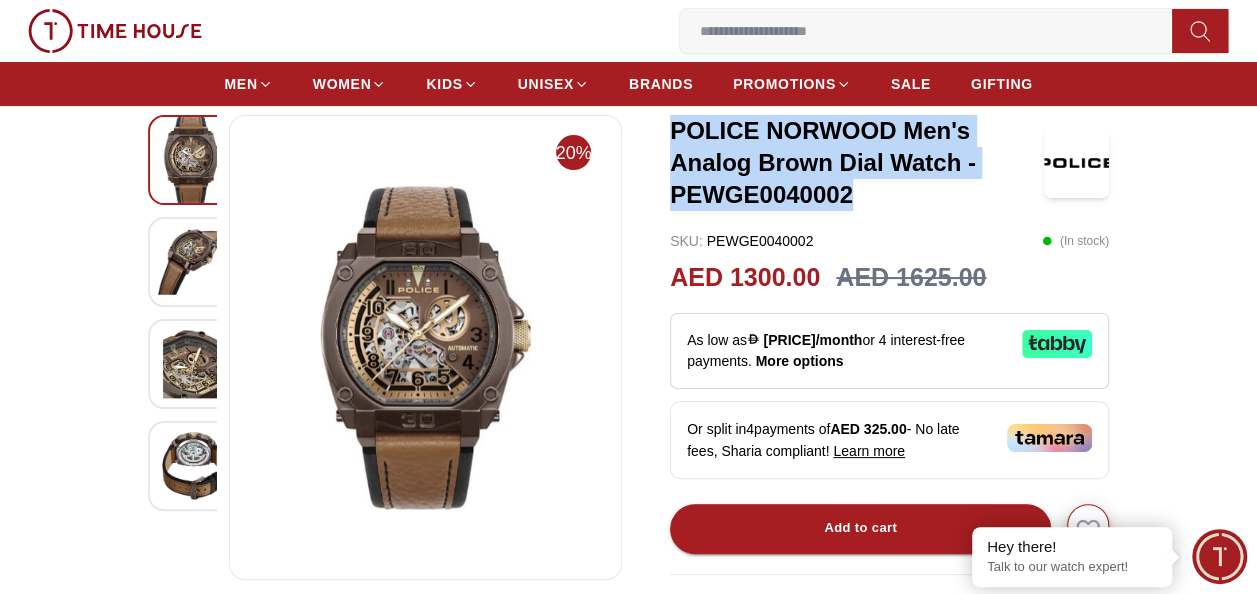 drag, startPoint x: 662, startPoint y: 124, endPoint x: 872, endPoint y: 192, distance: 220.73514 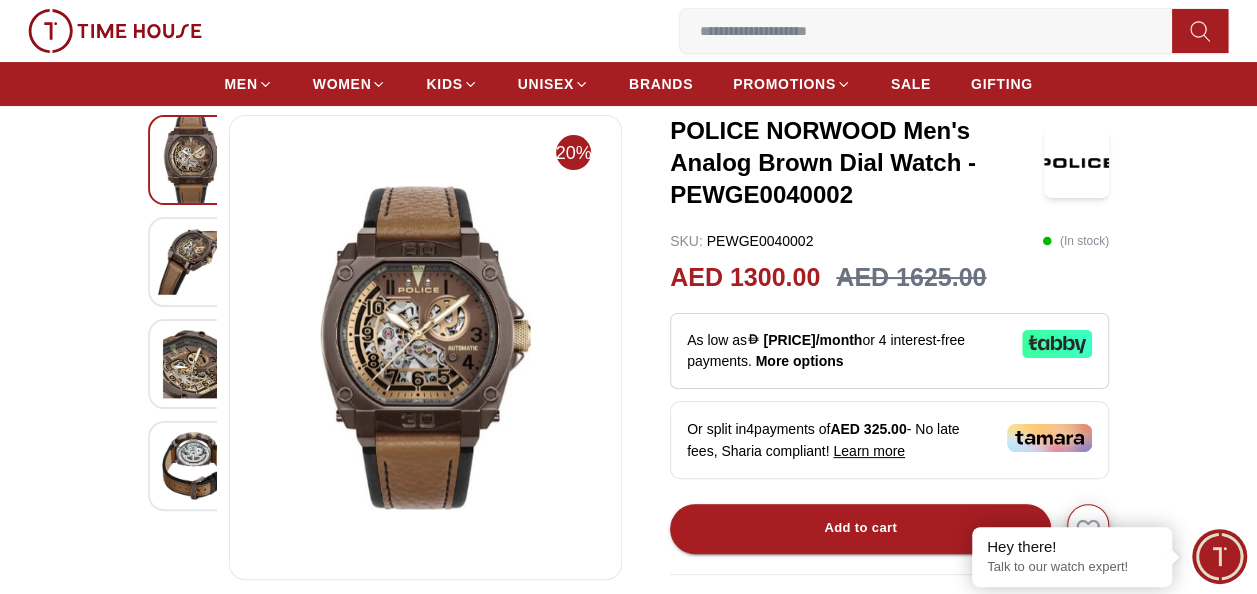 click on "20% POLICE NORWOOD Men's Analog Brown Dial Watch - PEWGE0040002 SKU :   PEWGE0040002 ( In stock ) AED 1300.00 AED 1625.00 Or split in  4  payments of  AED 325.00  - No late fees, Sharia compliant!    Learn more Overview If you identify most with bold sophistication, then Norwood from Police is your perfect match. Featuring a distinctive gun sunblasted and black dial with partial see-through, there's no doubt this watch will be a massive hit among trendsetters. Fueled by automatic movement and boasting a prominent design, the watch proudly showcases the POLICE essence. To complement its allure, the ion-plated brown accents blend flawlessly with the brown oily and brown calf dual-layered breathable leather strap. Add to cart GIFT WRAPPING INCLUDED TRUSTED SHIPPING CONTACTLESS DELIVERY Share To Friends Product Description Features From Brand" at bounding box center (628, 727) 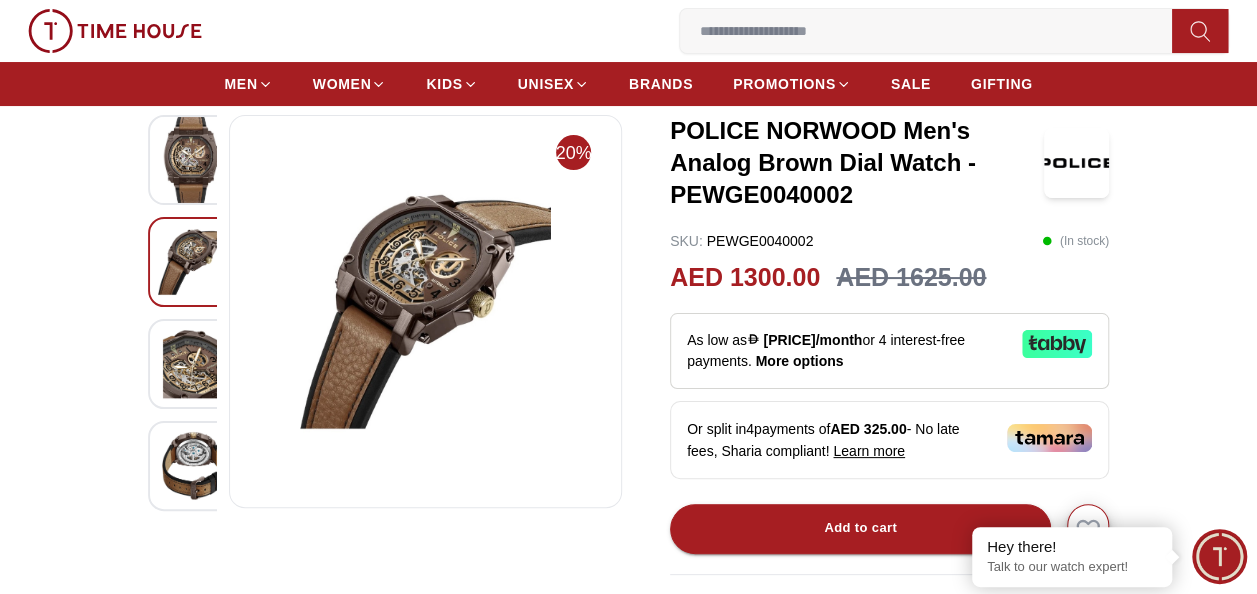 click at bounding box center [193, 364] 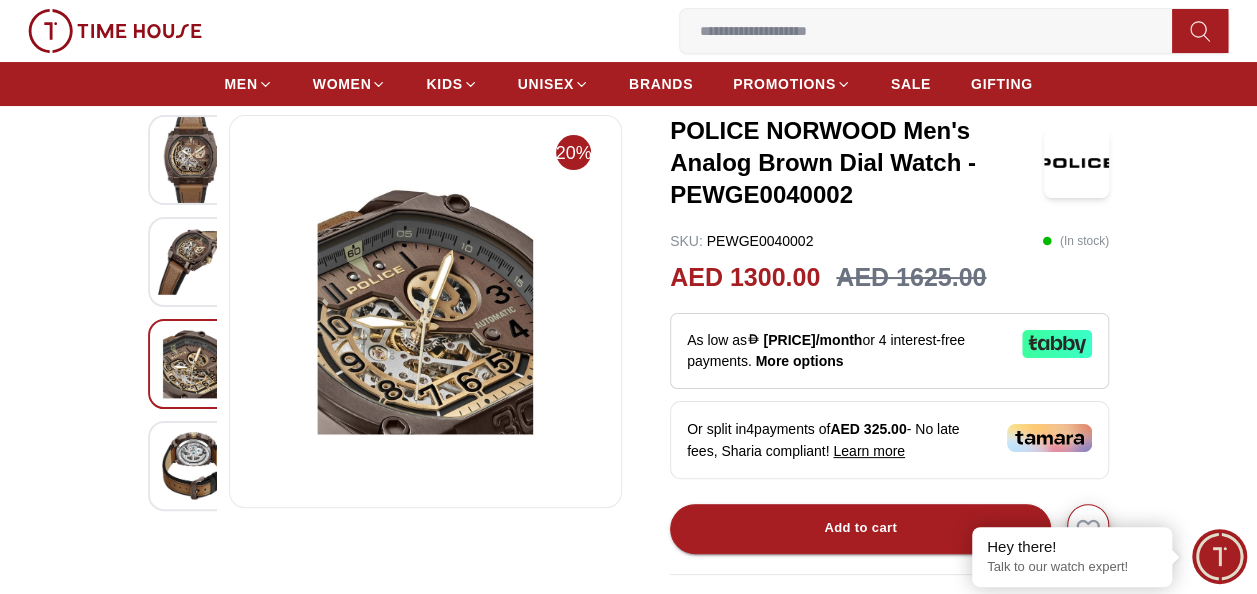click at bounding box center [193, 466] 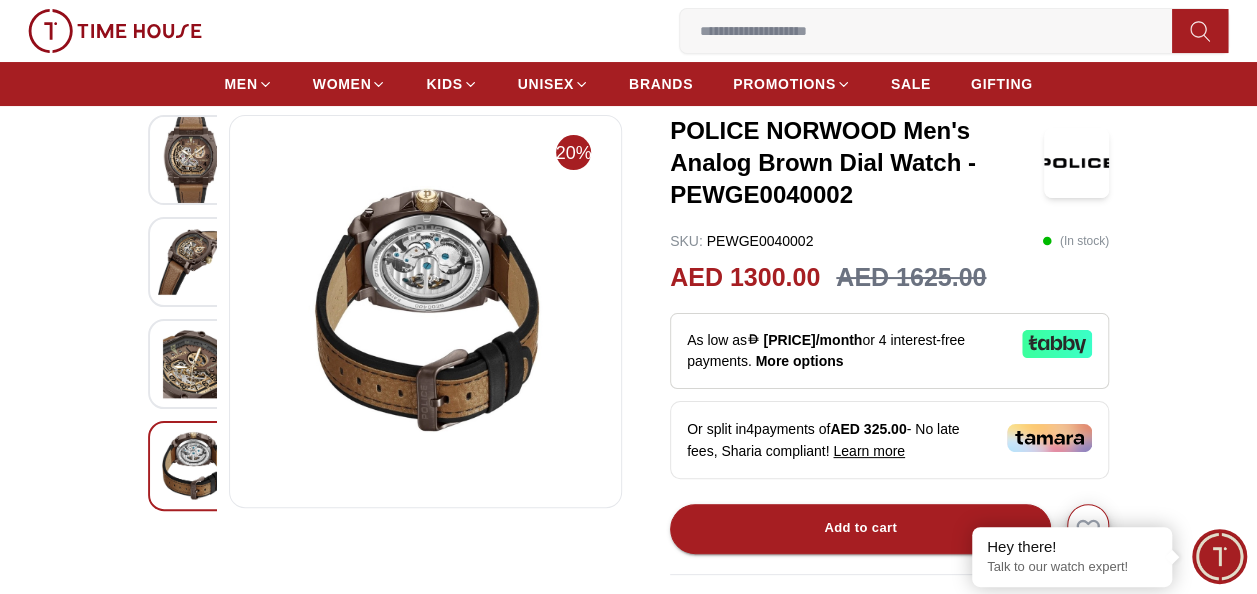 click at bounding box center (193, 160) 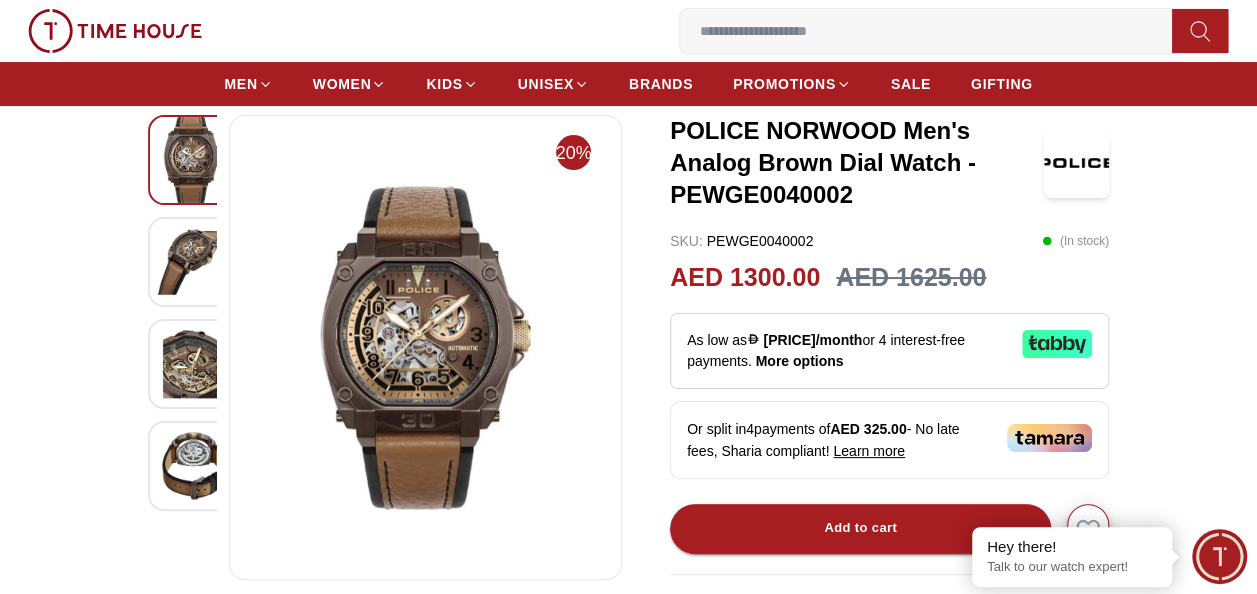 drag, startPoint x: 878, startPoint y: 197, endPoint x: 806, endPoint y: 163, distance: 79.624115 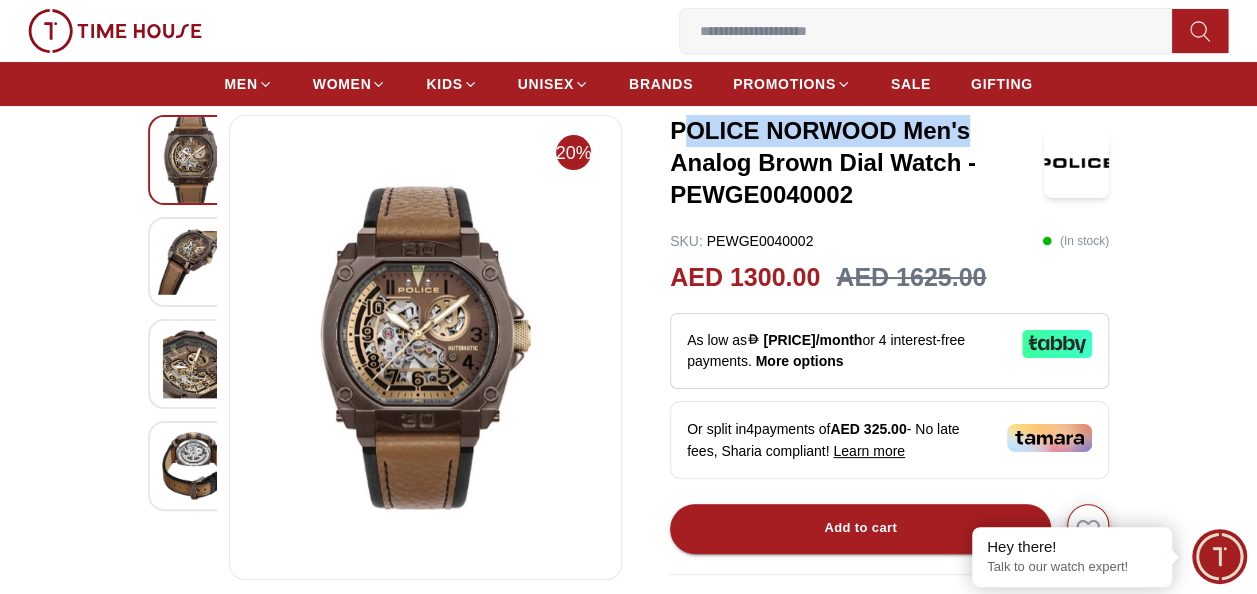 drag, startPoint x: 682, startPoint y: 122, endPoint x: 980, endPoint y: 128, distance: 298.0604 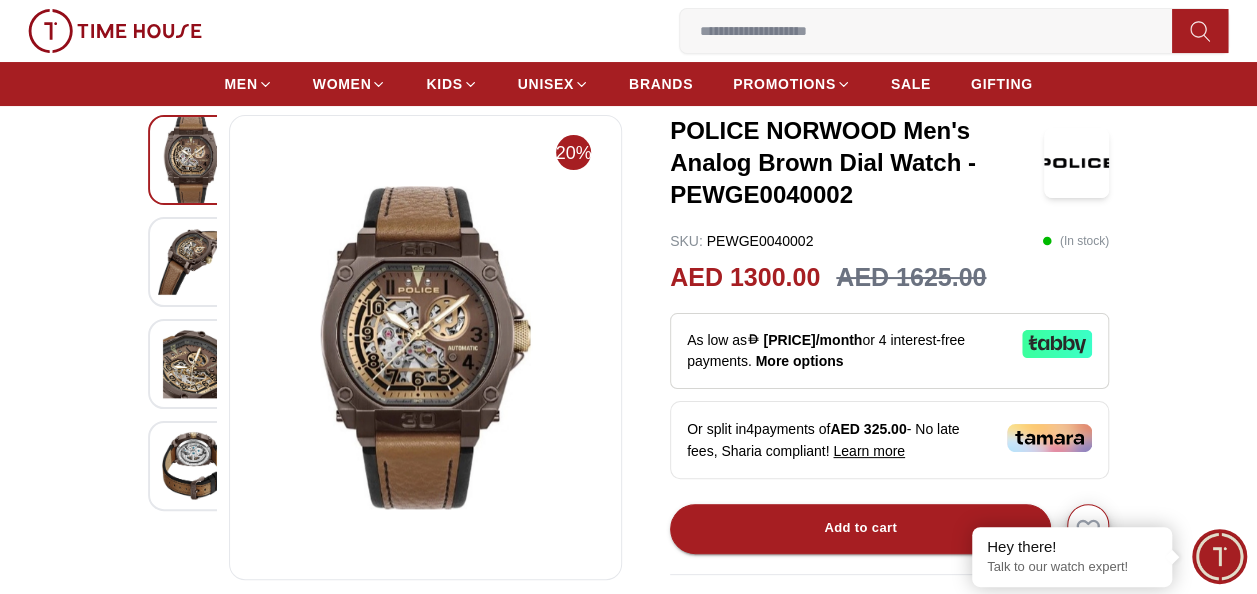 click on "POLICE NORWOOD Men's Analog Brown Dial Watch - PEWGE0040002" at bounding box center [857, 163] 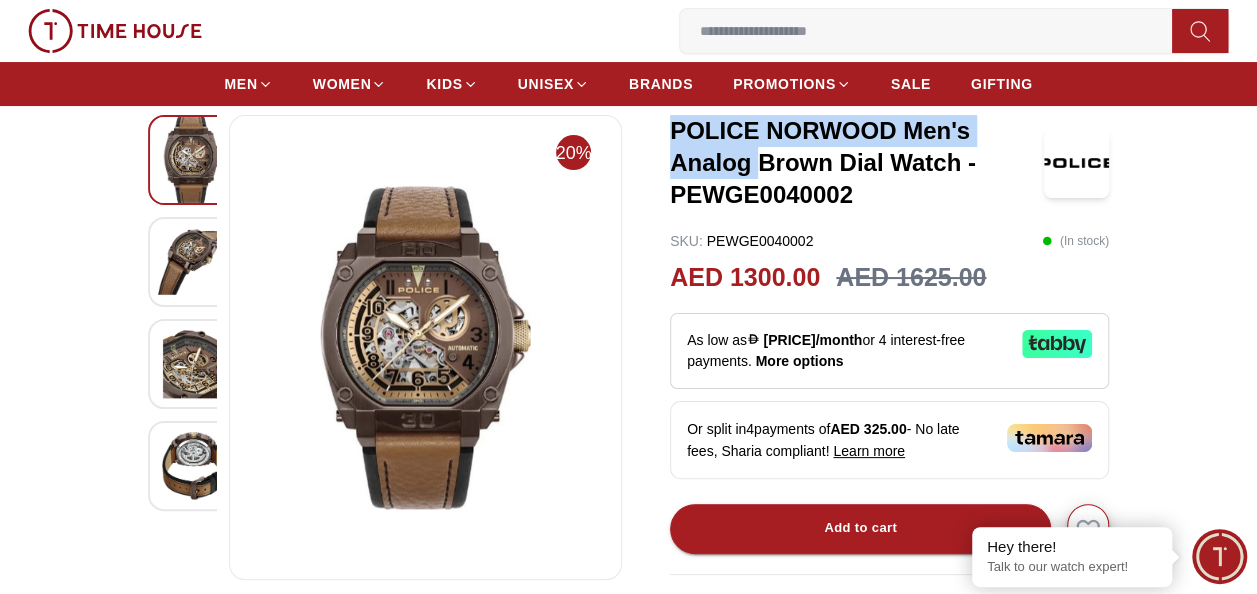 drag, startPoint x: 756, startPoint y: 166, endPoint x: 652, endPoint y: 125, distance: 111.78998 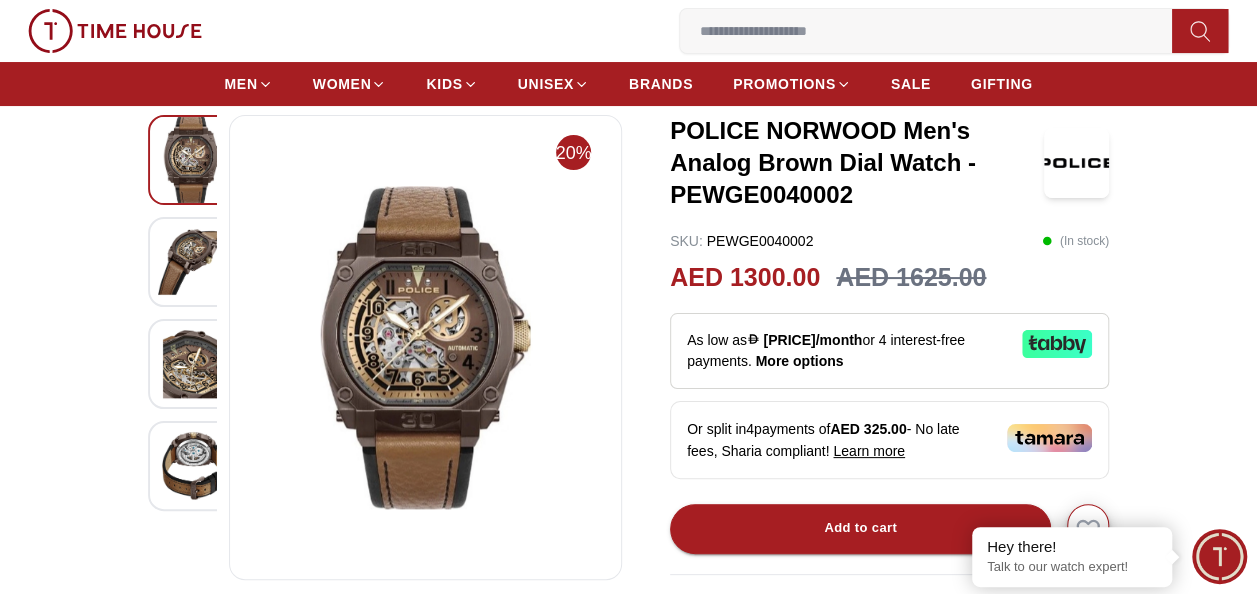 click at bounding box center [934, 31] 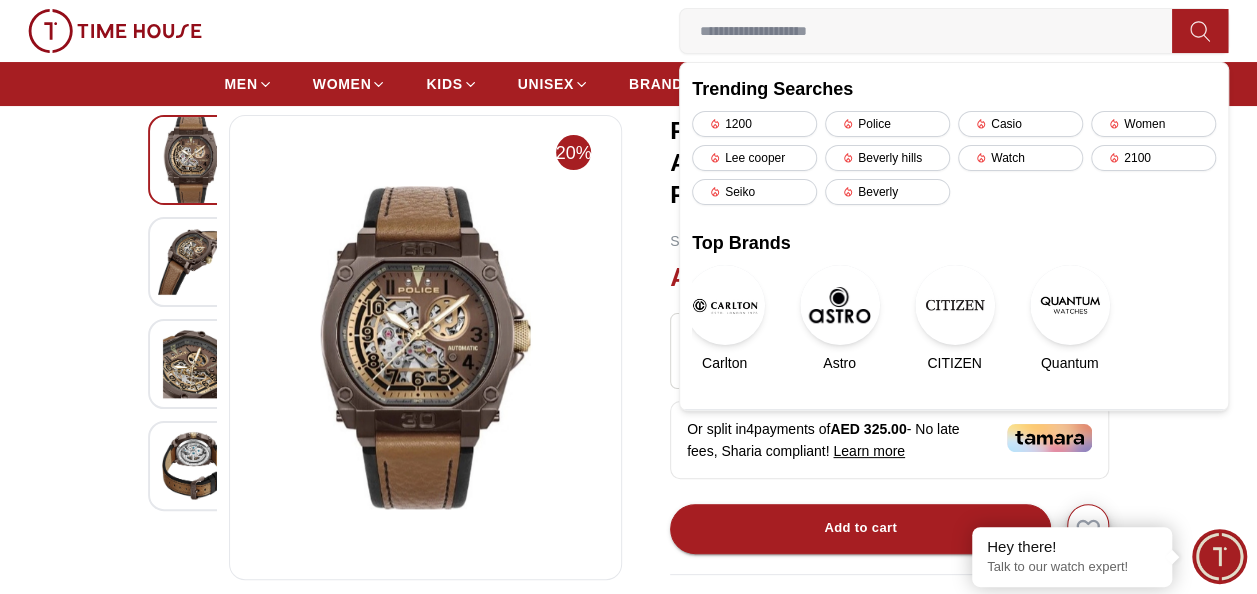 paste on "**********" 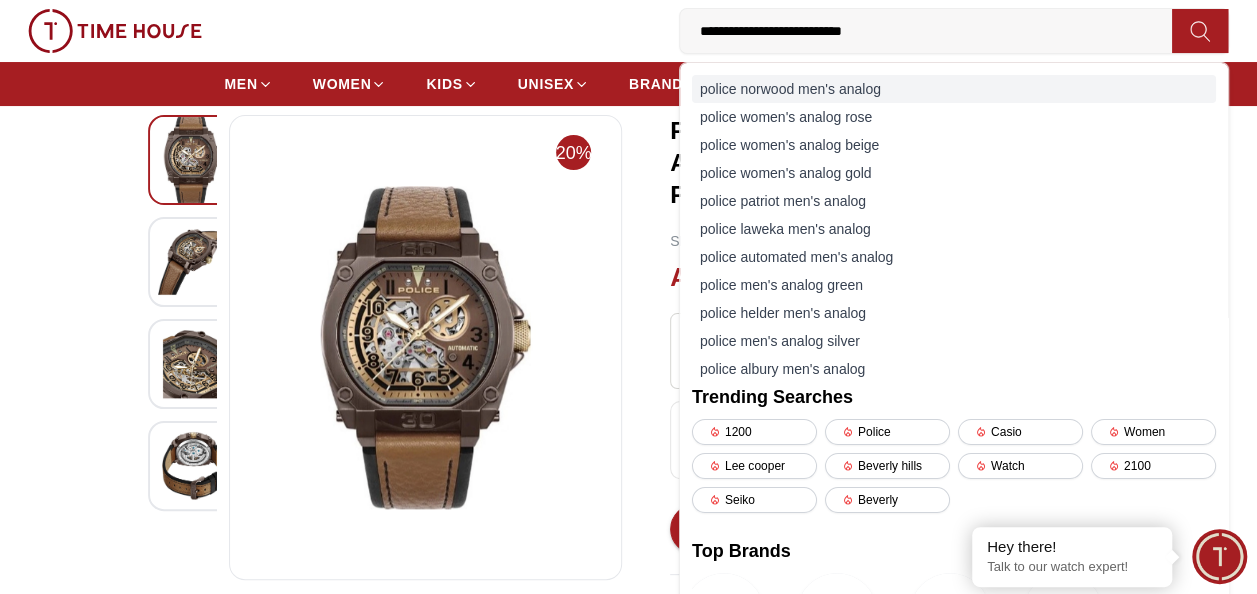 type on "**********" 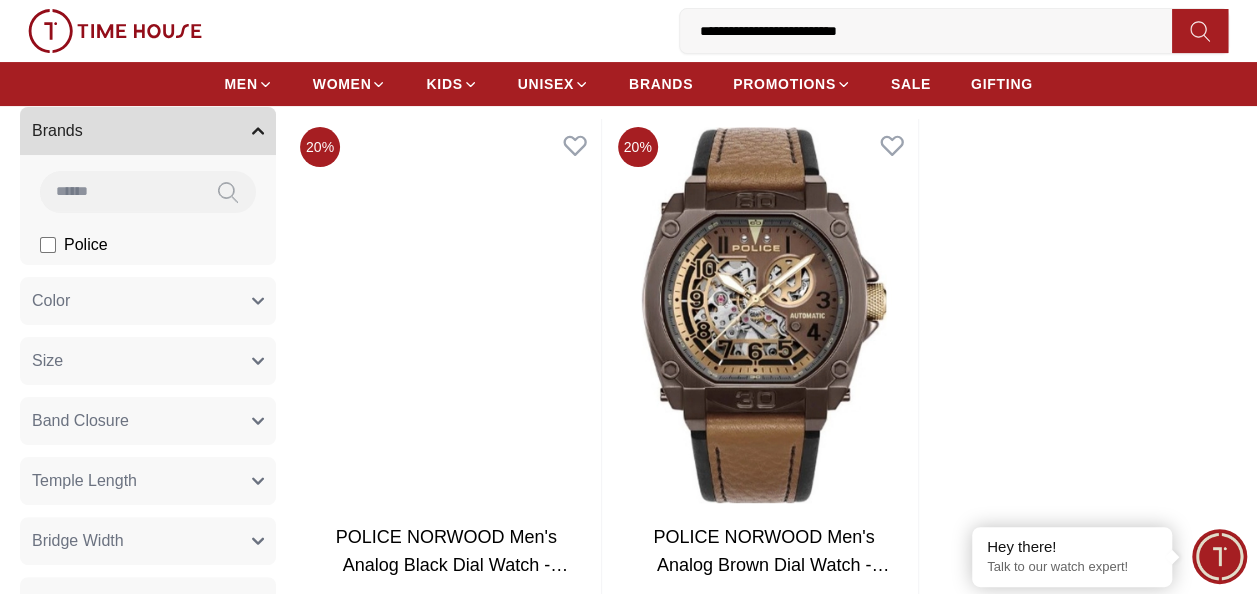 scroll, scrollTop: 200, scrollLeft: 0, axis: vertical 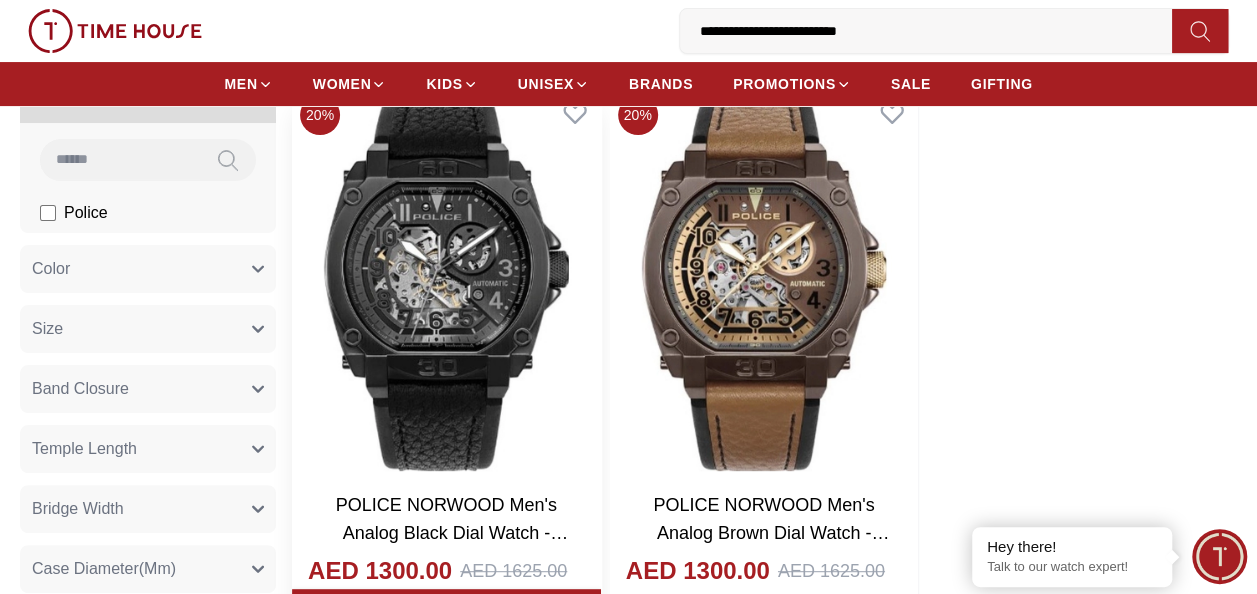 click at bounding box center (446, 283) 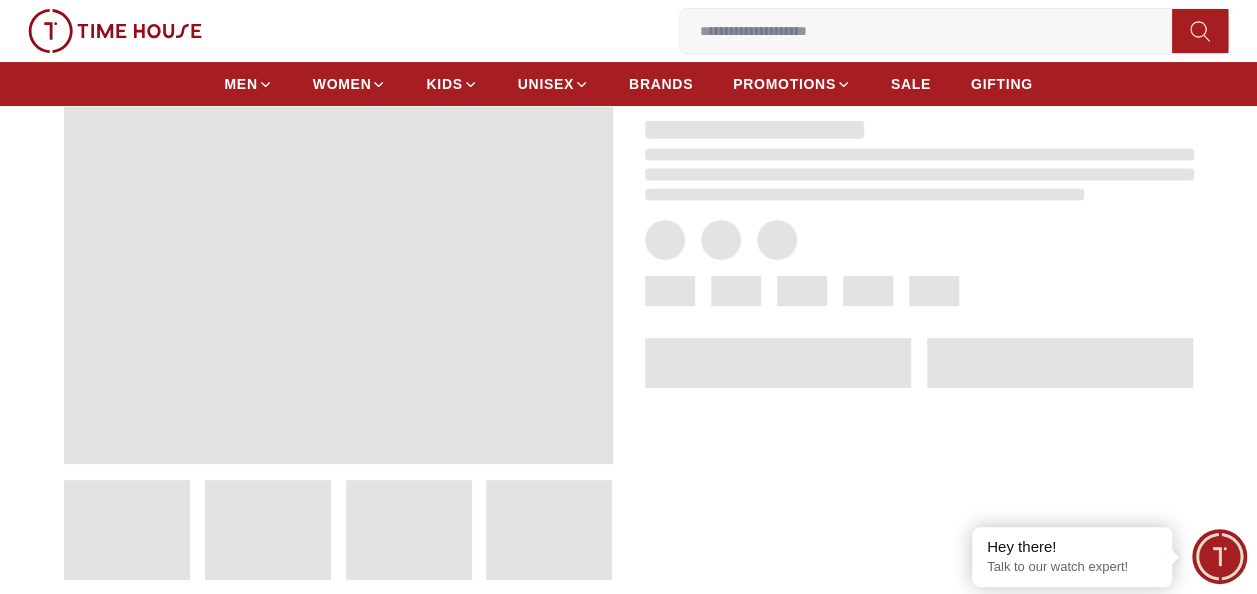scroll, scrollTop: 100, scrollLeft: 0, axis: vertical 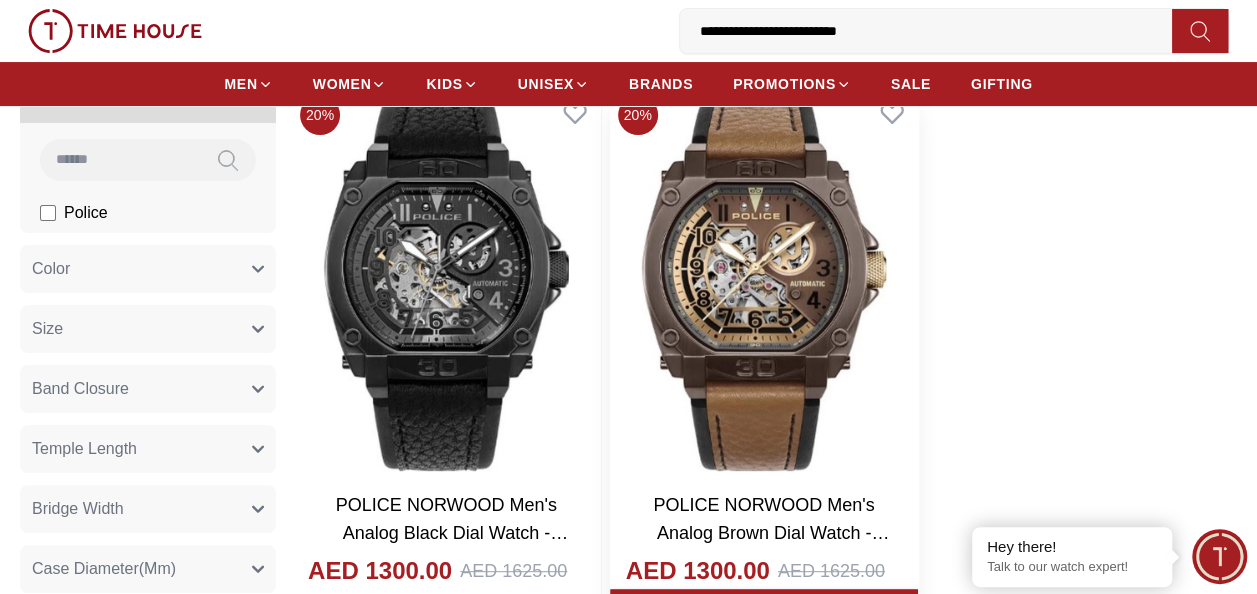click at bounding box center (764, 283) 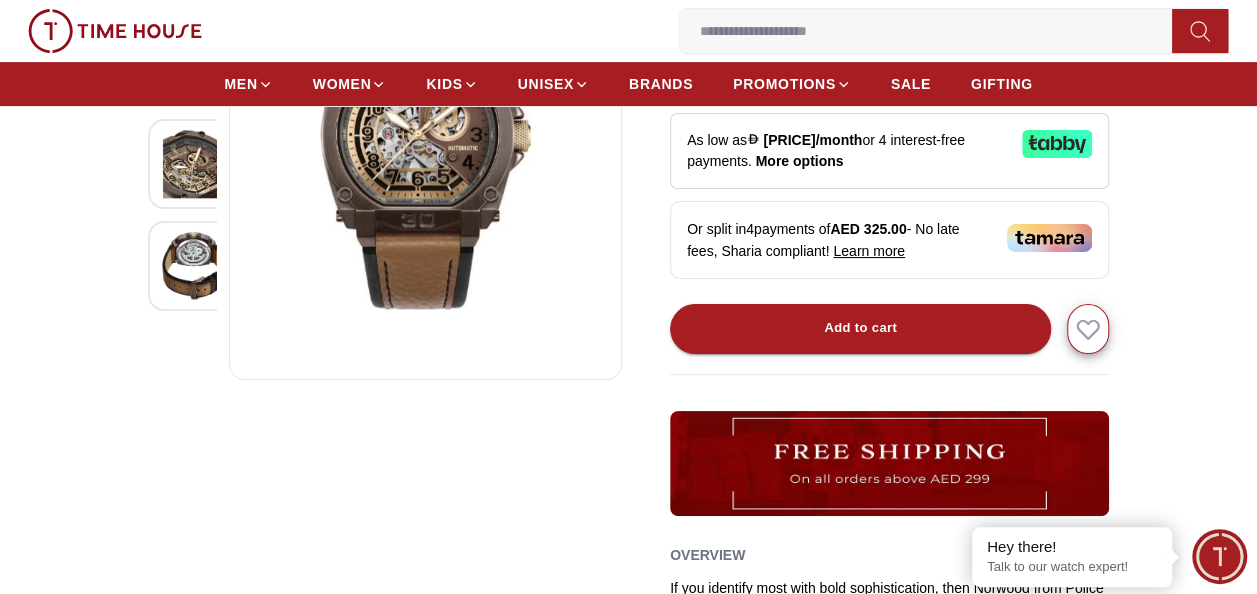 scroll, scrollTop: 400, scrollLeft: 0, axis: vertical 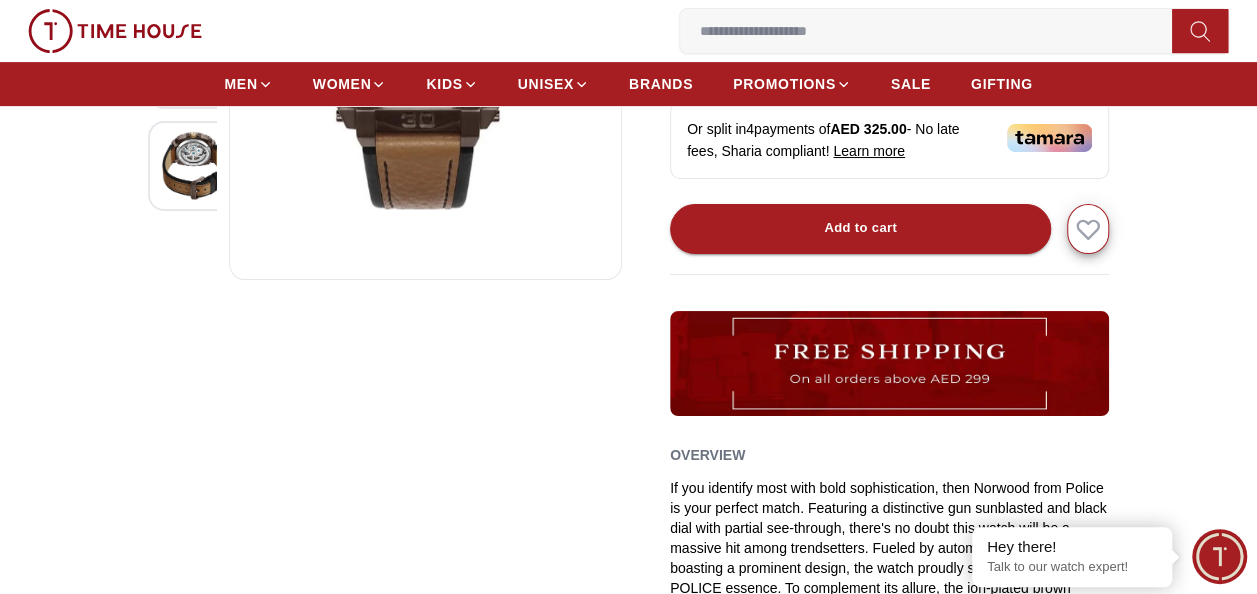 click at bounding box center (889, 363) 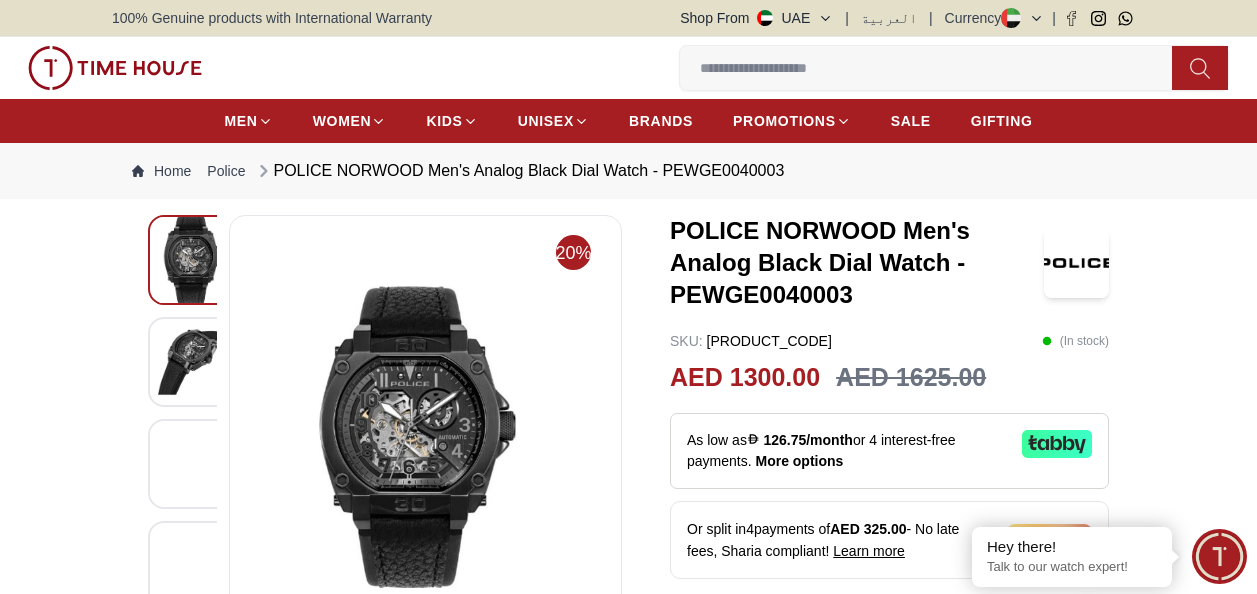 scroll, scrollTop: 0, scrollLeft: 0, axis: both 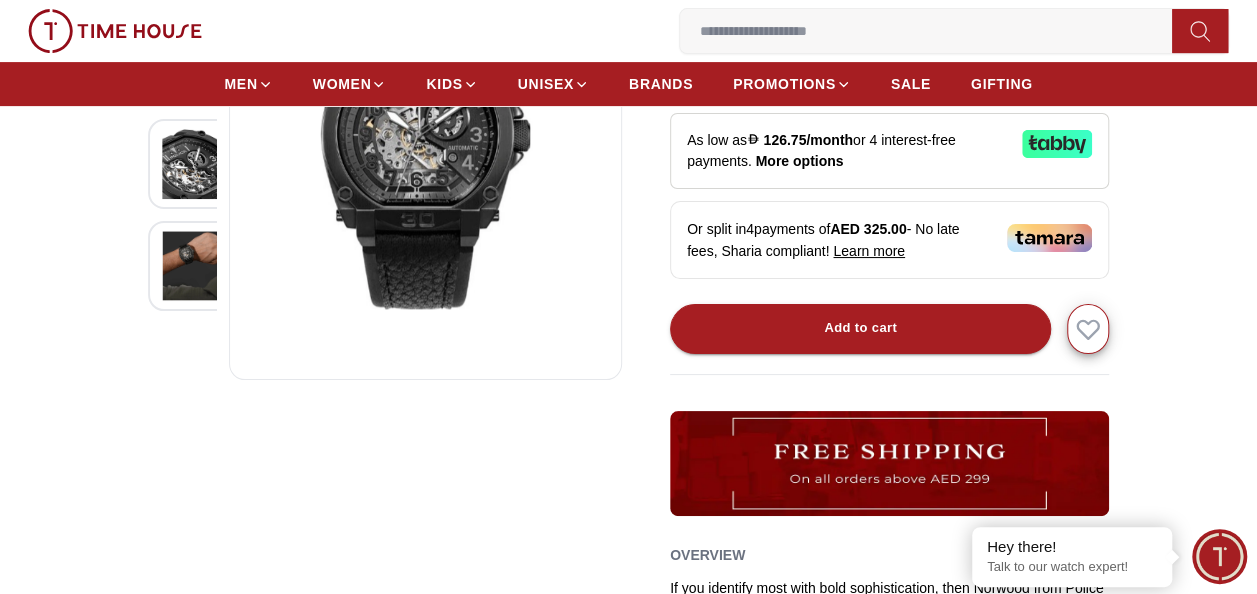 click at bounding box center (193, 266) 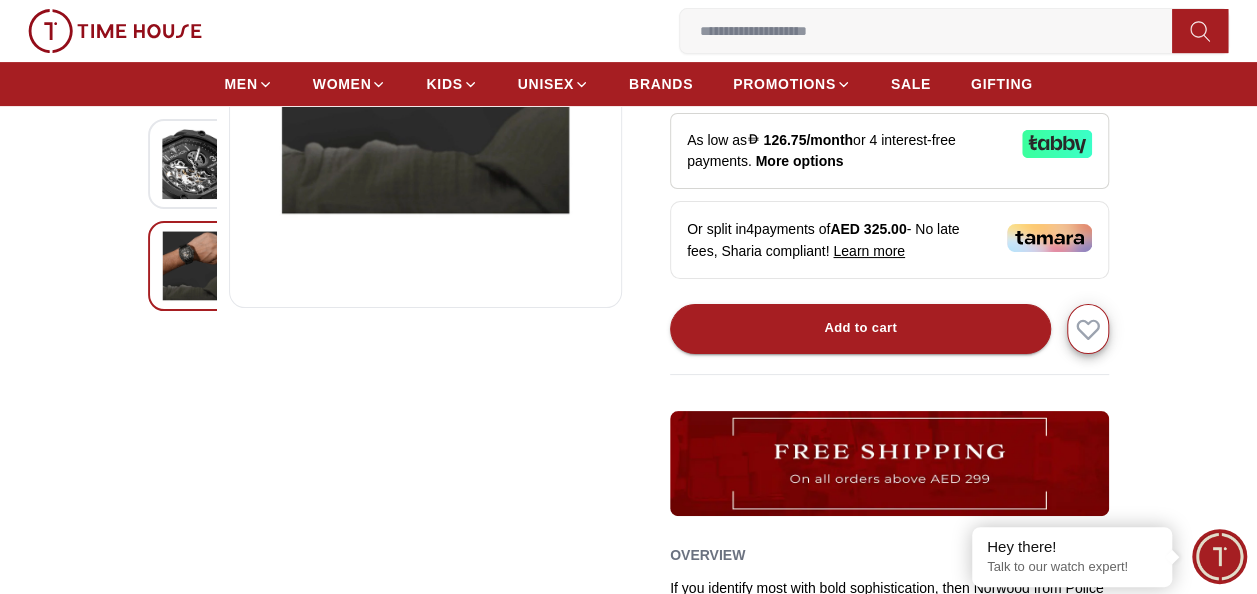 scroll, scrollTop: 100, scrollLeft: 0, axis: vertical 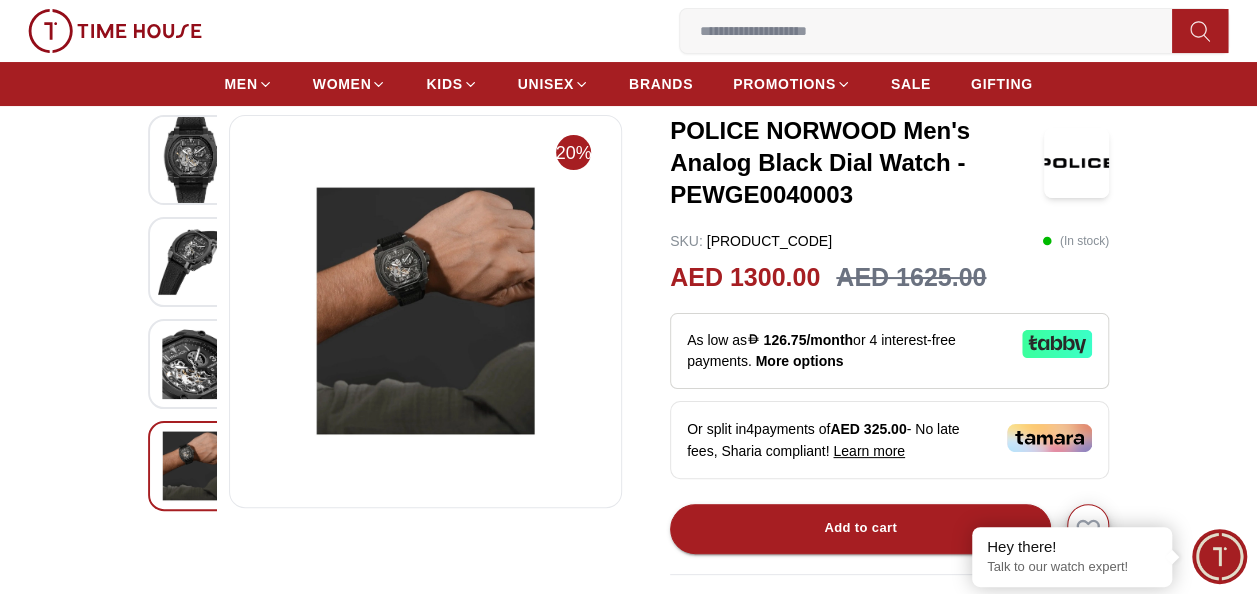 click on "20%" at bounding box center (379, 613) 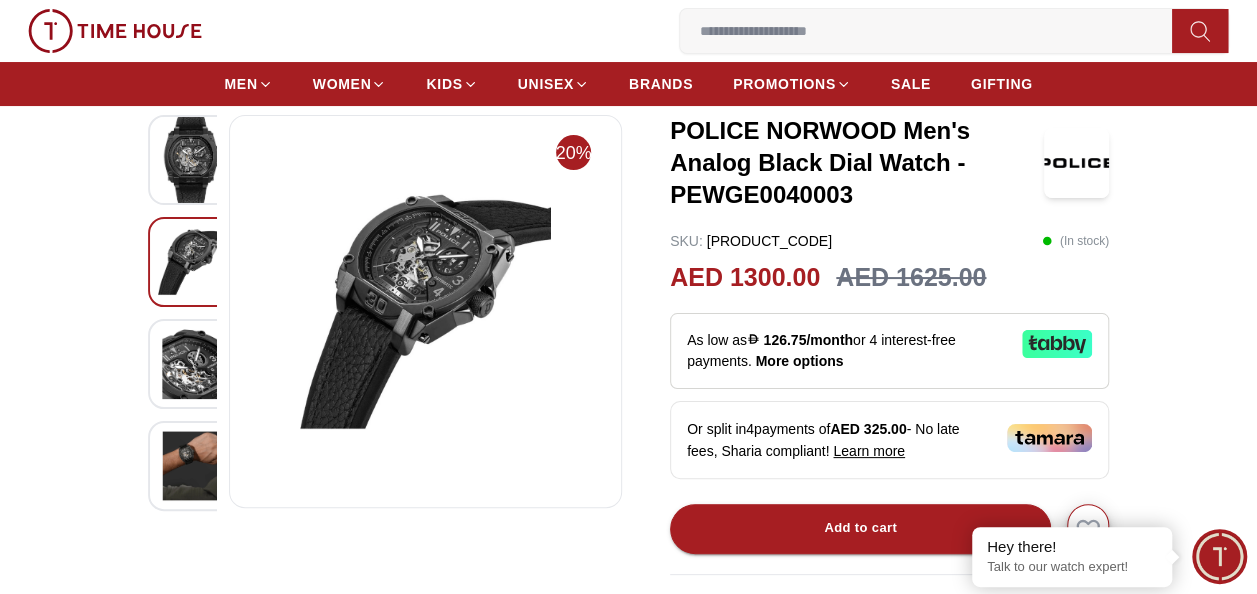 click at bounding box center [193, 364] 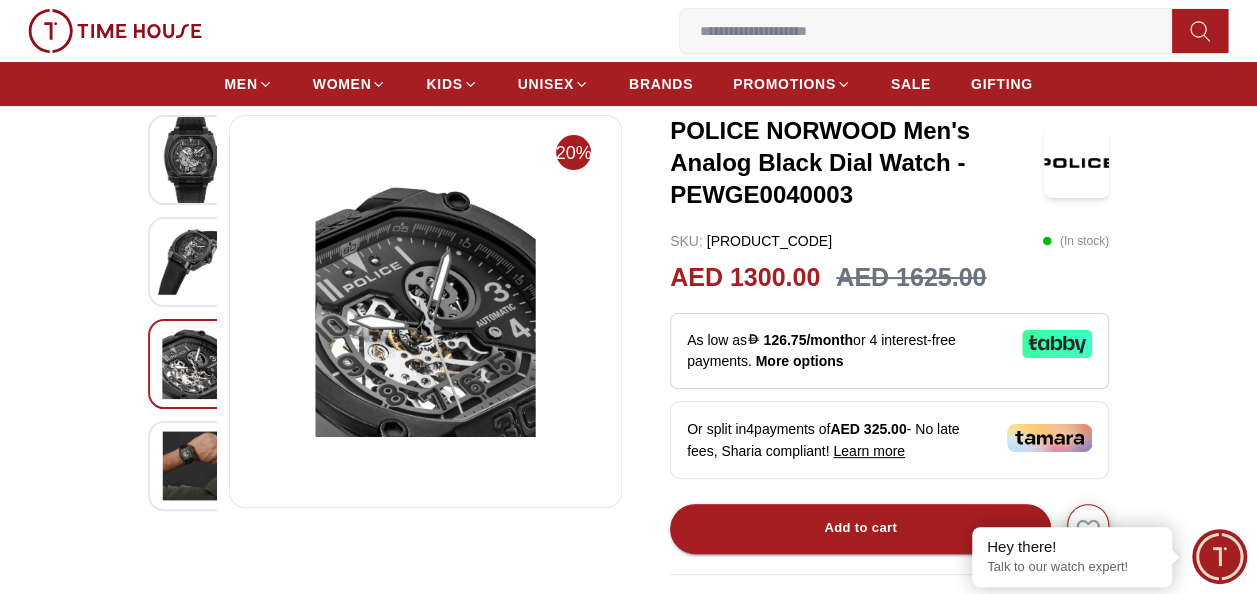 click at bounding box center [193, 262] 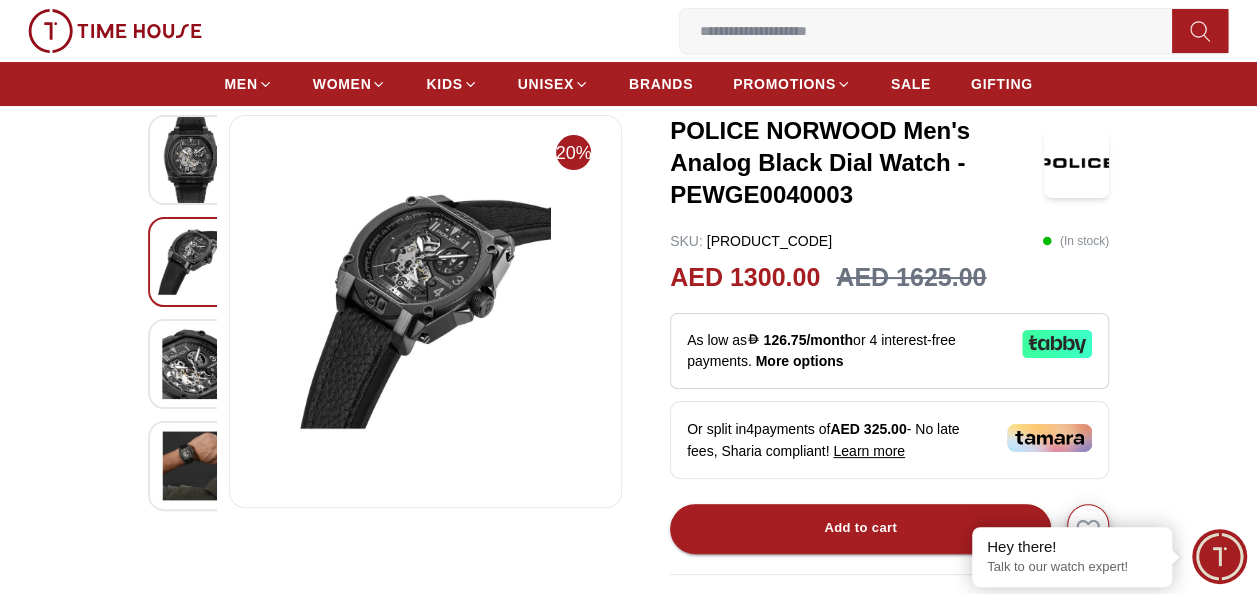 click at bounding box center (193, 160) 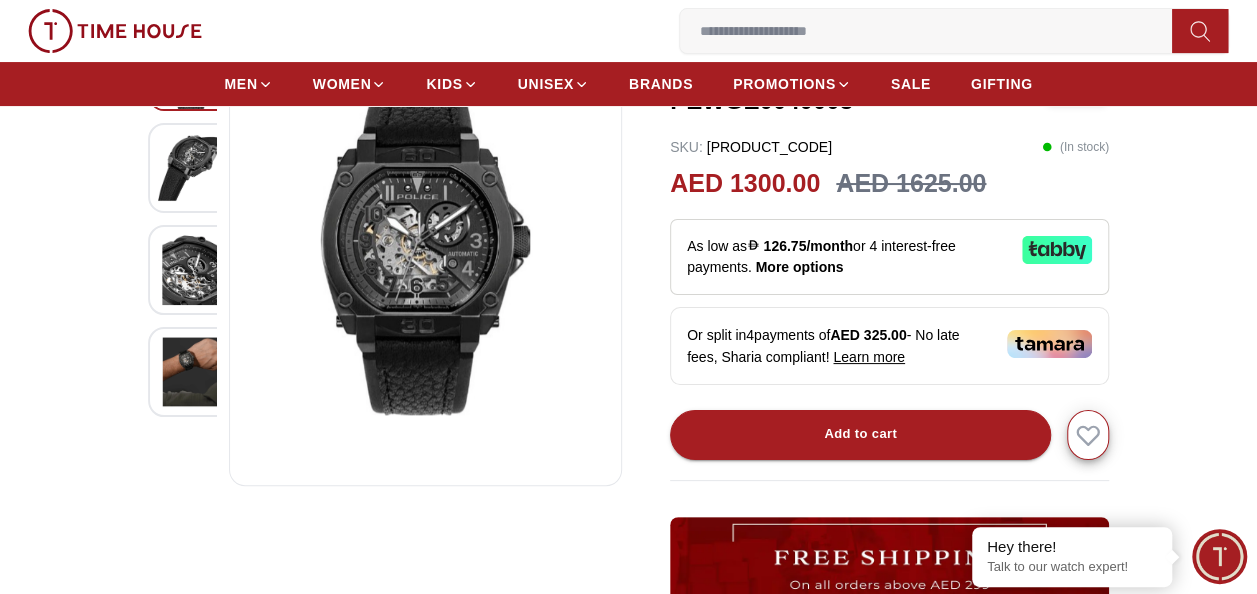 scroll, scrollTop: 200, scrollLeft: 0, axis: vertical 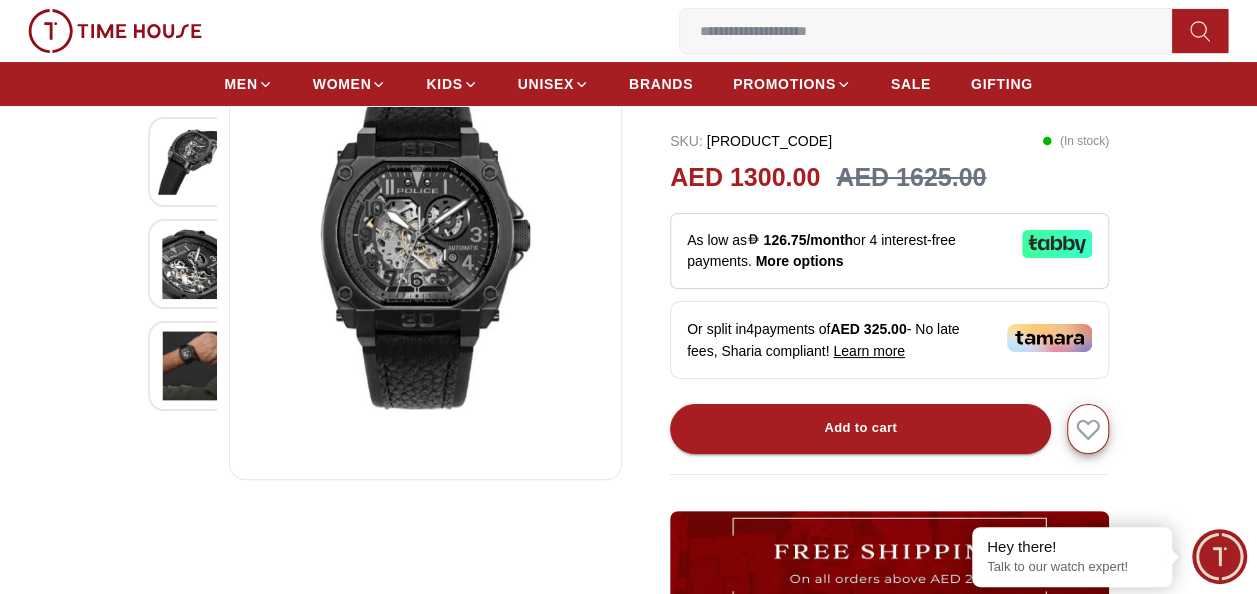 click at bounding box center [193, 162] 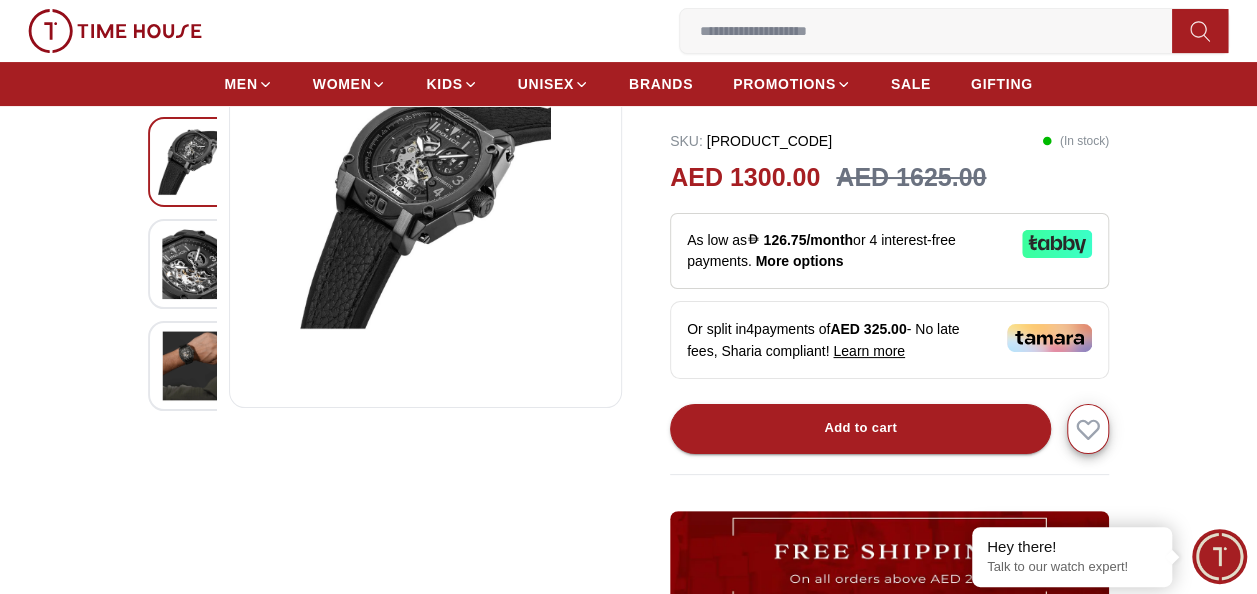 click at bounding box center (193, 264) 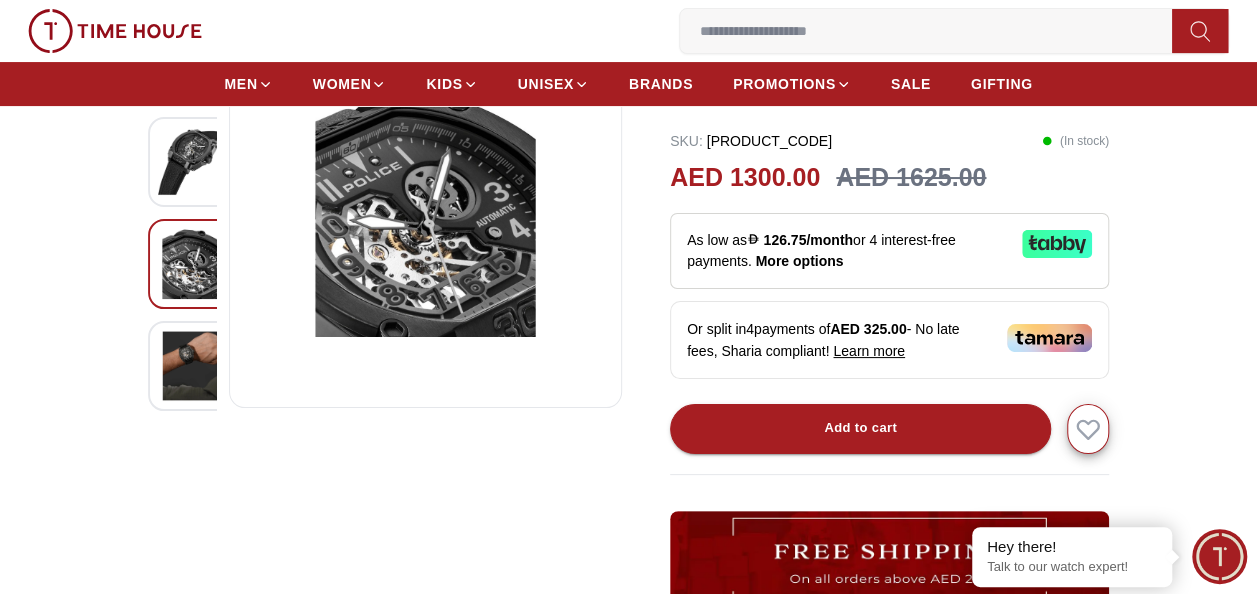 click at bounding box center (193, 366) 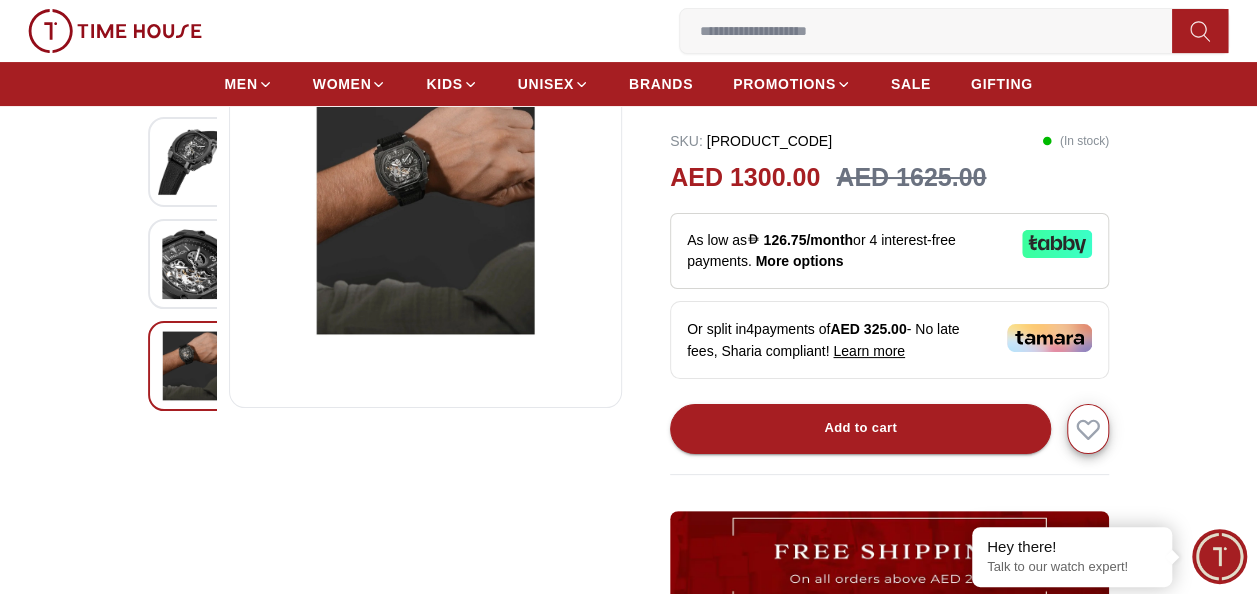 click at bounding box center (193, 264) 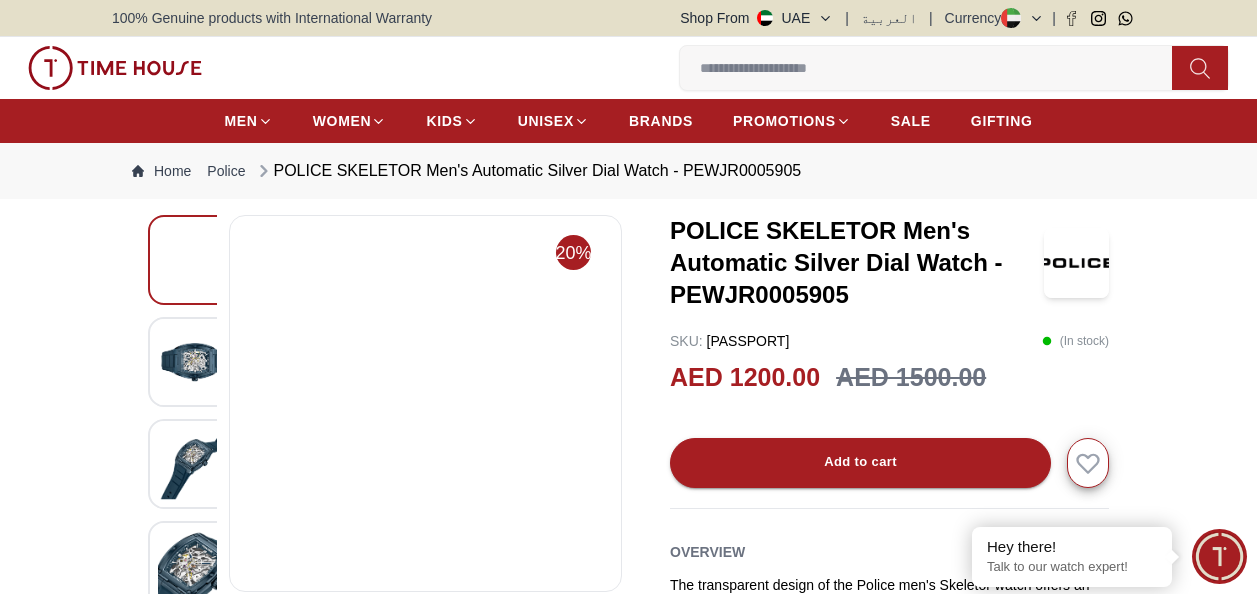 scroll, scrollTop: 0, scrollLeft: 0, axis: both 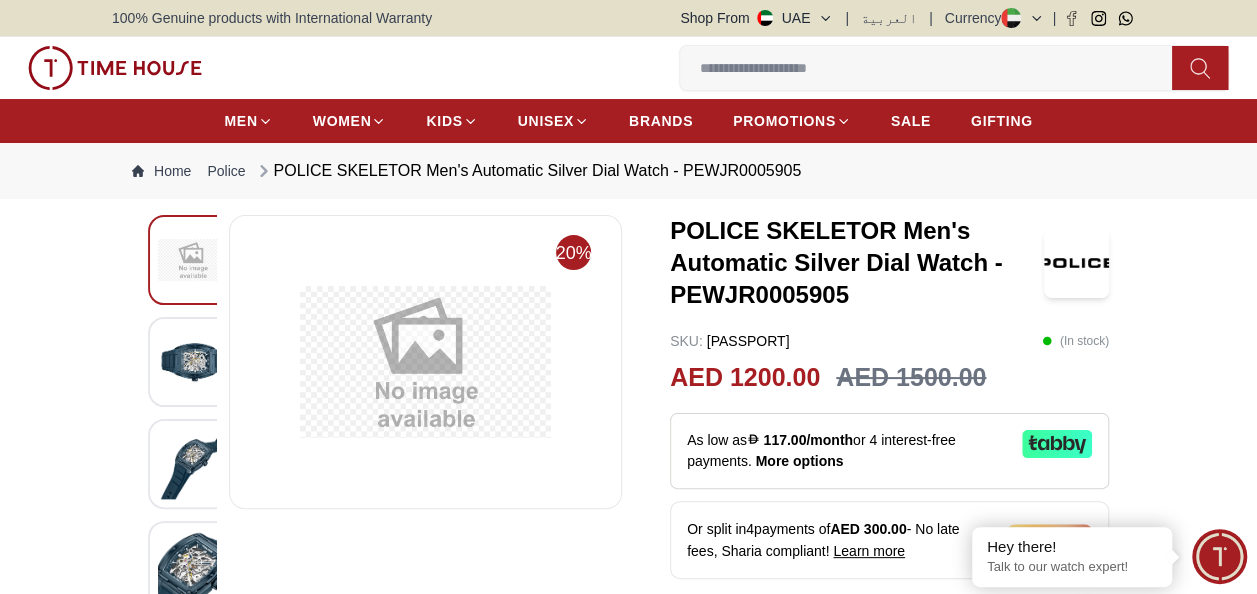 click at bounding box center (425, 362) 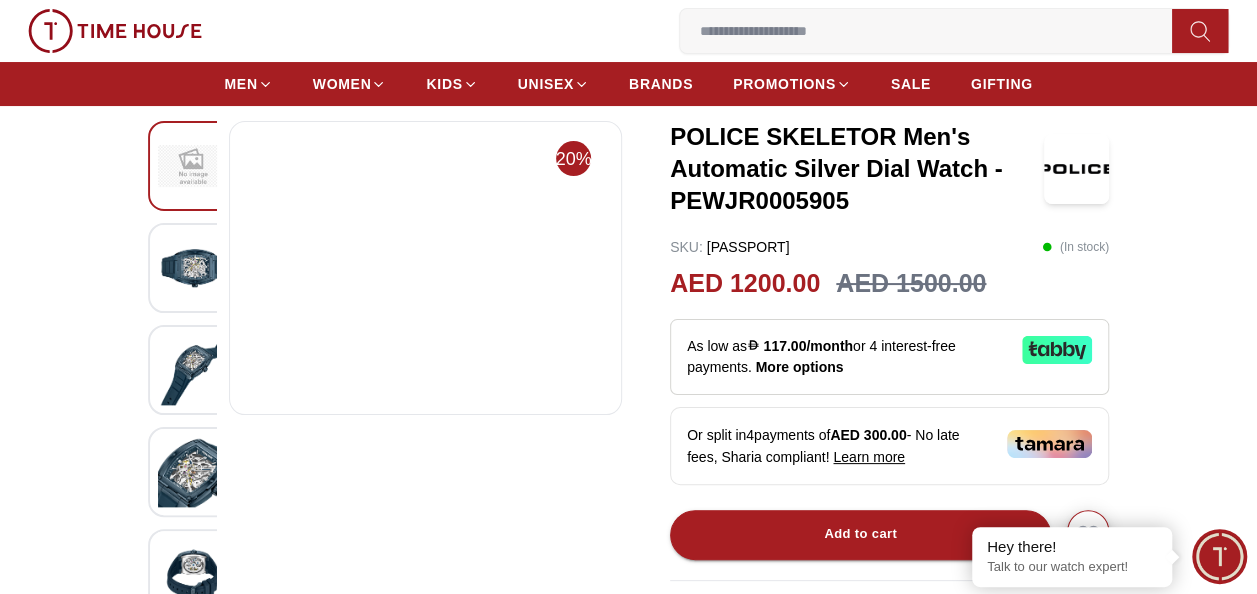 scroll, scrollTop: 0, scrollLeft: 0, axis: both 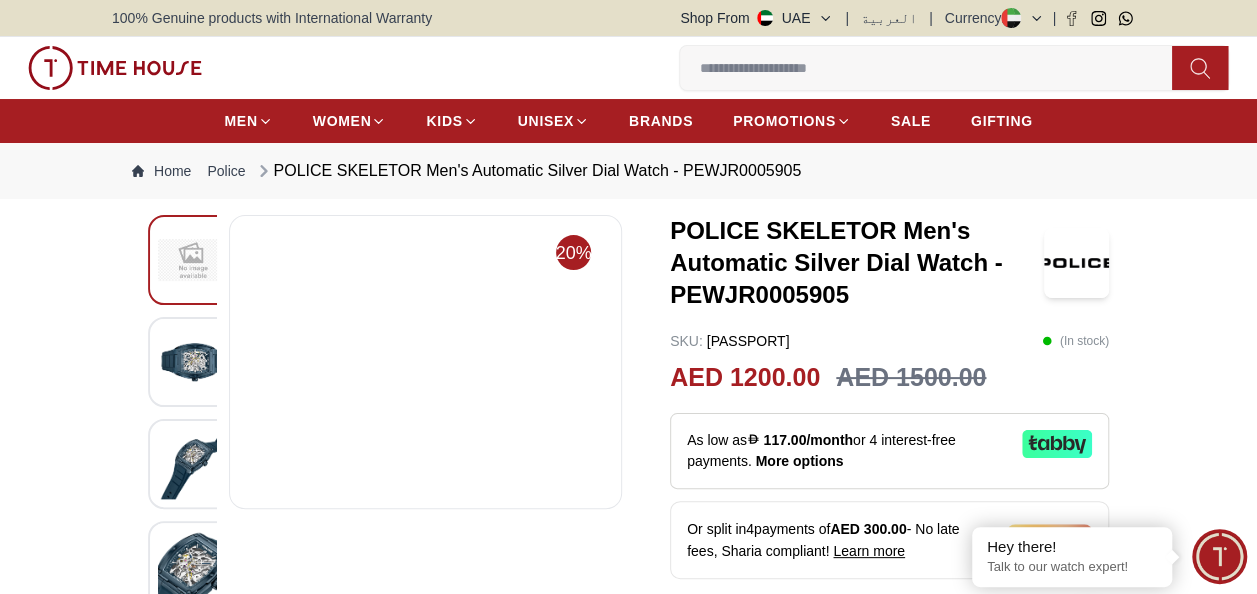 click at bounding box center [425, 362] 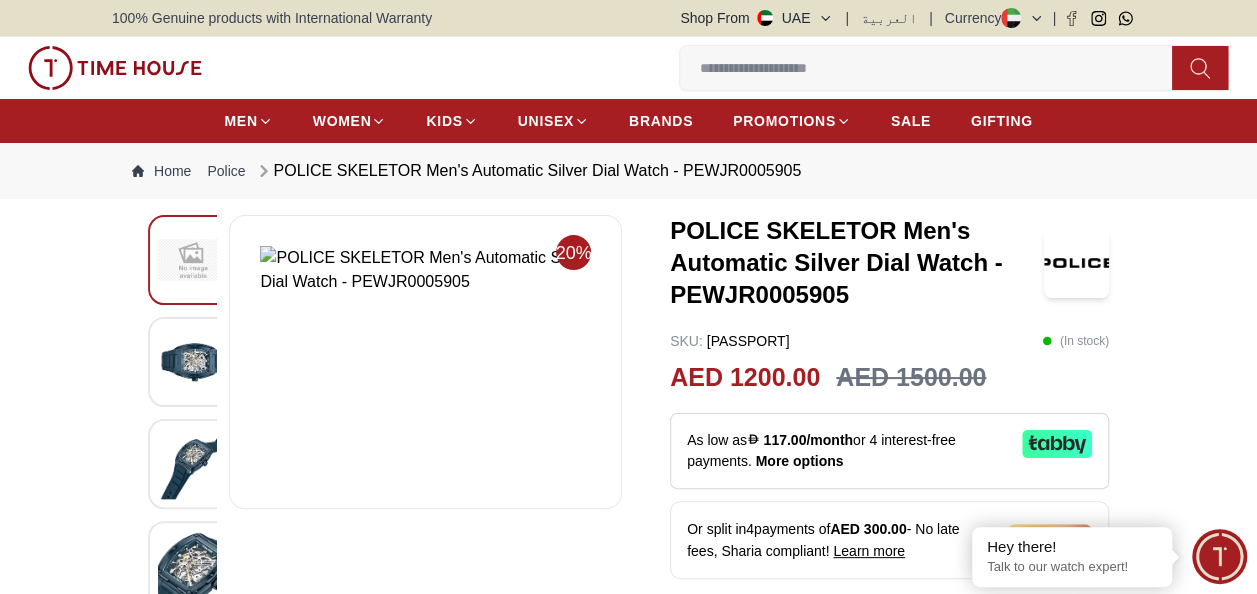 click at bounding box center (425, 362) 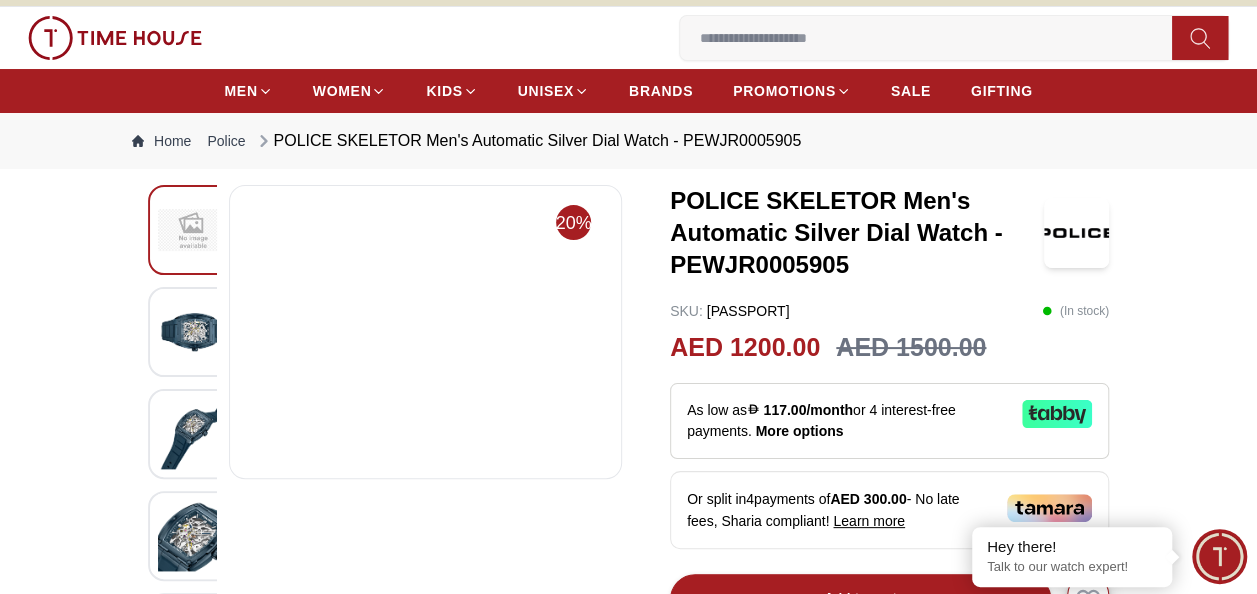 scroll, scrollTop: 0, scrollLeft: 0, axis: both 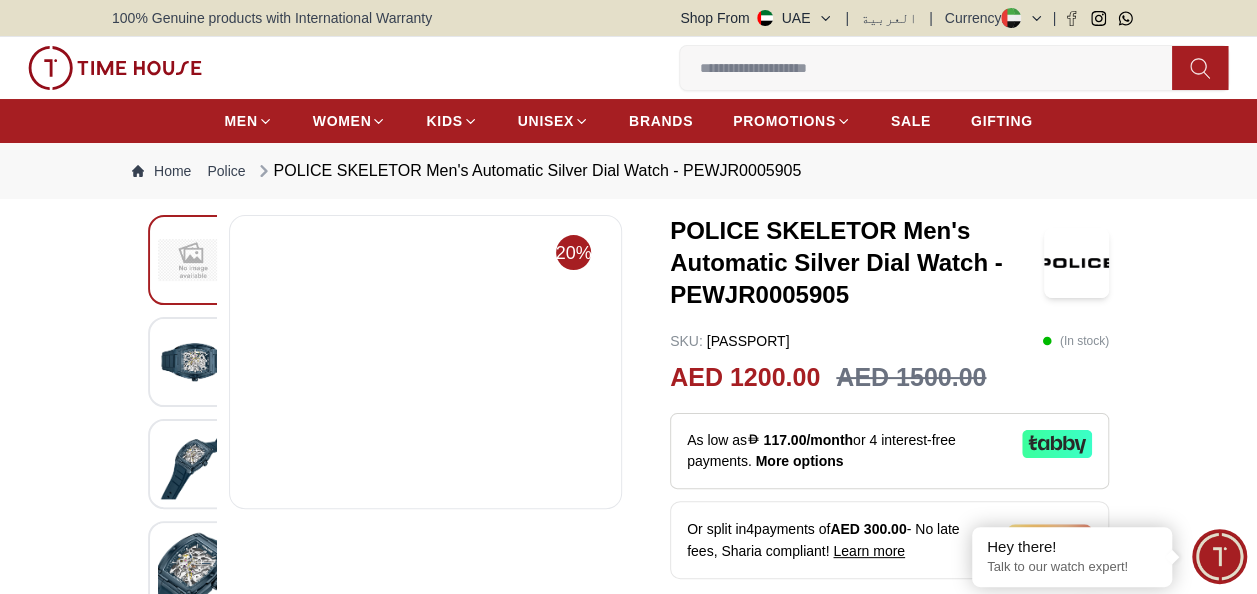 click at bounding box center [425, 362] 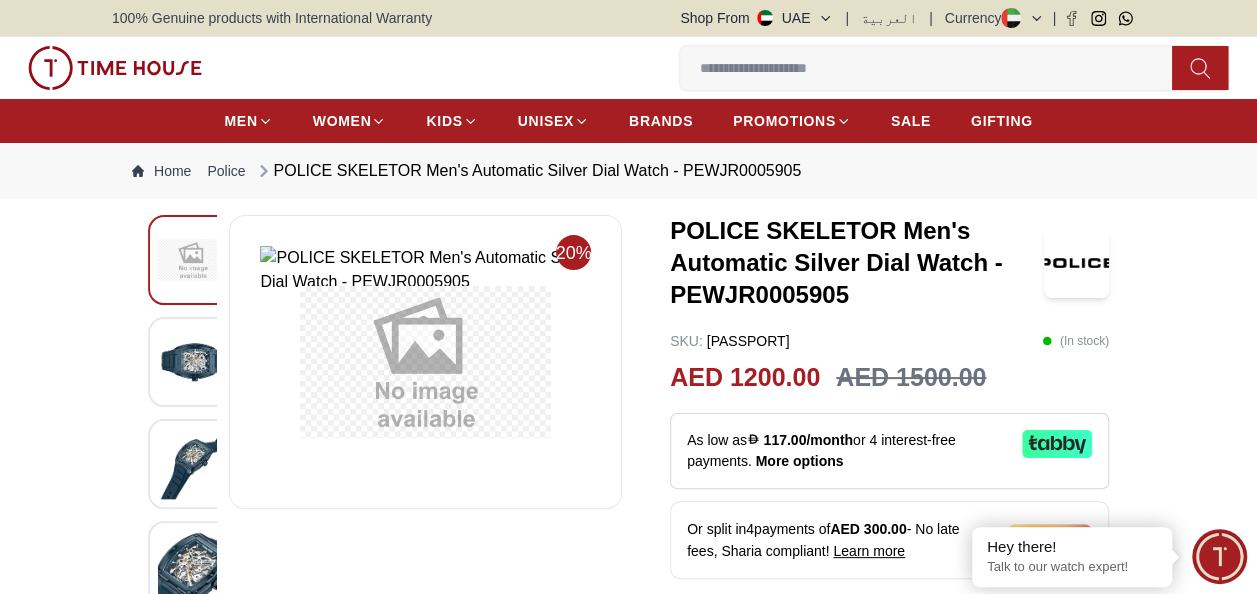click at bounding box center (425, 362) 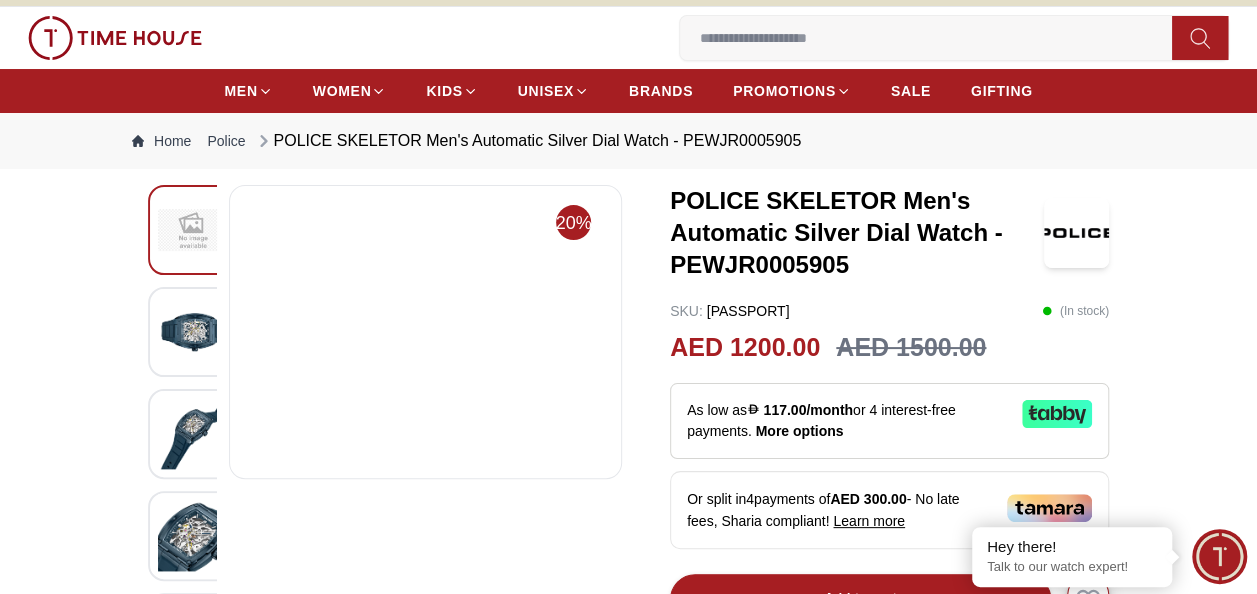 scroll, scrollTop: 0, scrollLeft: 0, axis: both 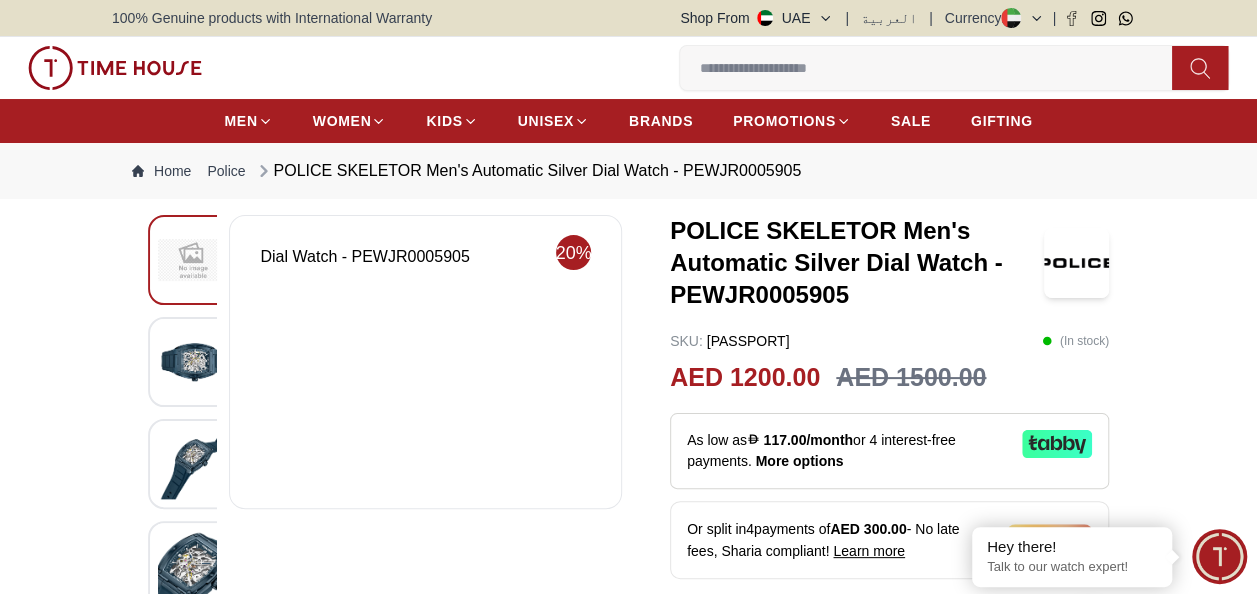 click at bounding box center (425, 362) 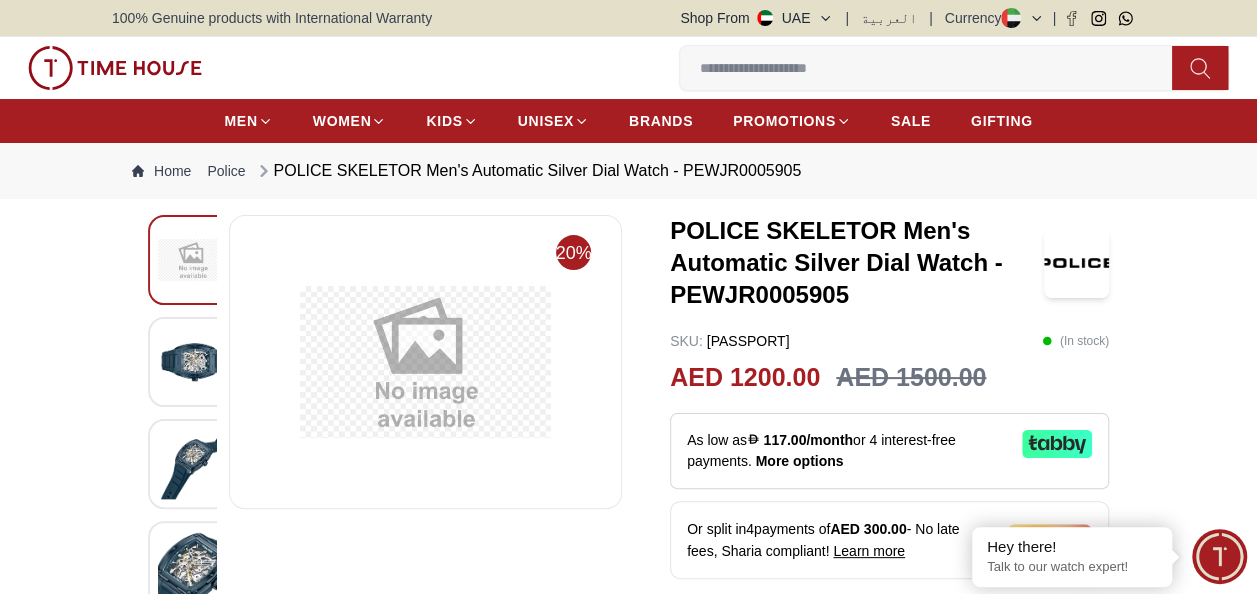 click at bounding box center (193, 361) 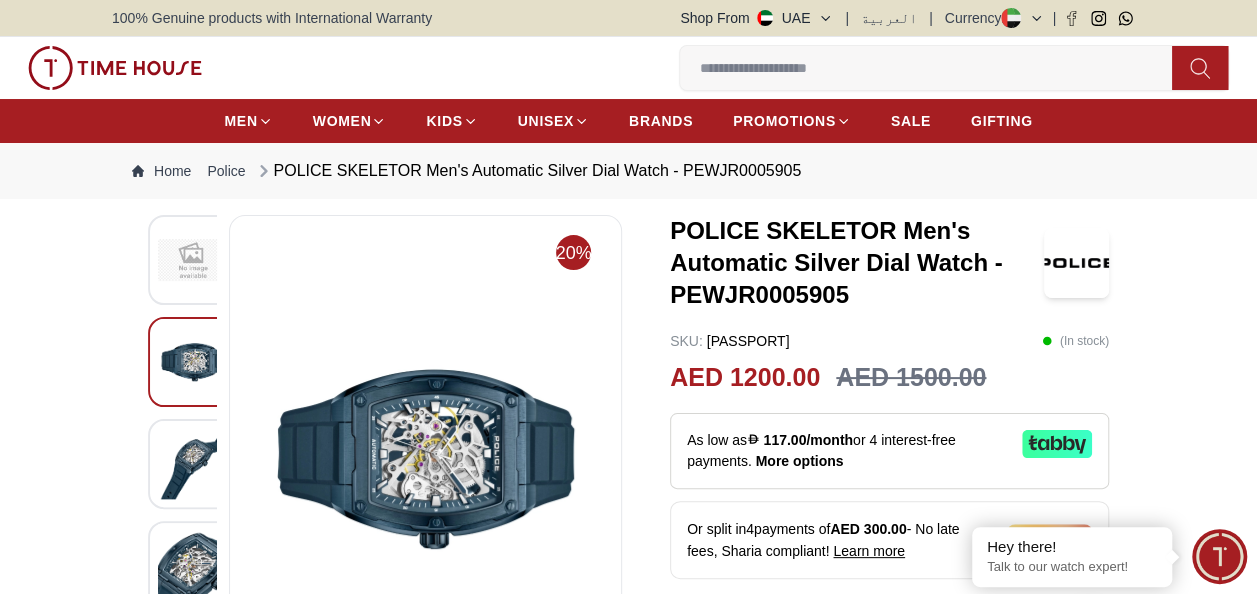 click at bounding box center (425, 457) 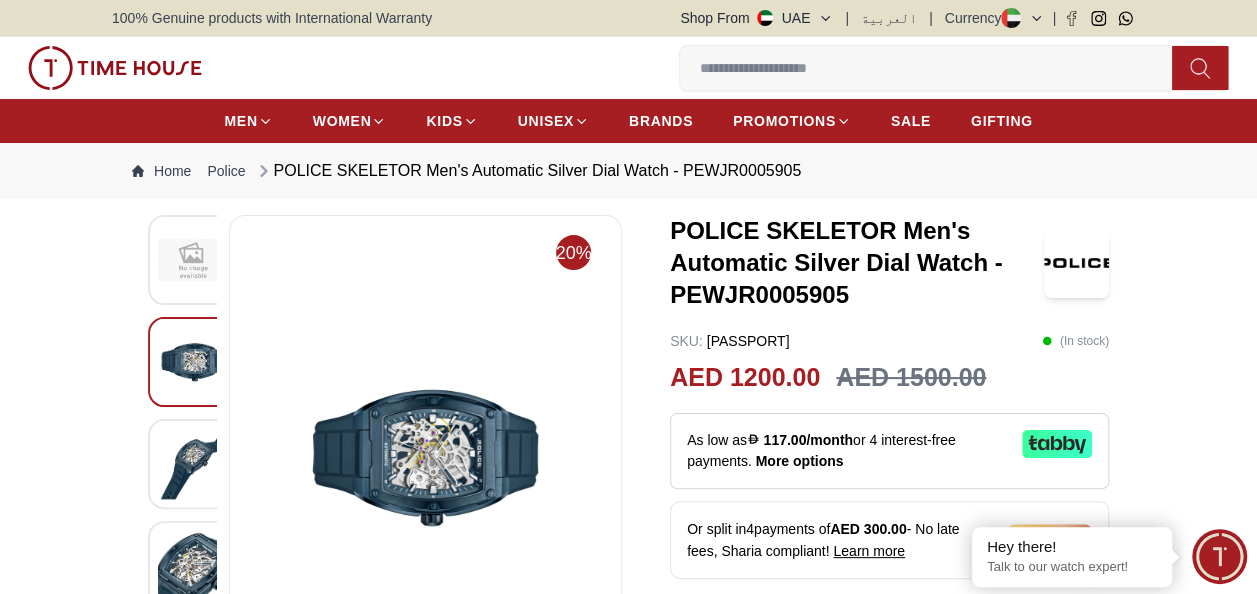 click at bounding box center (193, 463) 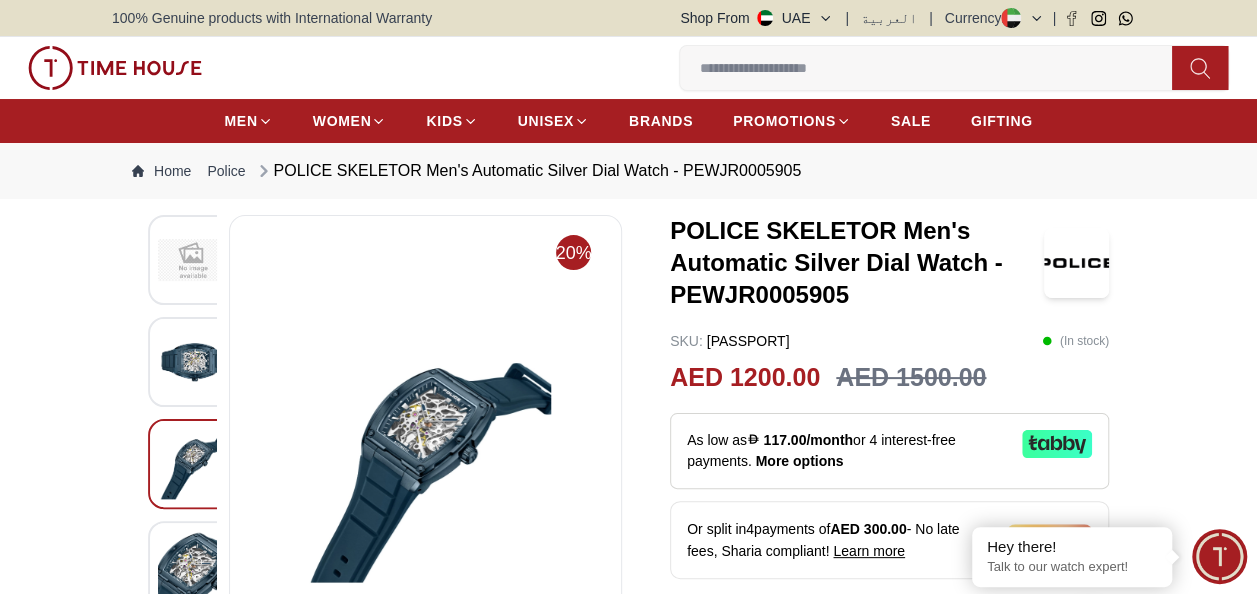click at bounding box center (193, 565) 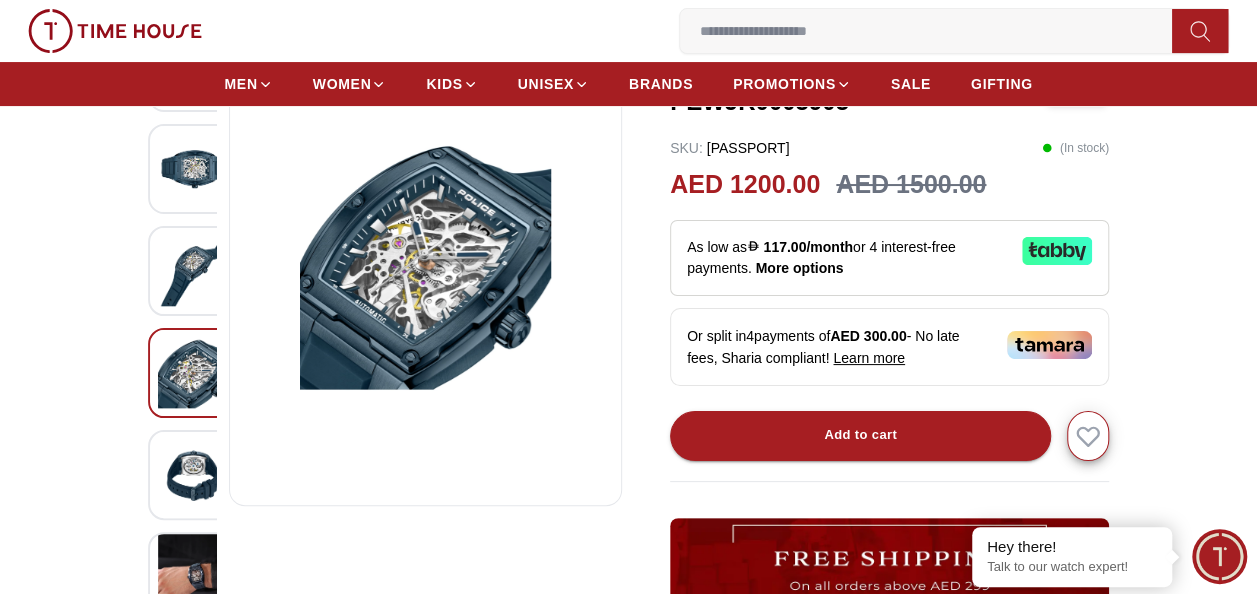 scroll, scrollTop: 200, scrollLeft: 0, axis: vertical 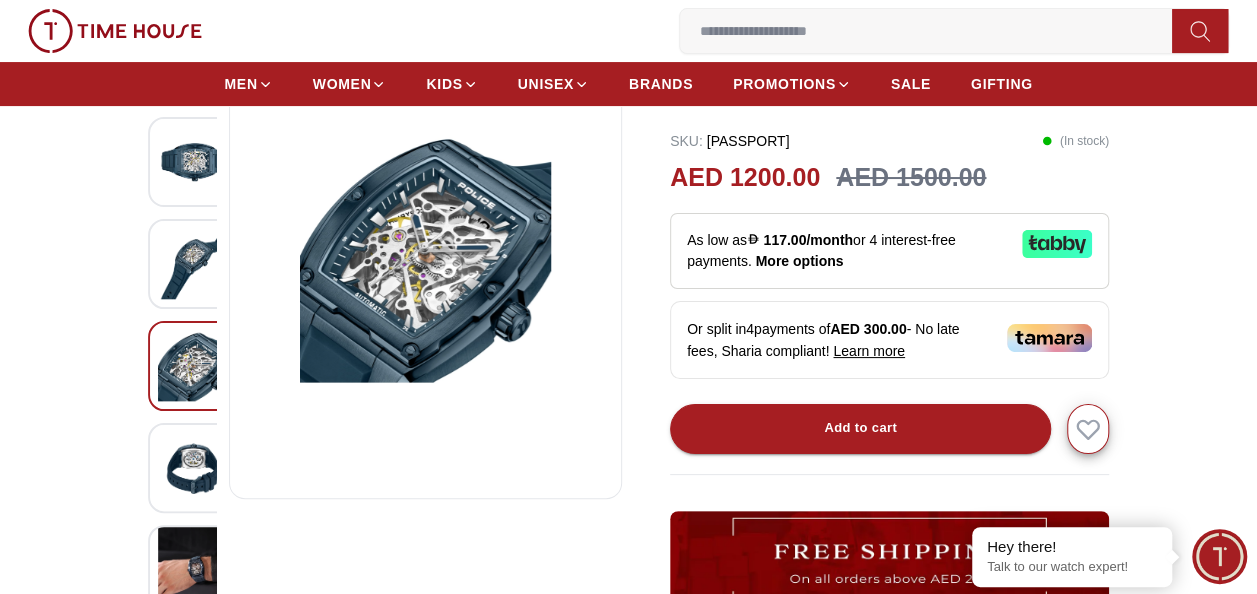 click at bounding box center [193, 467] 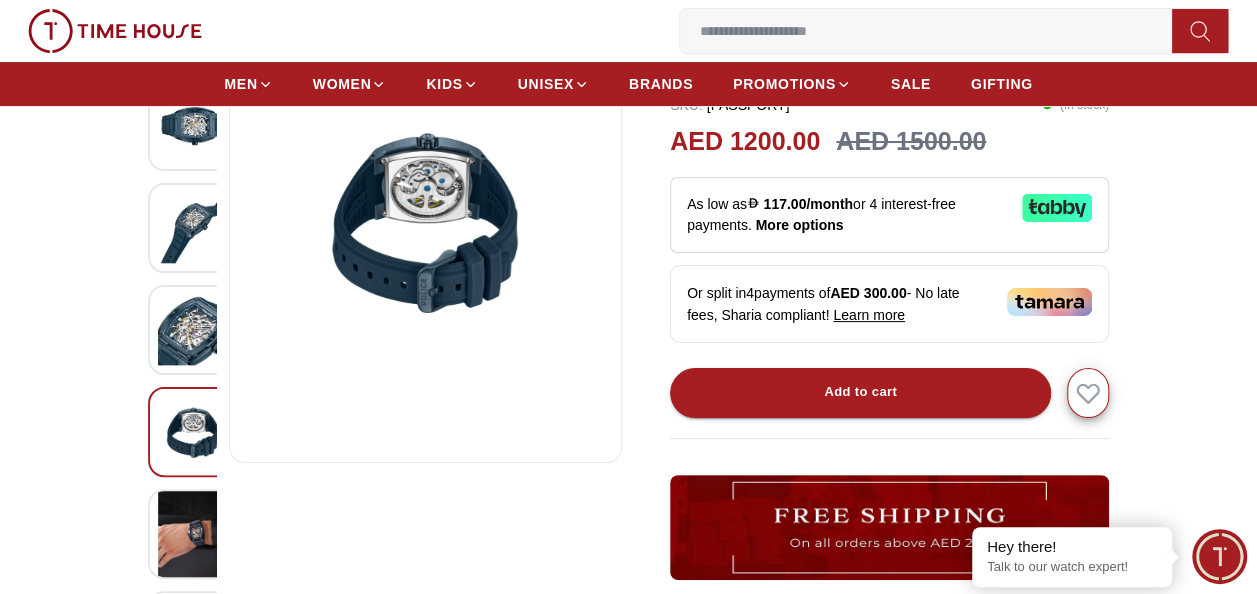 scroll, scrollTop: 200, scrollLeft: 0, axis: vertical 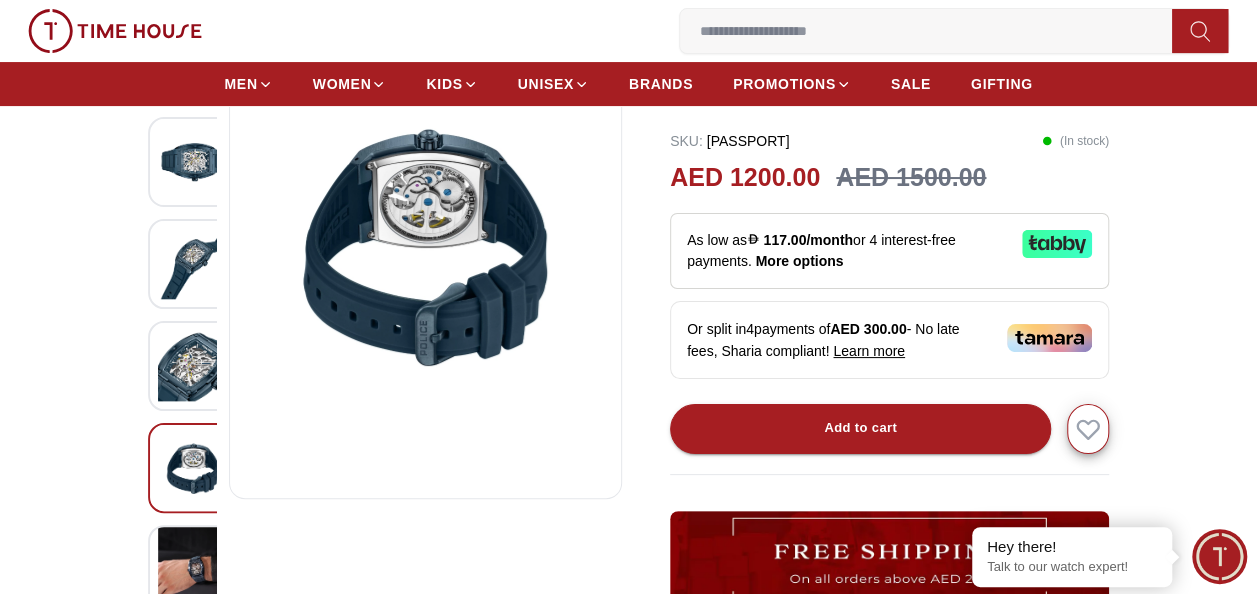 click at bounding box center (425, 257) 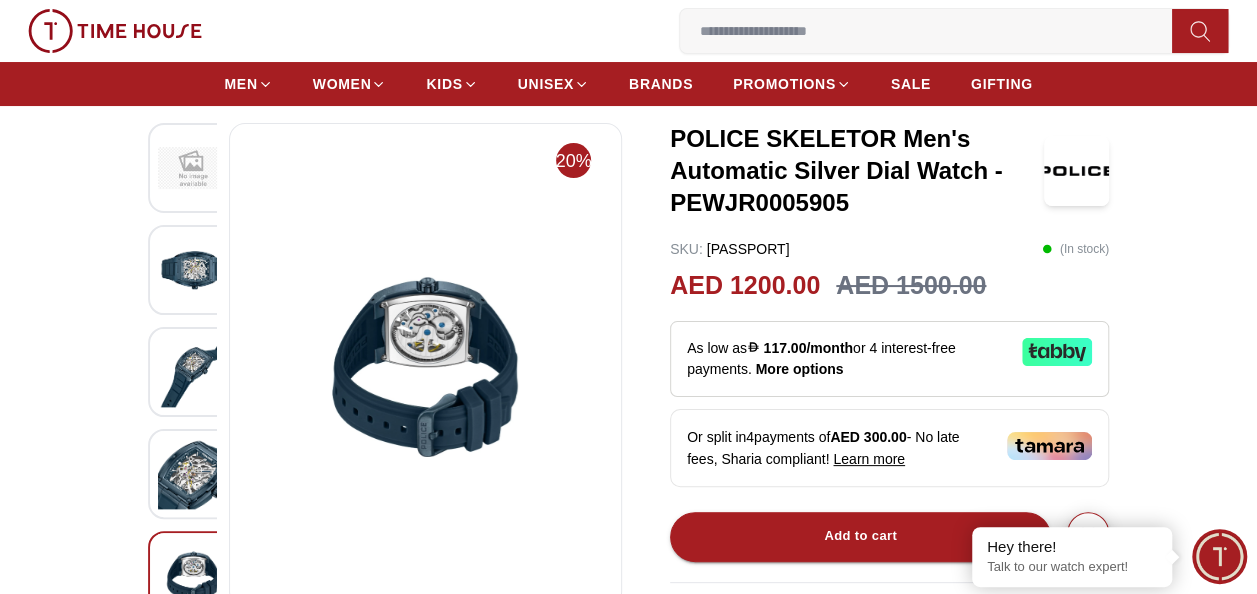 scroll, scrollTop: 0, scrollLeft: 0, axis: both 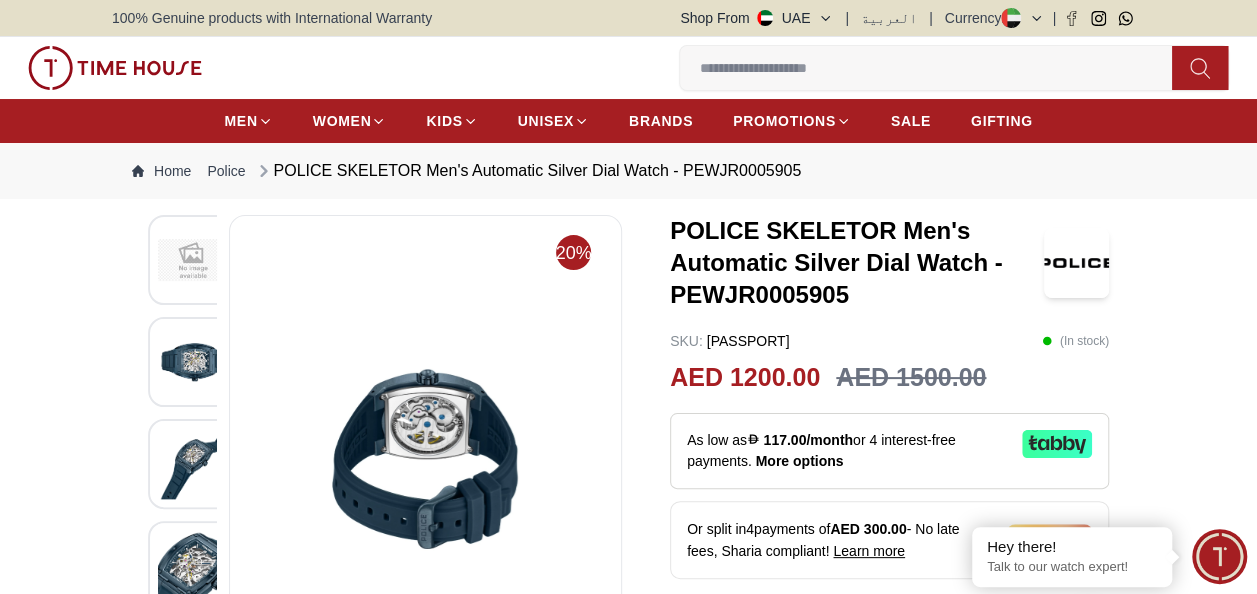 click at bounding box center [193, 463] 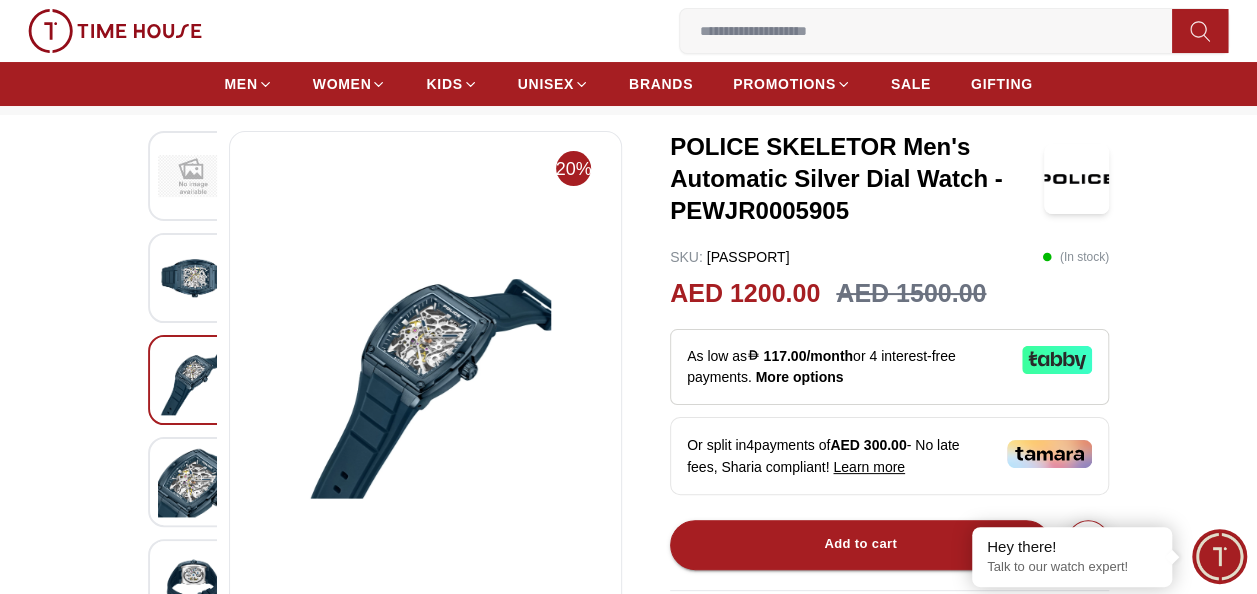 scroll, scrollTop: 200, scrollLeft: 0, axis: vertical 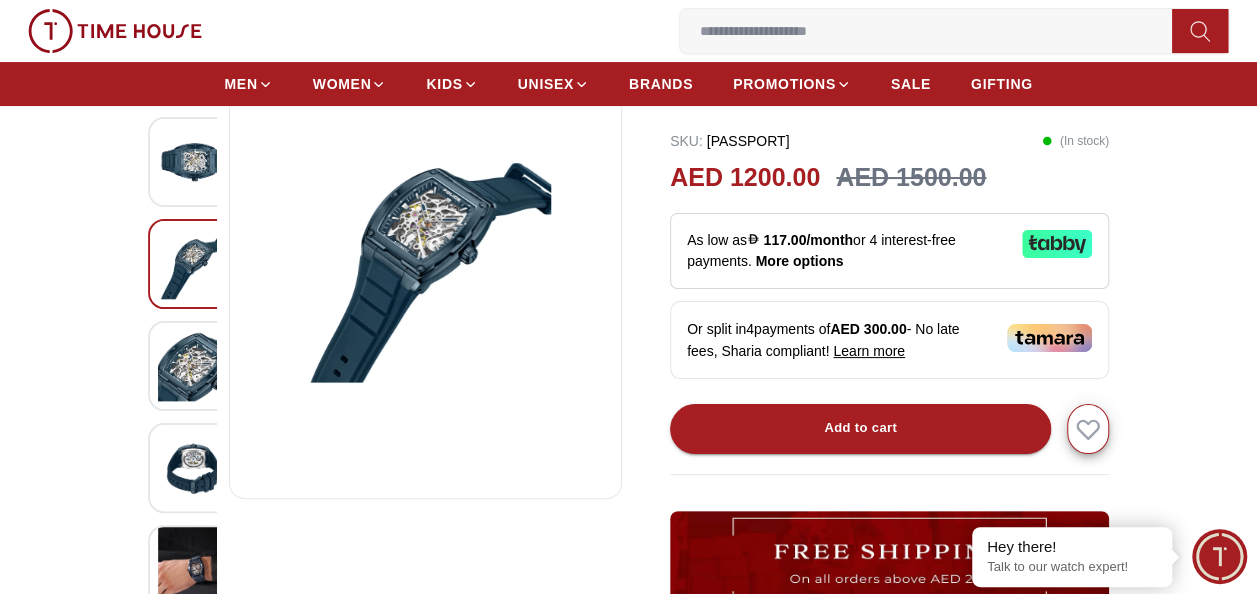 click at bounding box center [193, 365] 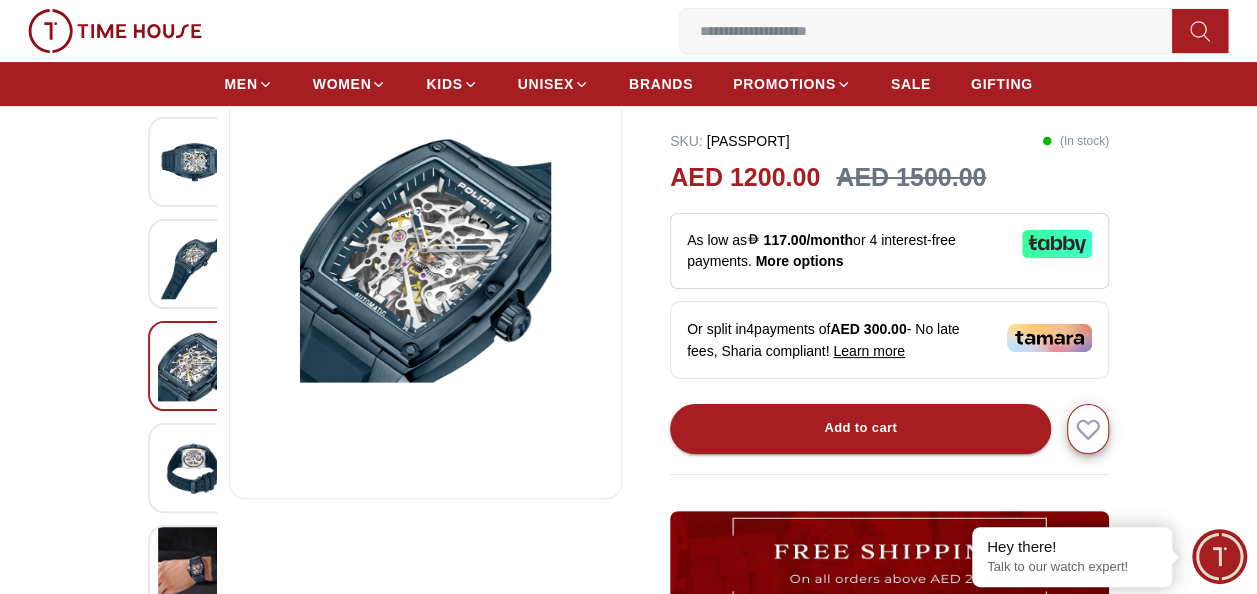click at bounding box center [193, 467] 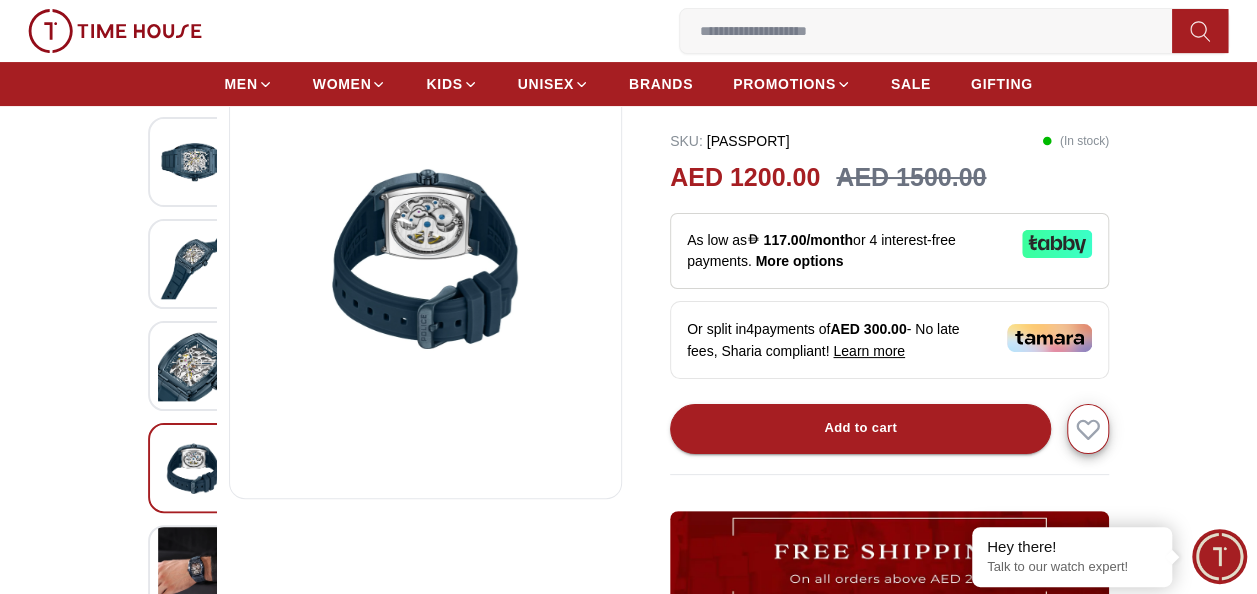 click at bounding box center (193, 365) 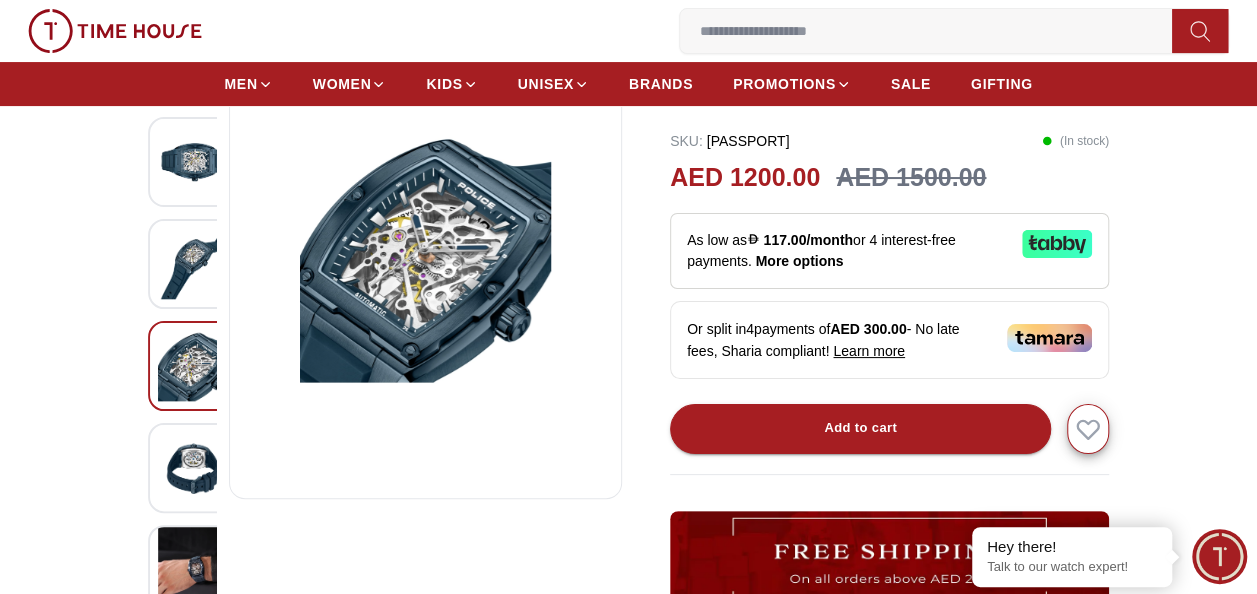 scroll, scrollTop: 100, scrollLeft: 0, axis: vertical 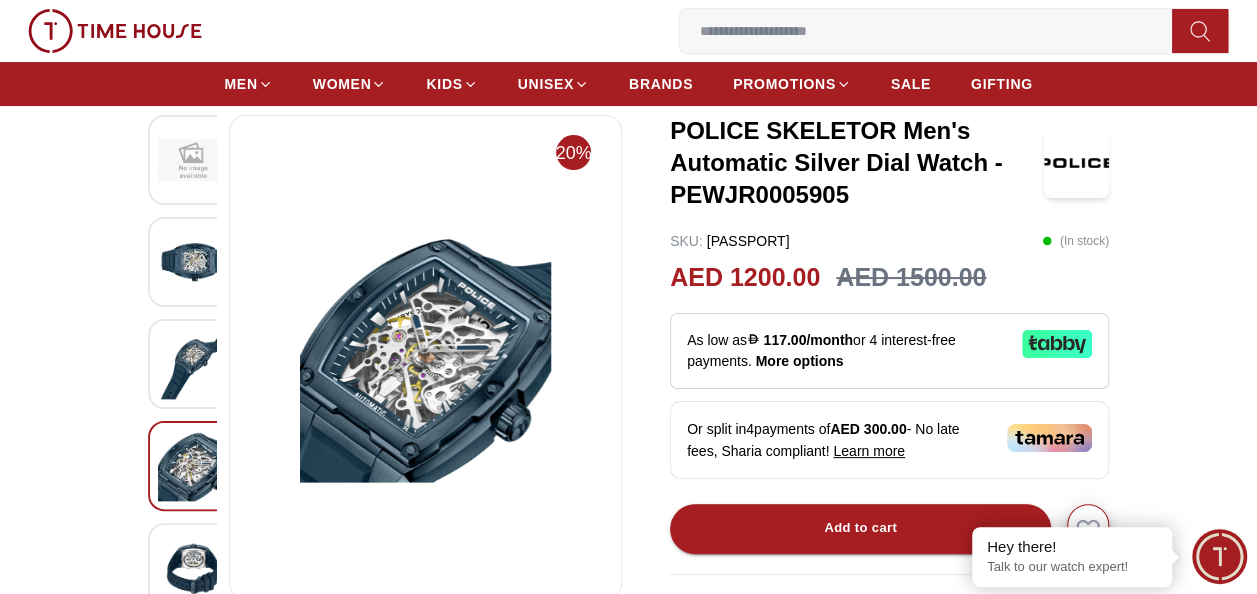 click at bounding box center (193, 363) 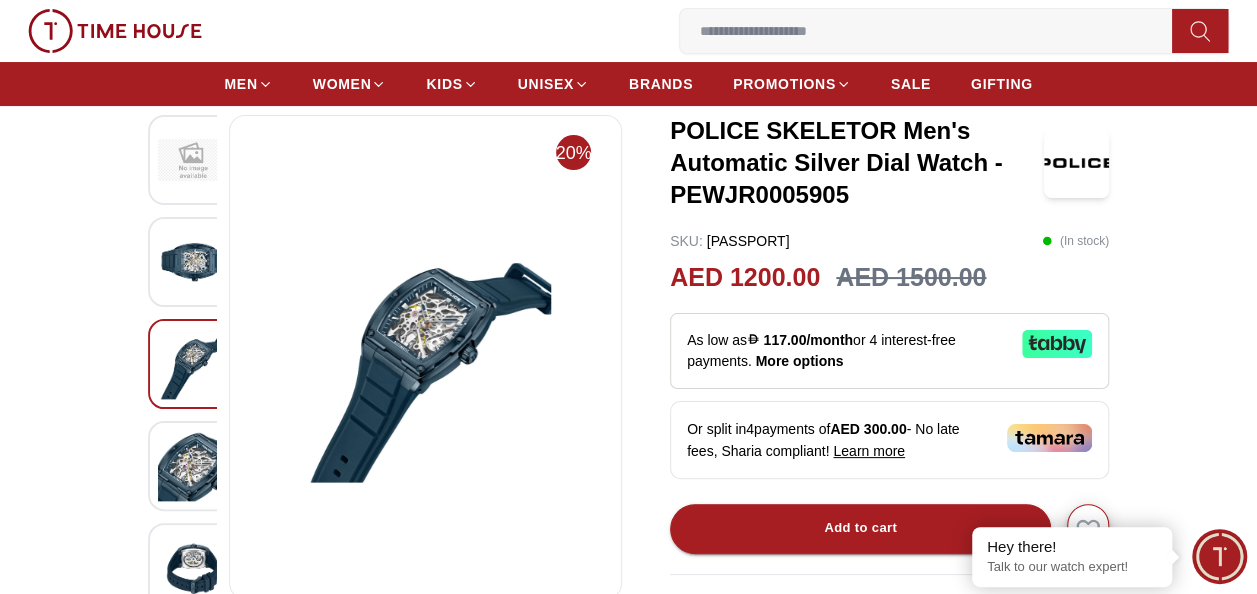 click at bounding box center [193, 261] 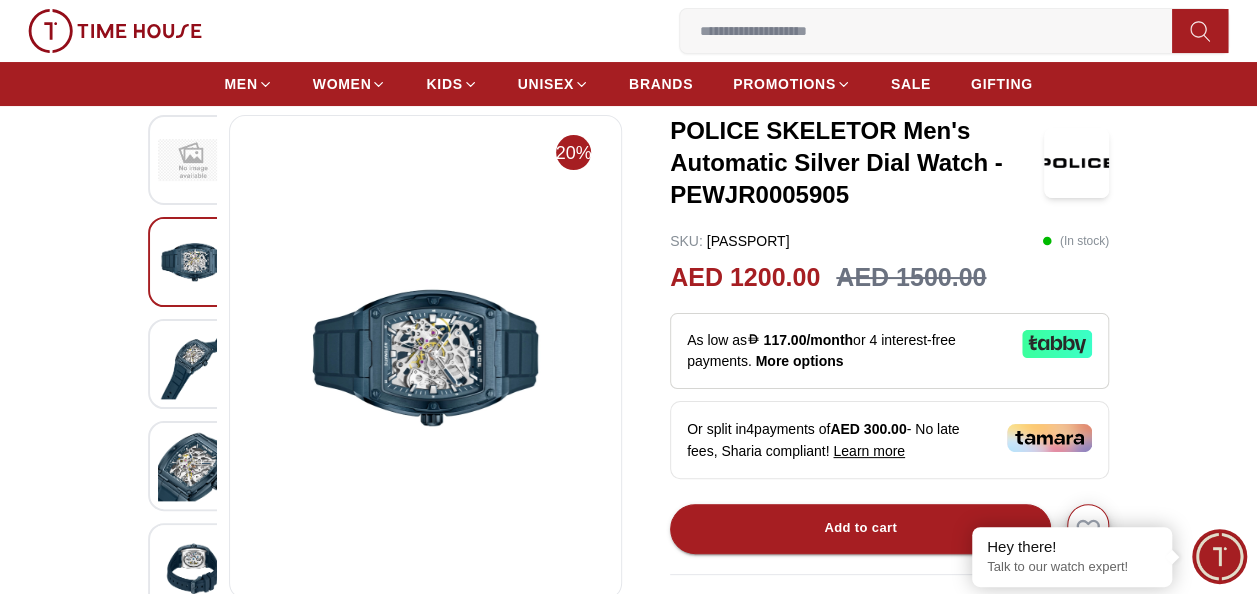 click at bounding box center (193, 363) 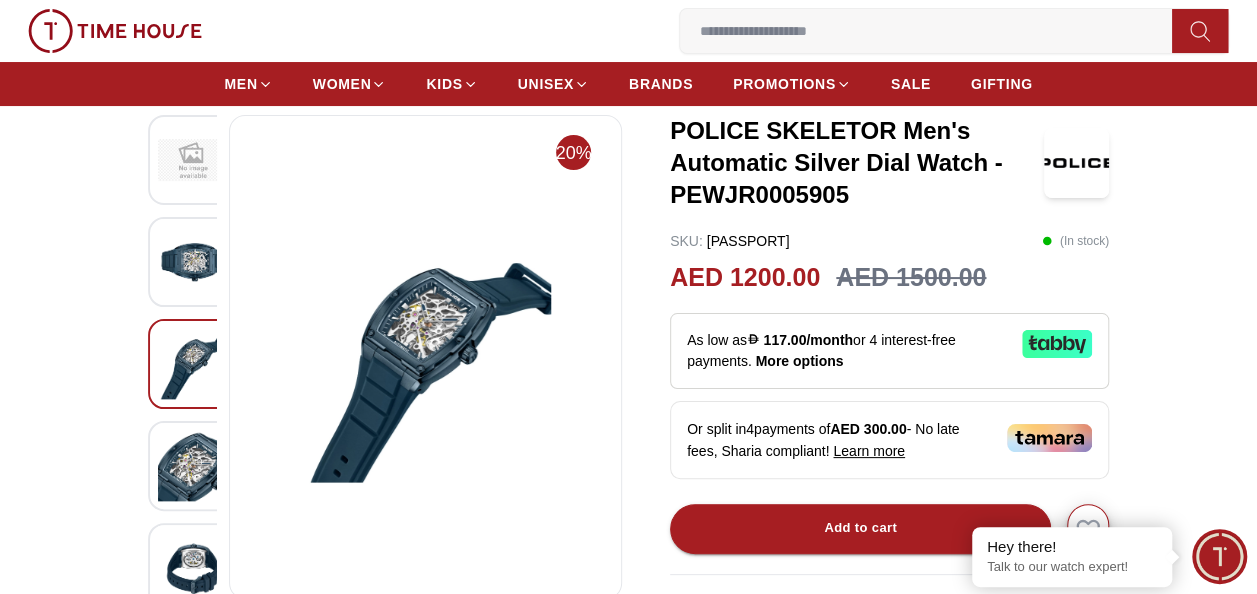 click at bounding box center (193, 465) 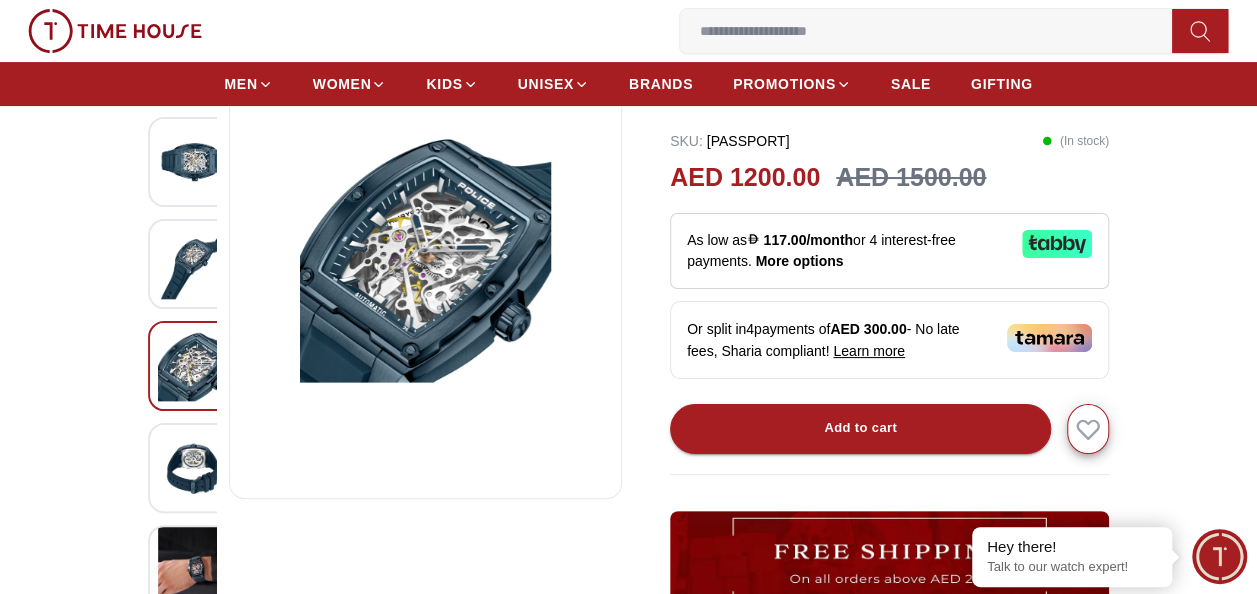 scroll, scrollTop: 300, scrollLeft: 0, axis: vertical 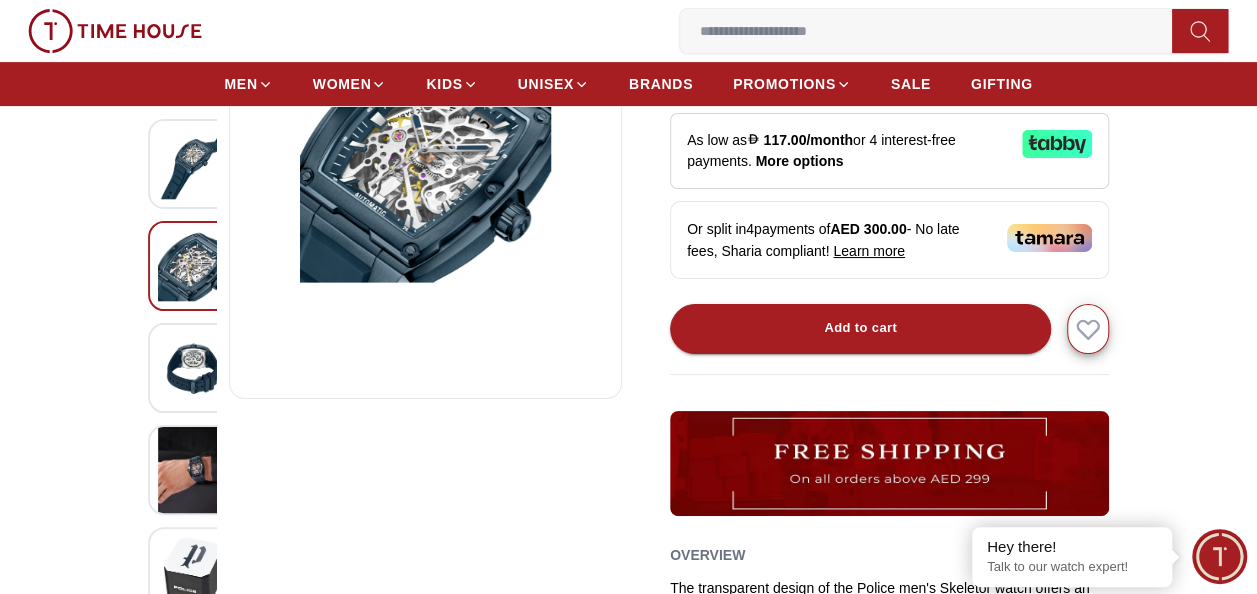 click at bounding box center (193, 367) 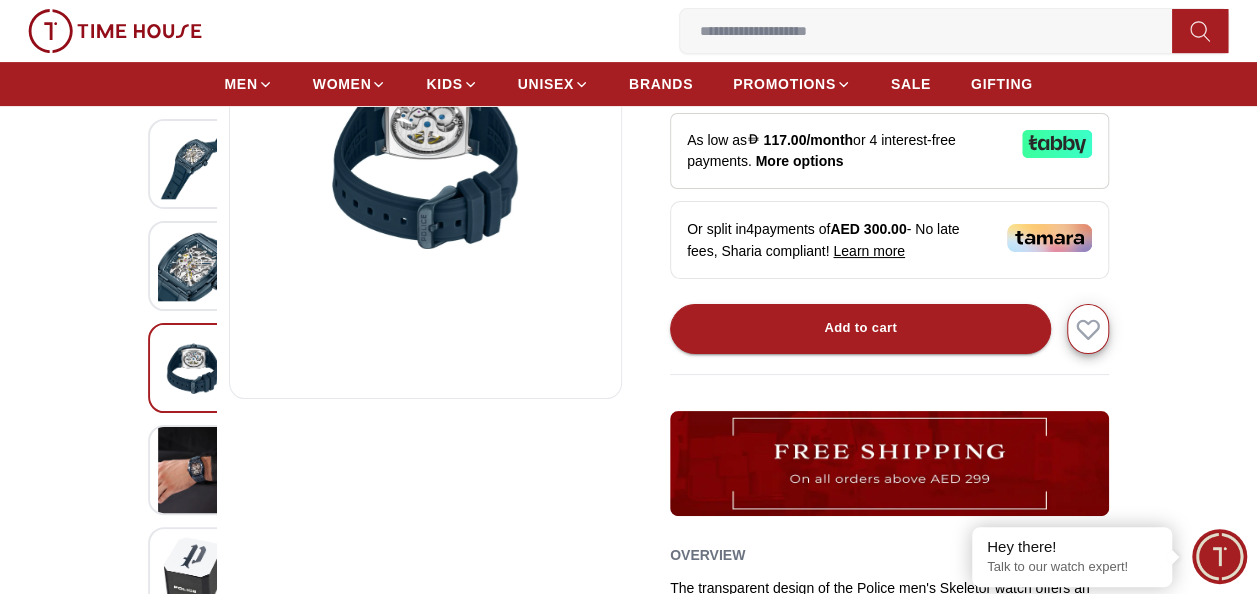click at bounding box center [193, 469] 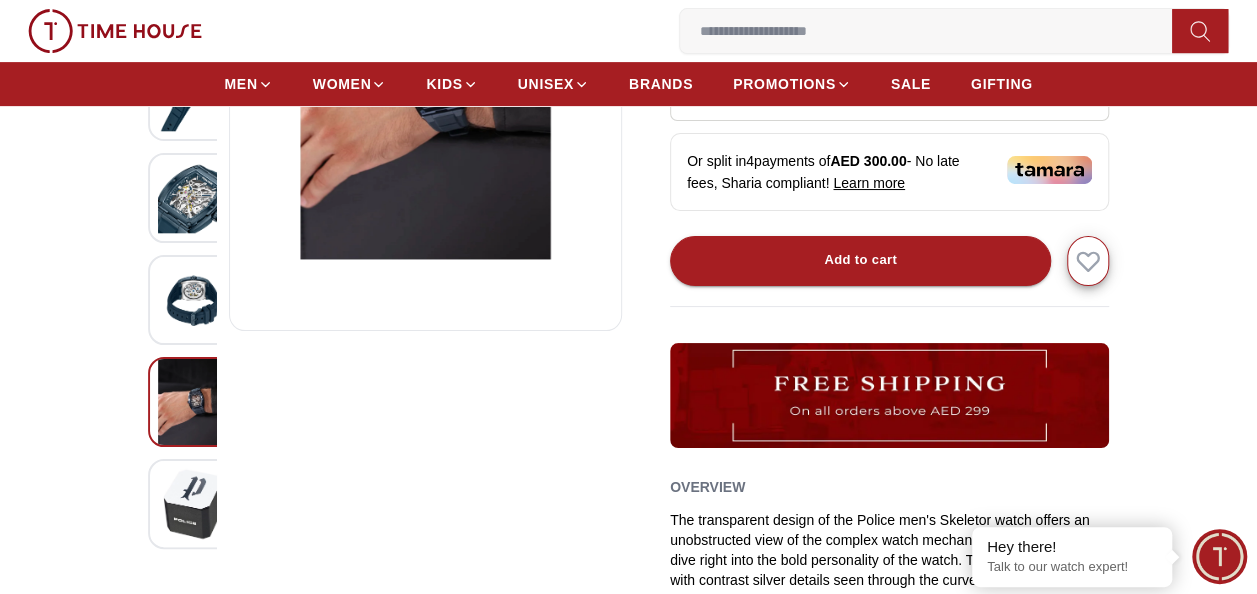 scroll, scrollTop: 400, scrollLeft: 0, axis: vertical 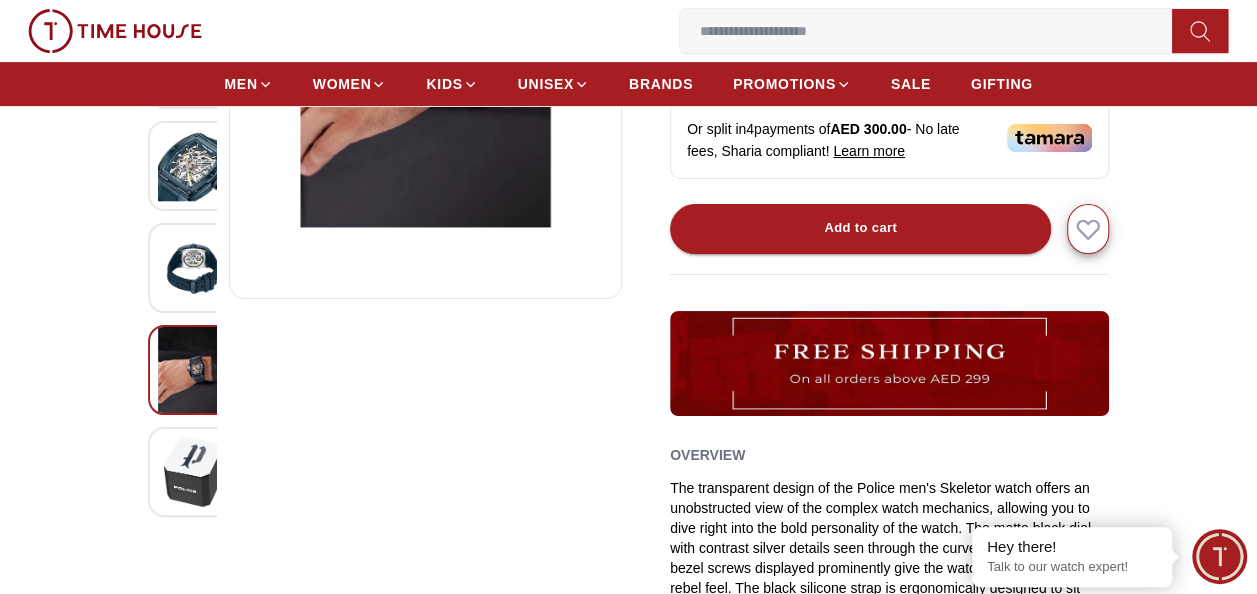 click at bounding box center (193, 471) 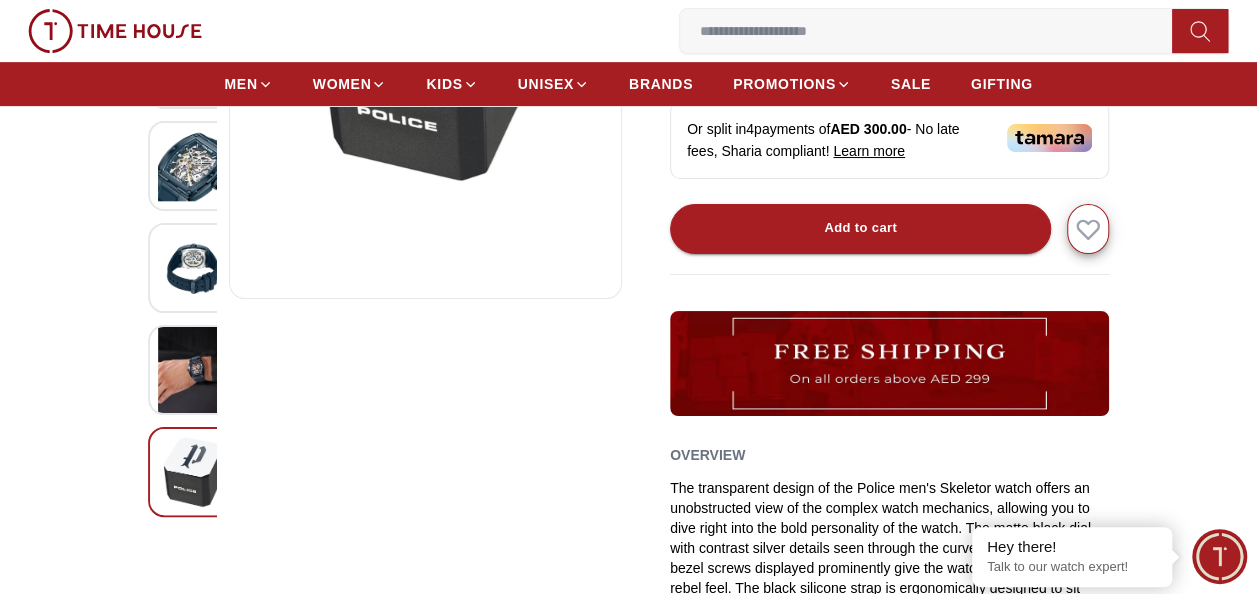 click at bounding box center [193, 369] 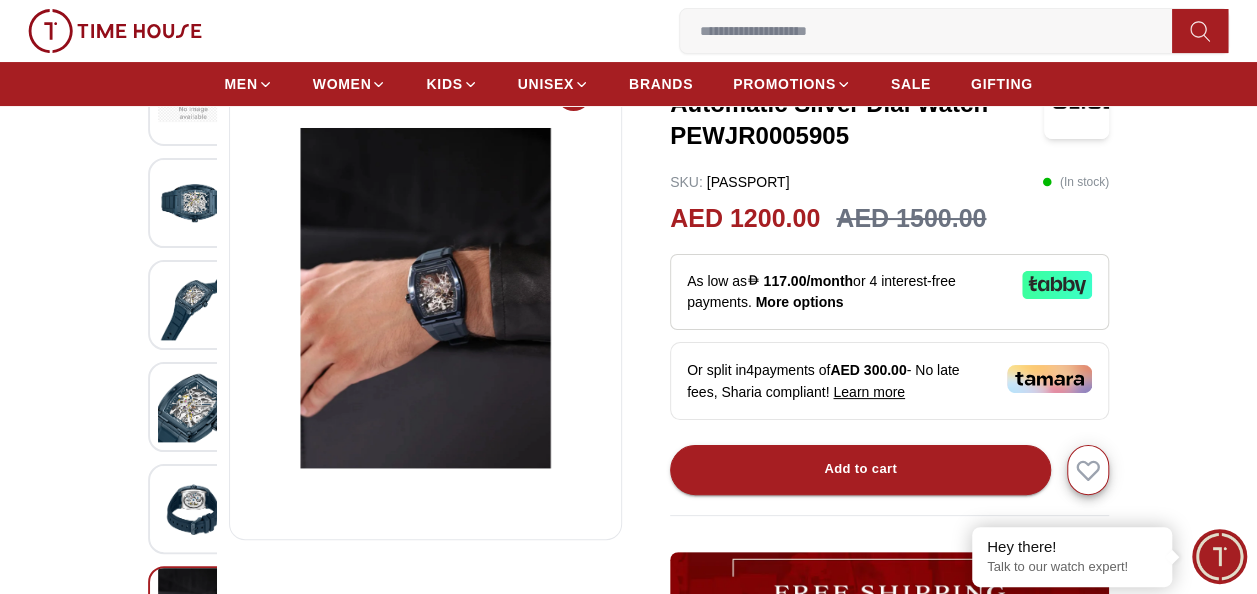 scroll, scrollTop: 200, scrollLeft: 0, axis: vertical 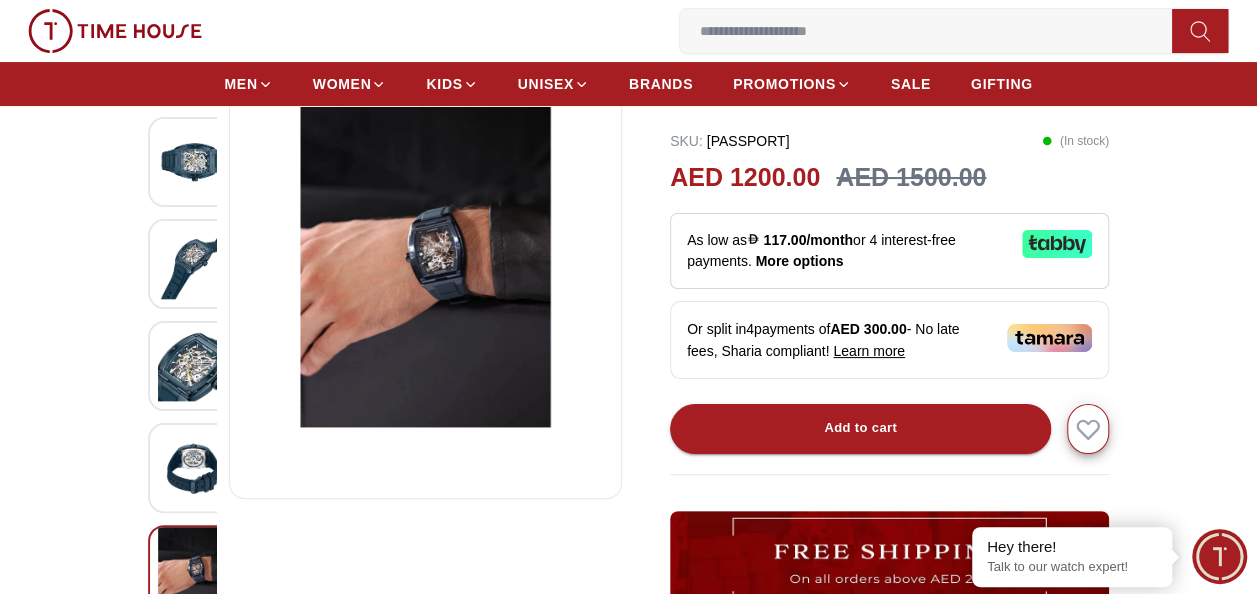 click at bounding box center [193, 263] 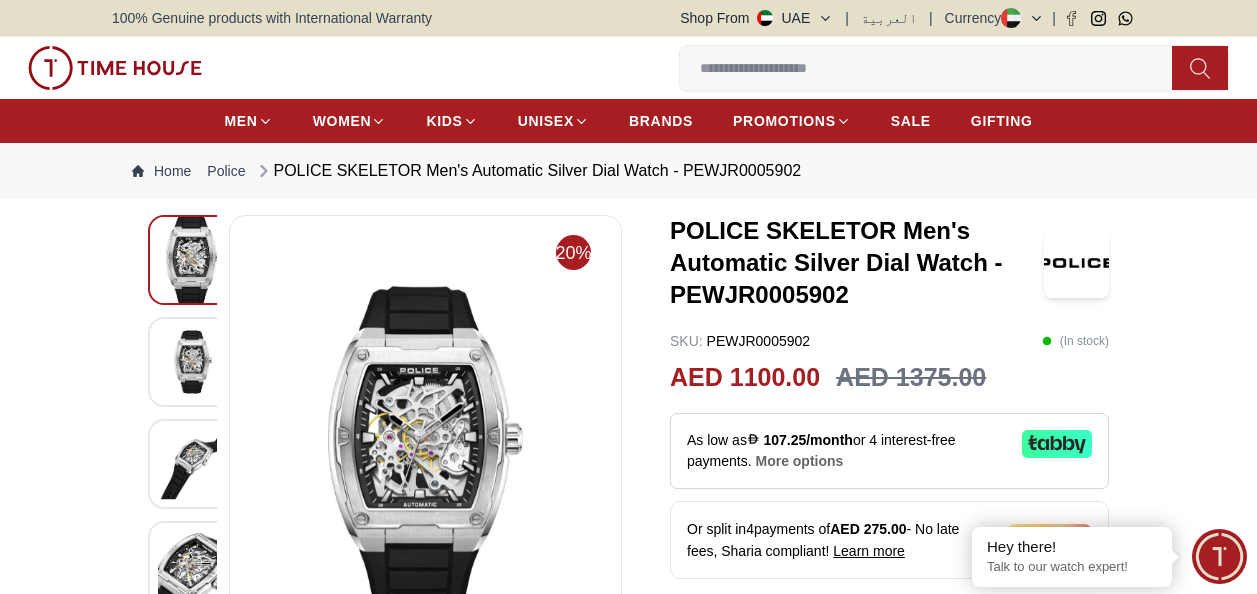 scroll, scrollTop: 100, scrollLeft: 0, axis: vertical 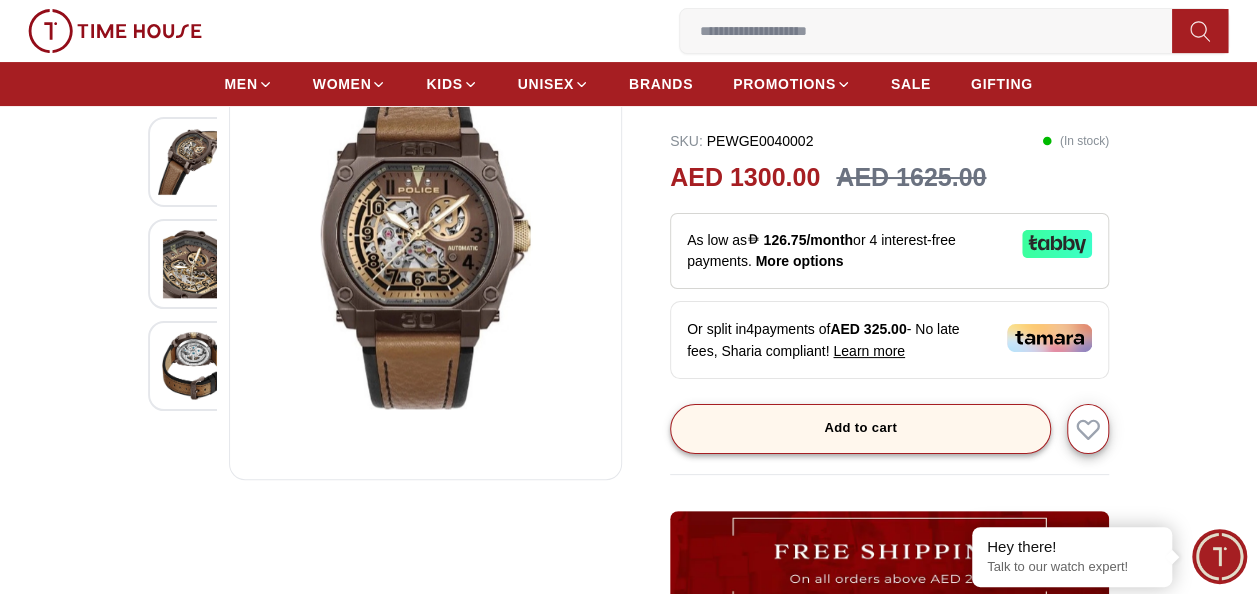click on "Add to cart" at bounding box center [860, 428] 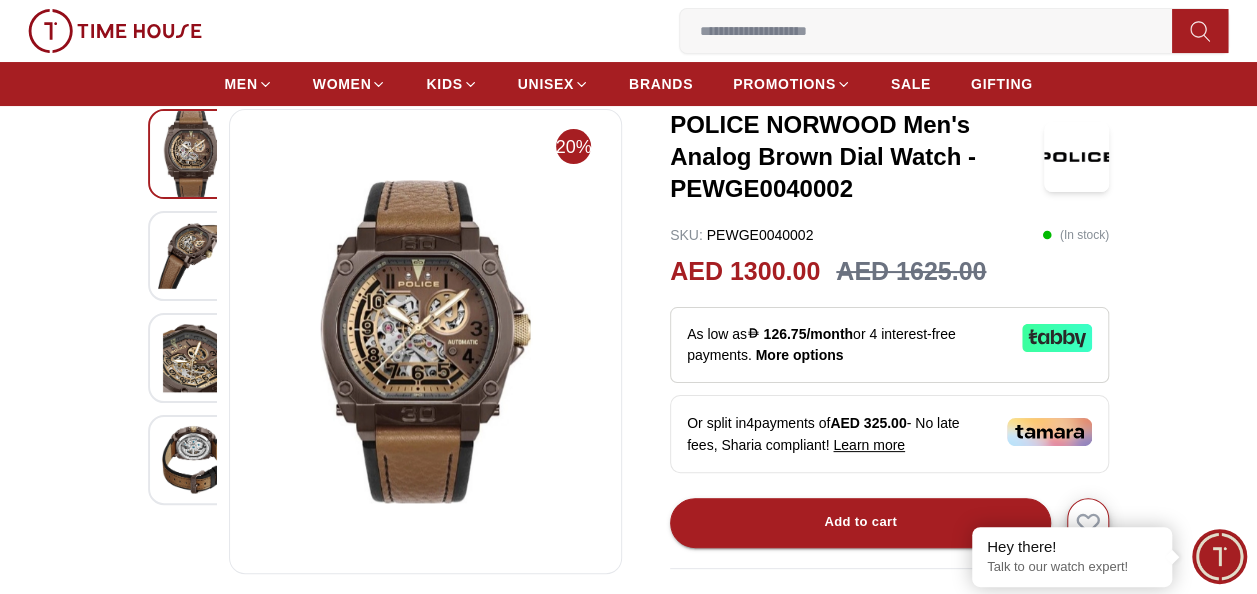 scroll, scrollTop: 0, scrollLeft: 0, axis: both 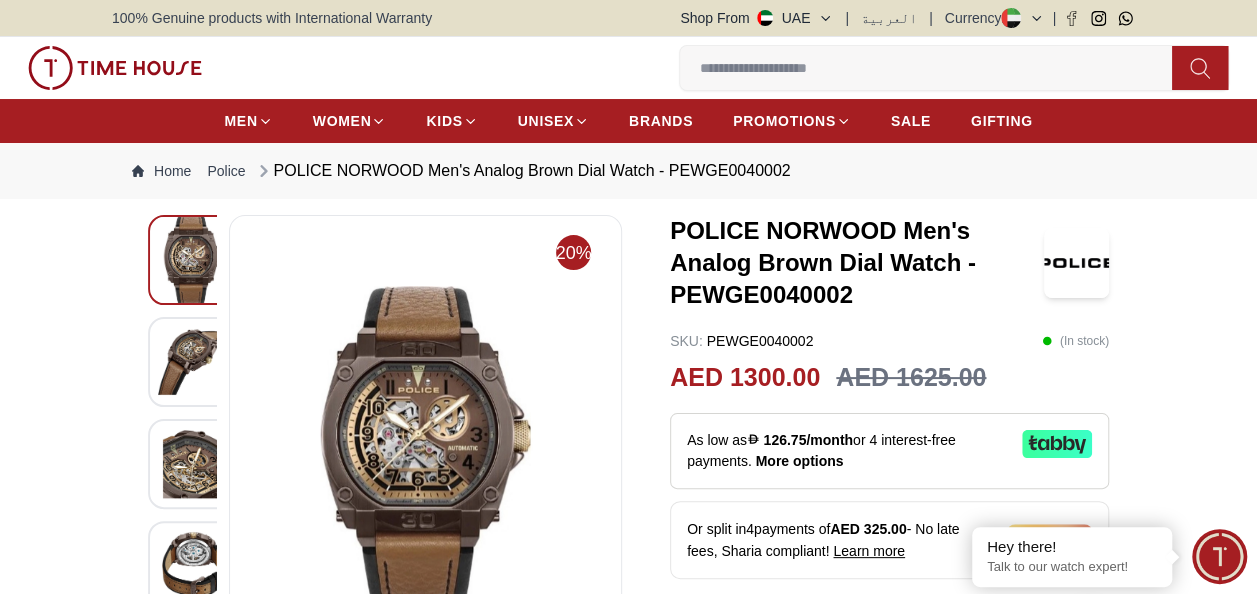 click 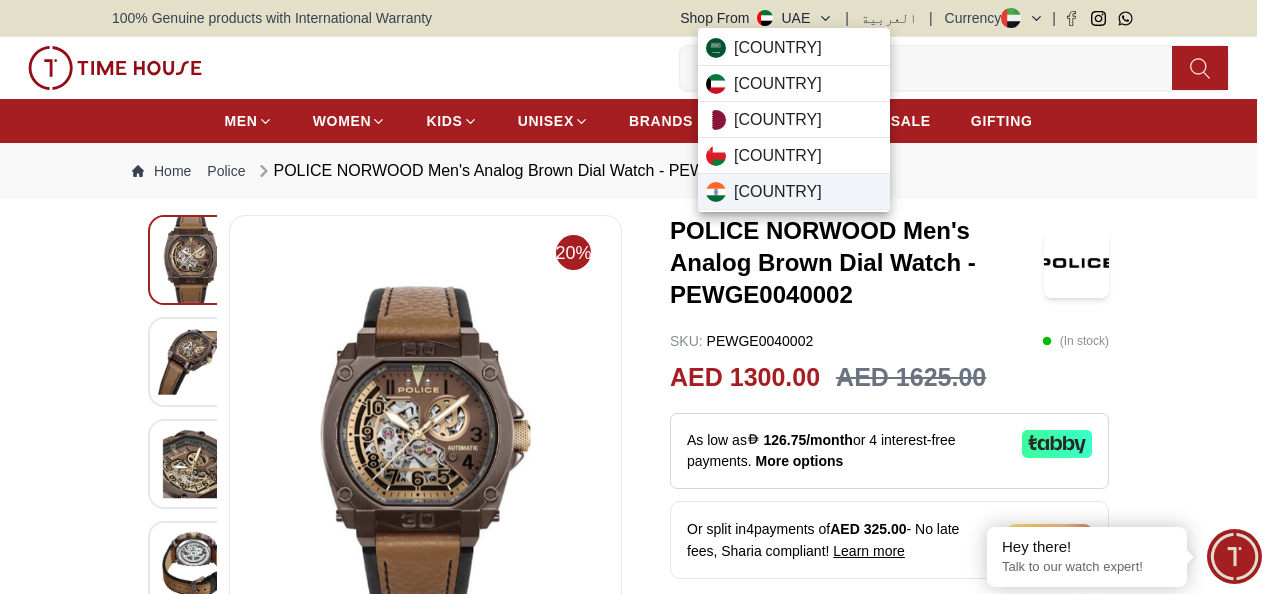 click on "[COUNTRY]" at bounding box center [794, 192] 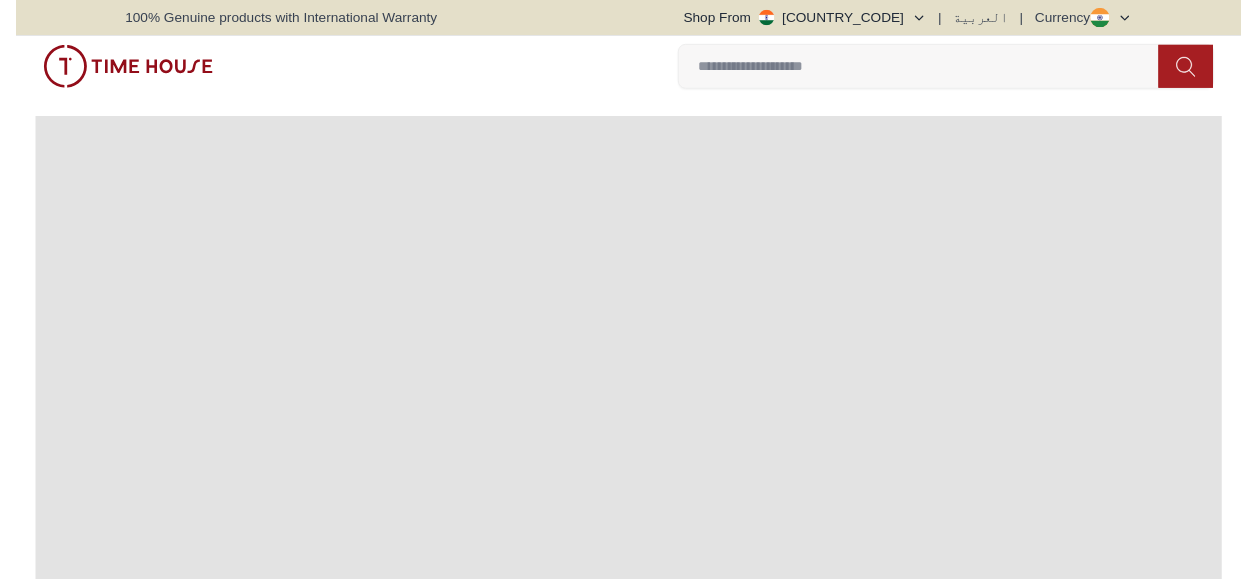 scroll, scrollTop: 0, scrollLeft: 0, axis: both 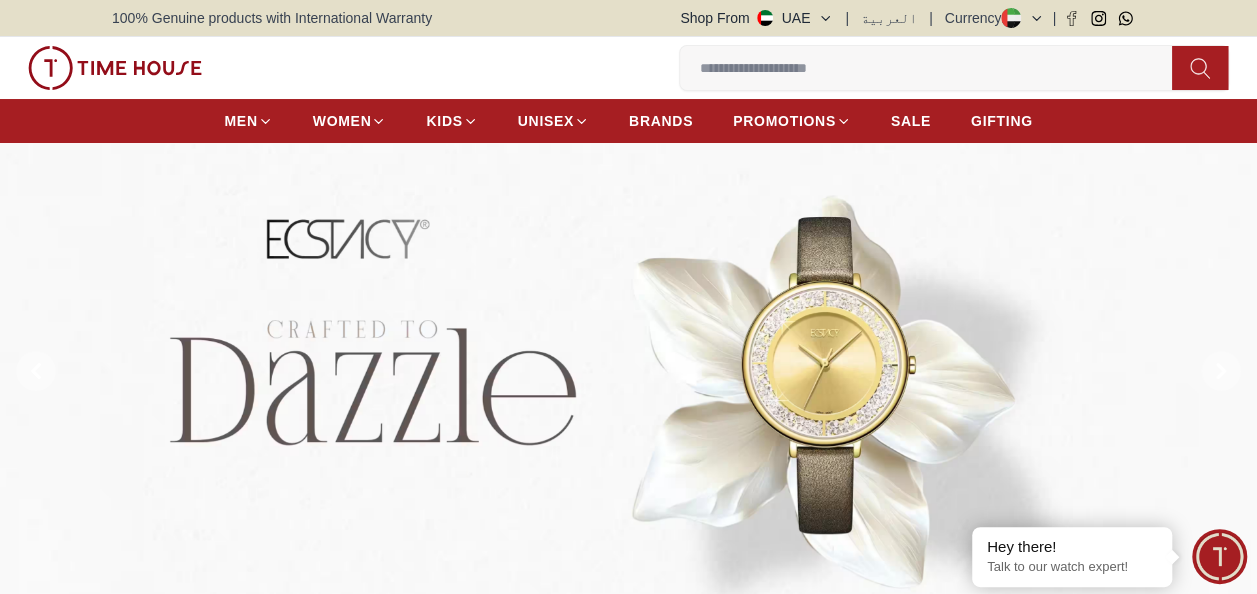click at bounding box center (934, 68) 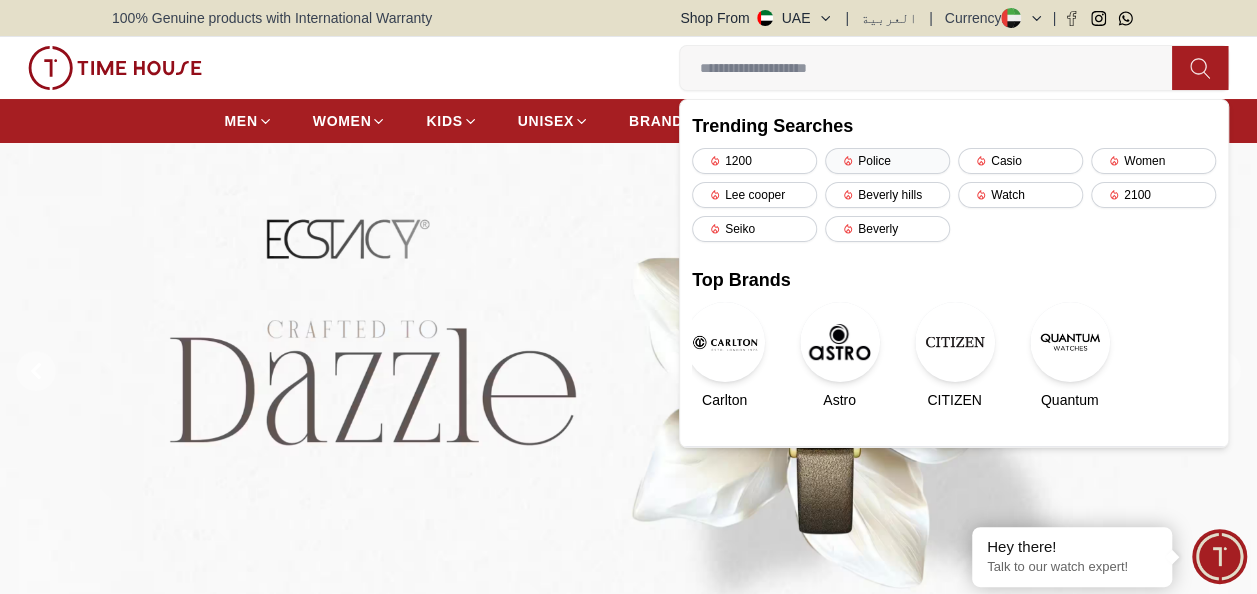 click on "Police" at bounding box center [887, 161] 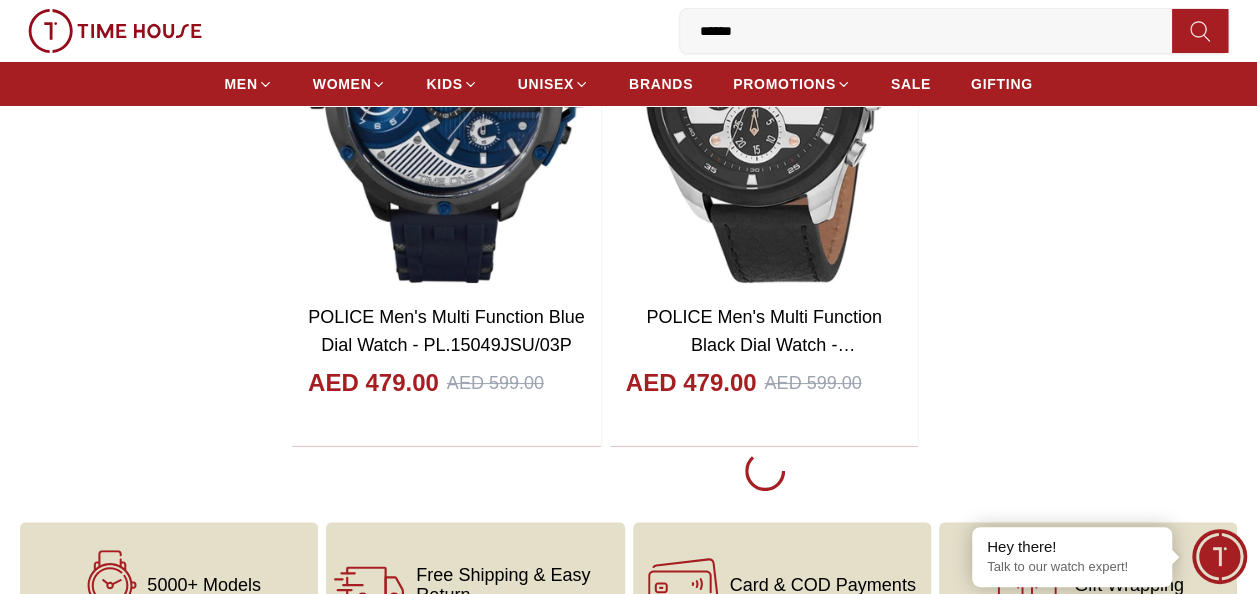 scroll, scrollTop: 3600, scrollLeft: 0, axis: vertical 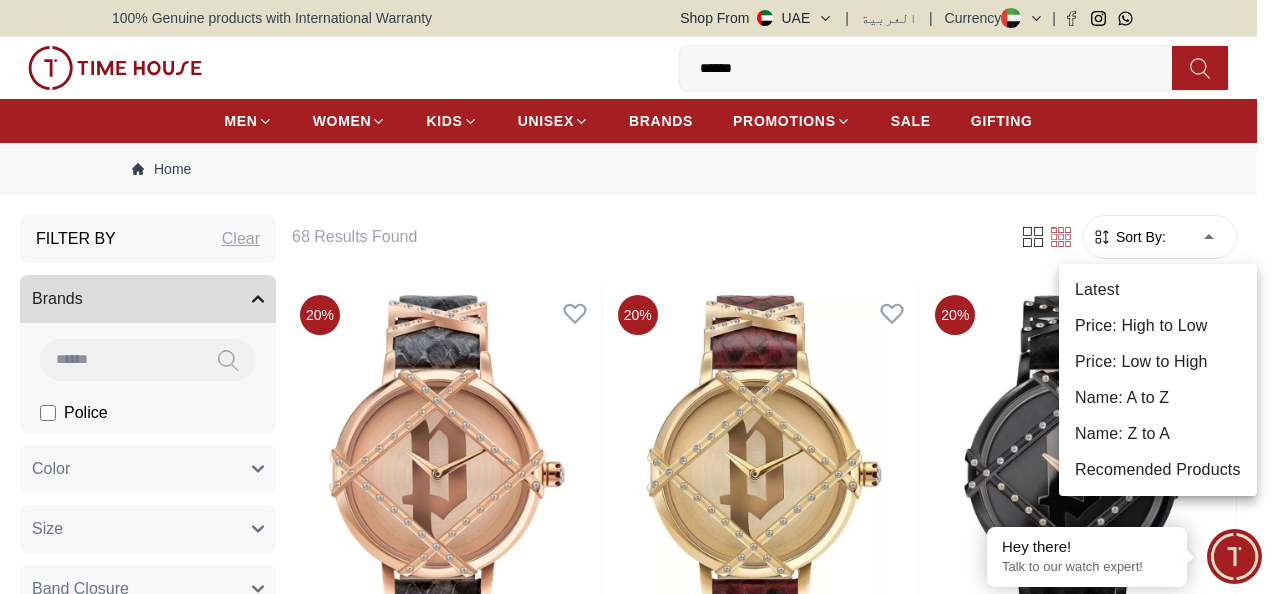 click on "100% Genuine products with International Warranty Shop From [COUNTRY] | العربية |  Currency   | 0 Wishlist ****** Trending Searches 1200 Police Casio Women Lee cooper Beverly hills Watch 2100 Seiko Beverly Top Brands Carlton Astro CITIZEN Quantum Help Our Stores My Account 0 Wishlist 1 My Bag MEN WOMEN KIDS UNISEX BRANDS PROMOTIONS SALE GIFTING Home    Filter By Clear Brands Police Color Black Green Blue Red Dark Blue Silver Silver / Black Orange Rose Gold Grey White Mop White White / Rose Gold Silver / Black Silver / Gold Silver / Rose Gold Black / Black Black / Silver Black / Rose Gold Gold Yellow Dark Green Brown White / Silver Light Blue Black  / Rose Gold Green / Green Blue / Black Blue / Blue Titanum Navy Blue Military Green Blue / Silver Champagne White / Gold Black  MOP" at bounding box center [636, 7048] 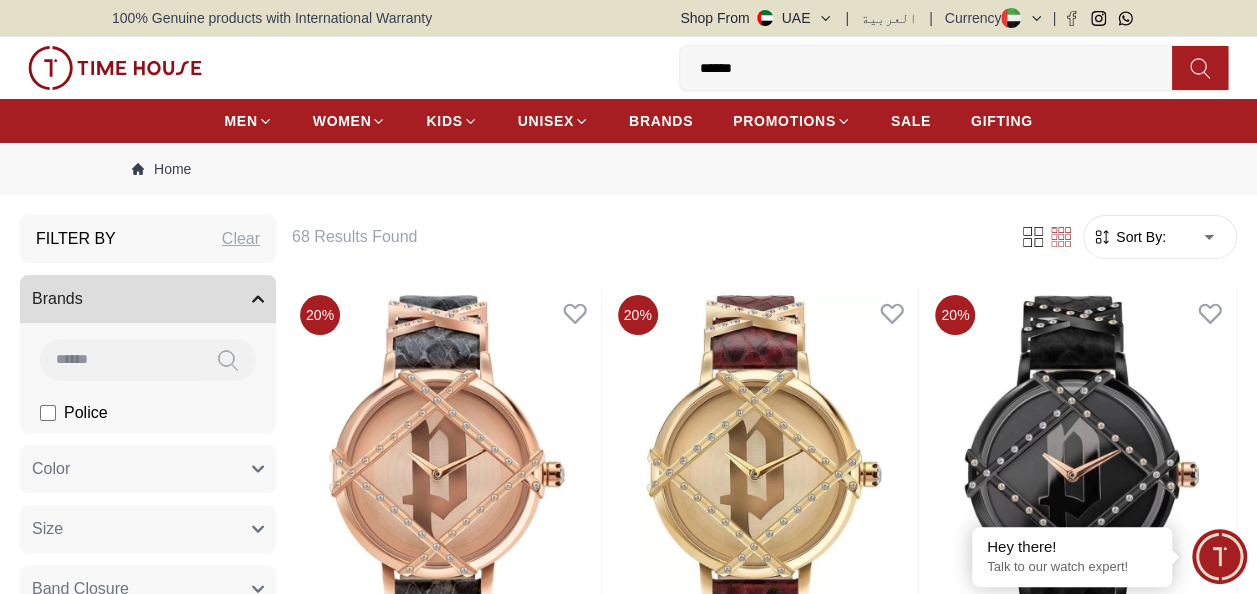 type on "*" 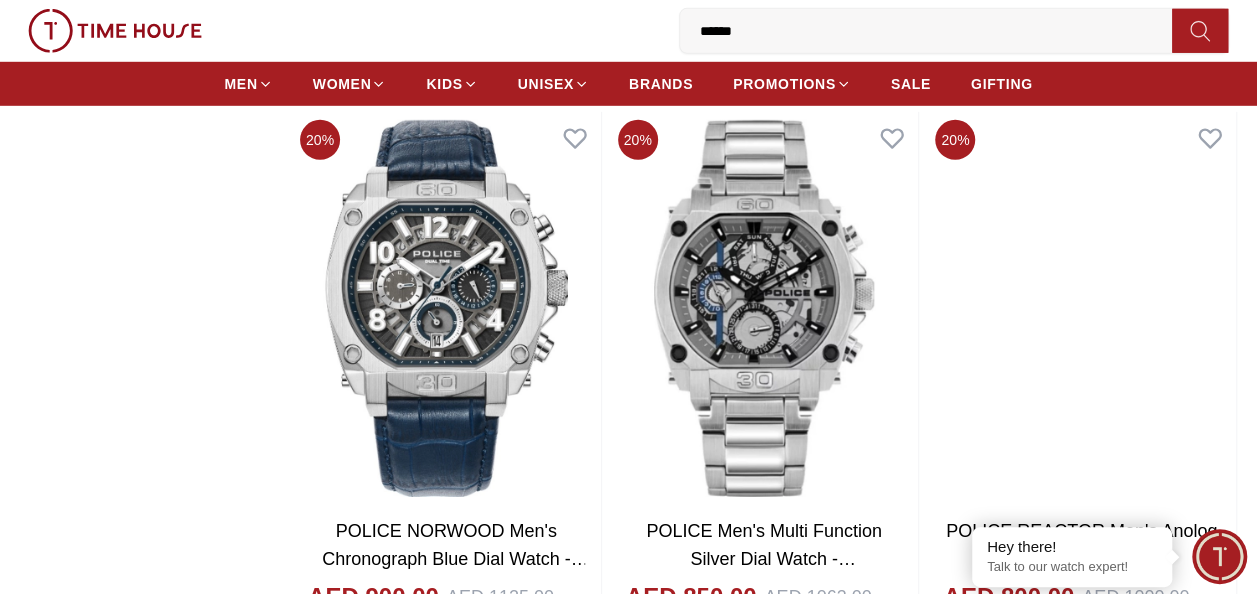 scroll, scrollTop: 3000, scrollLeft: 0, axis: vertical 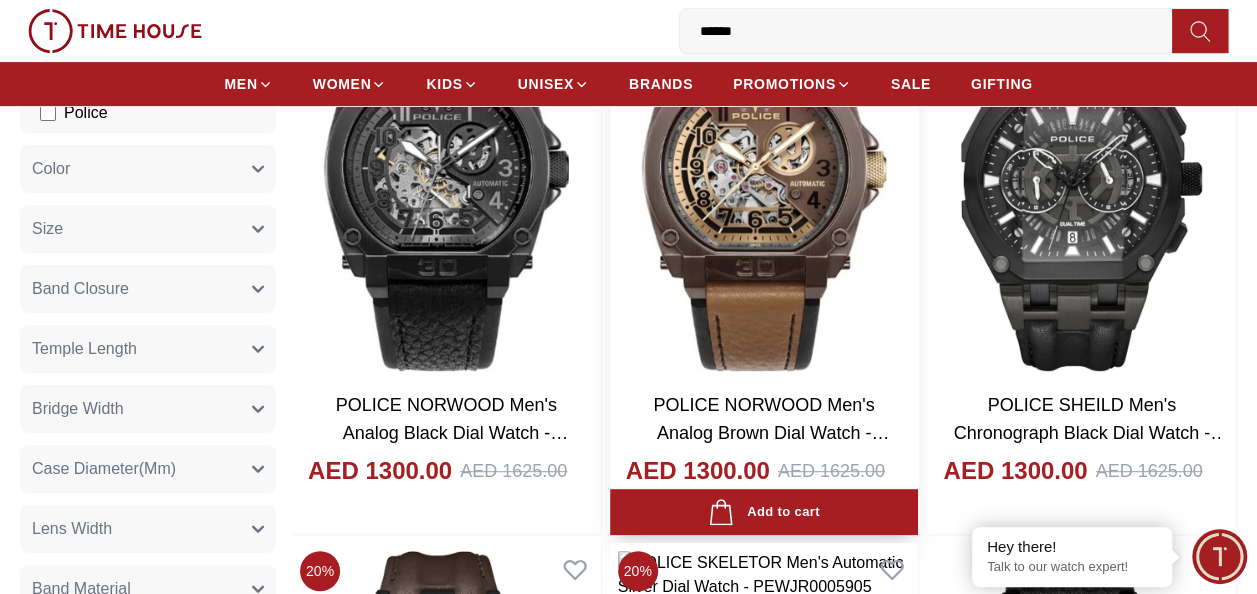 click at bounding box center (764, 183) 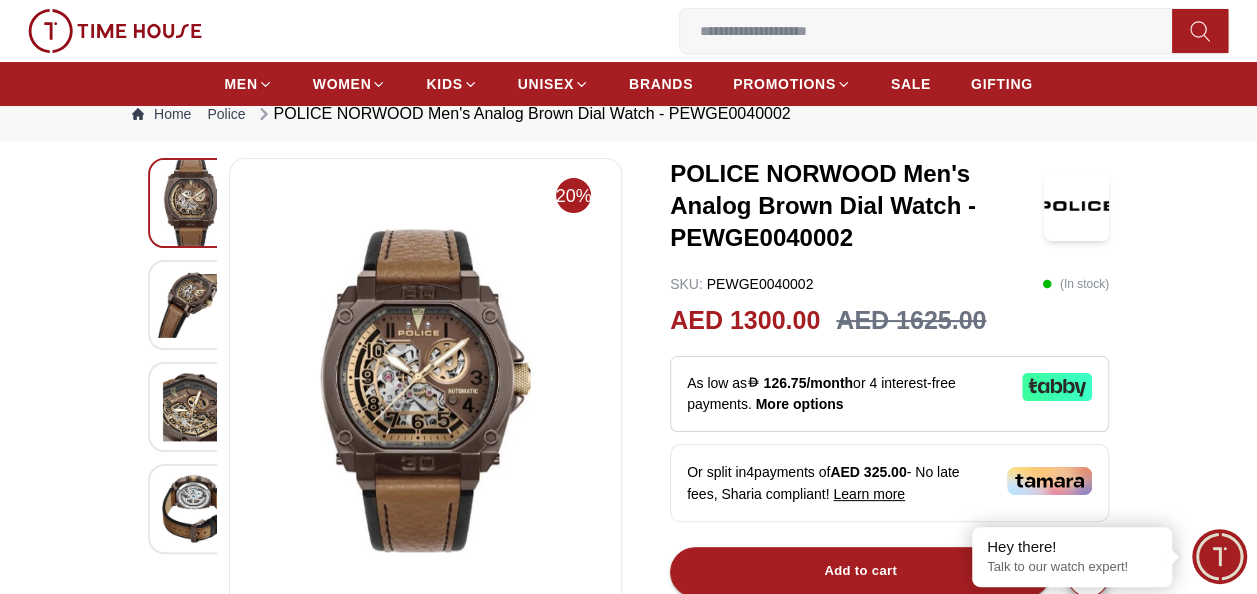 scroll, scrollTop: 100, scrollLeft: 0, axis: vertical 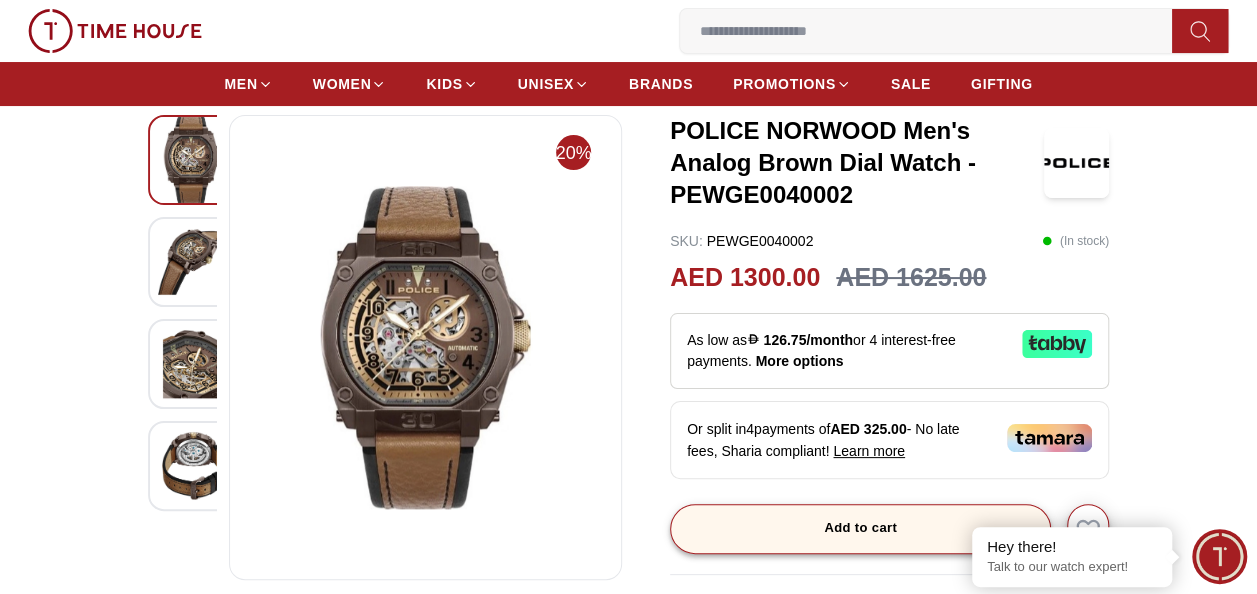 click on "Add to cart" at bounding box center [860, 529] 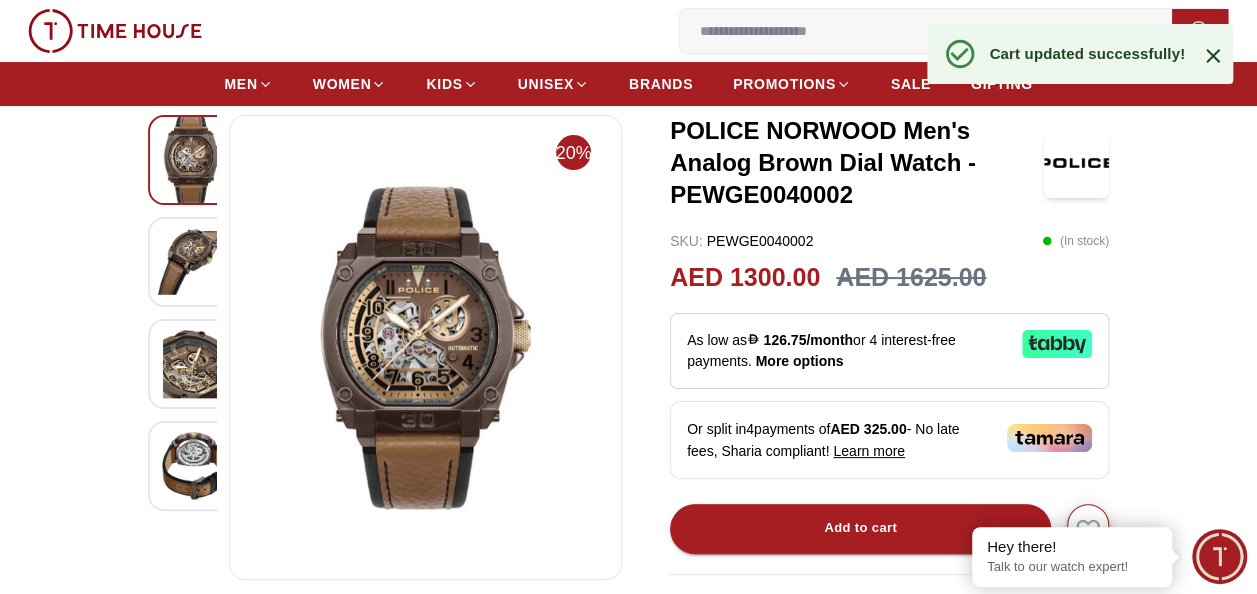 click 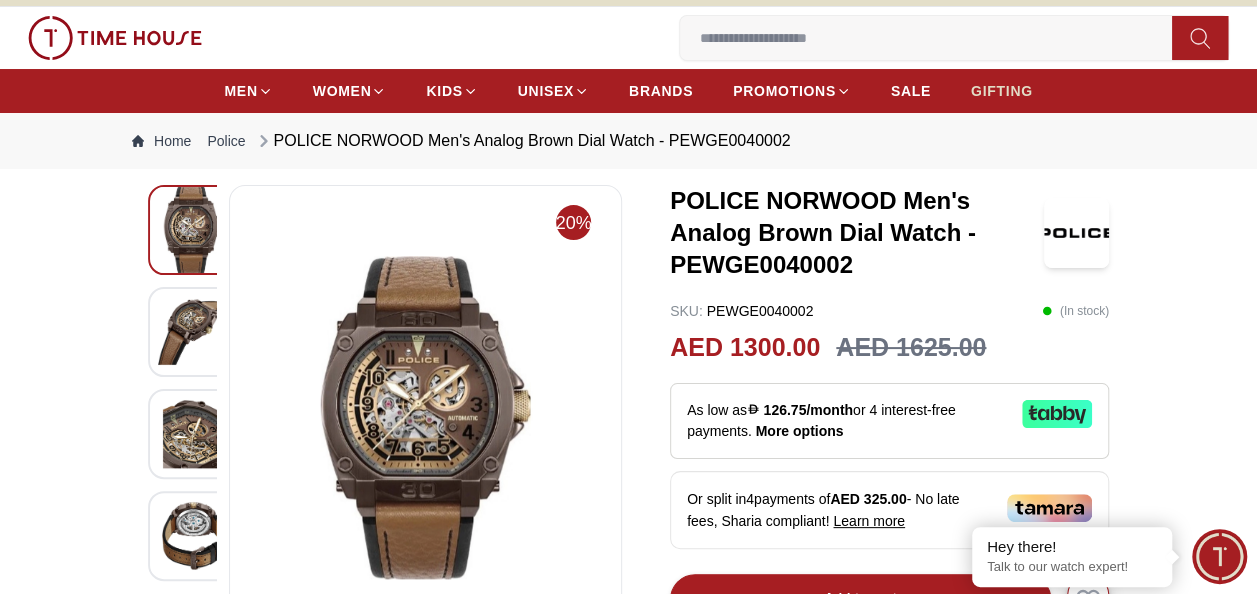 scroll, scrollTop: 0, scrollLeft: 0, axis: both 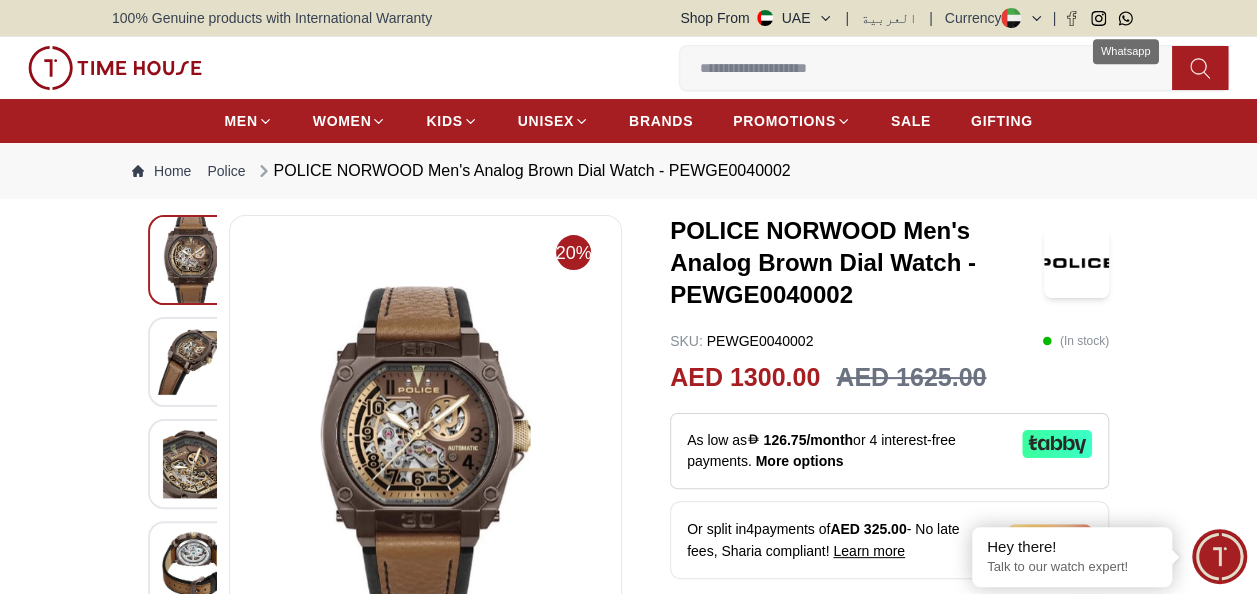 click 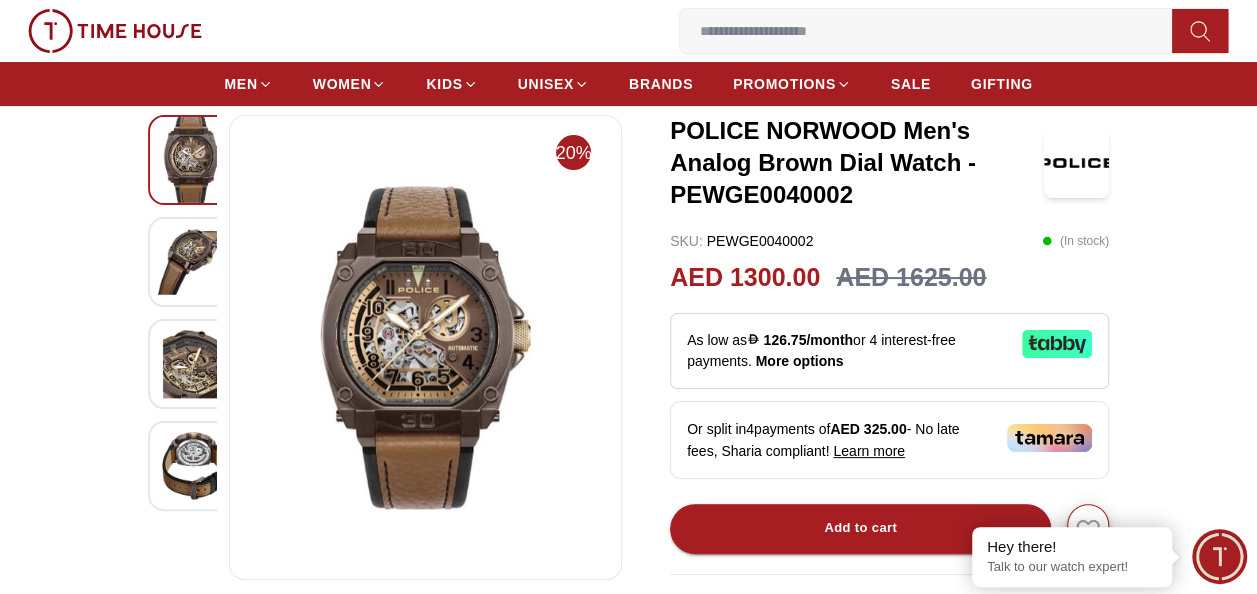 scroll, scrollTop: 0, scrollLeft: 0, axis: both 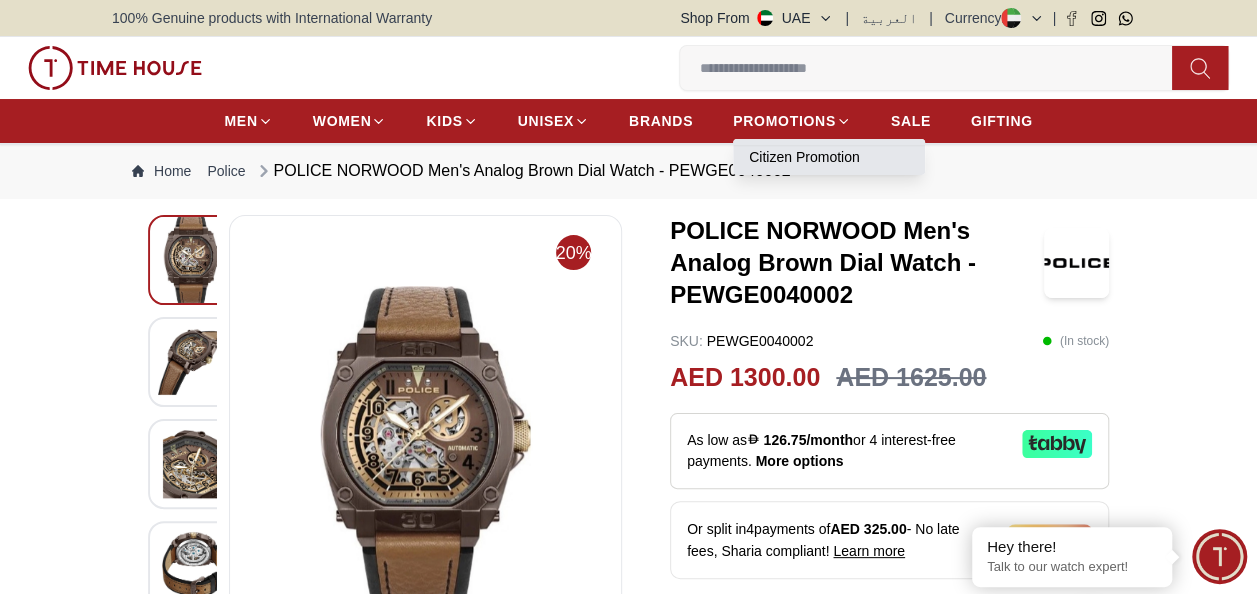 click on "Citizen Promotion" at bounding box center [829, 157] 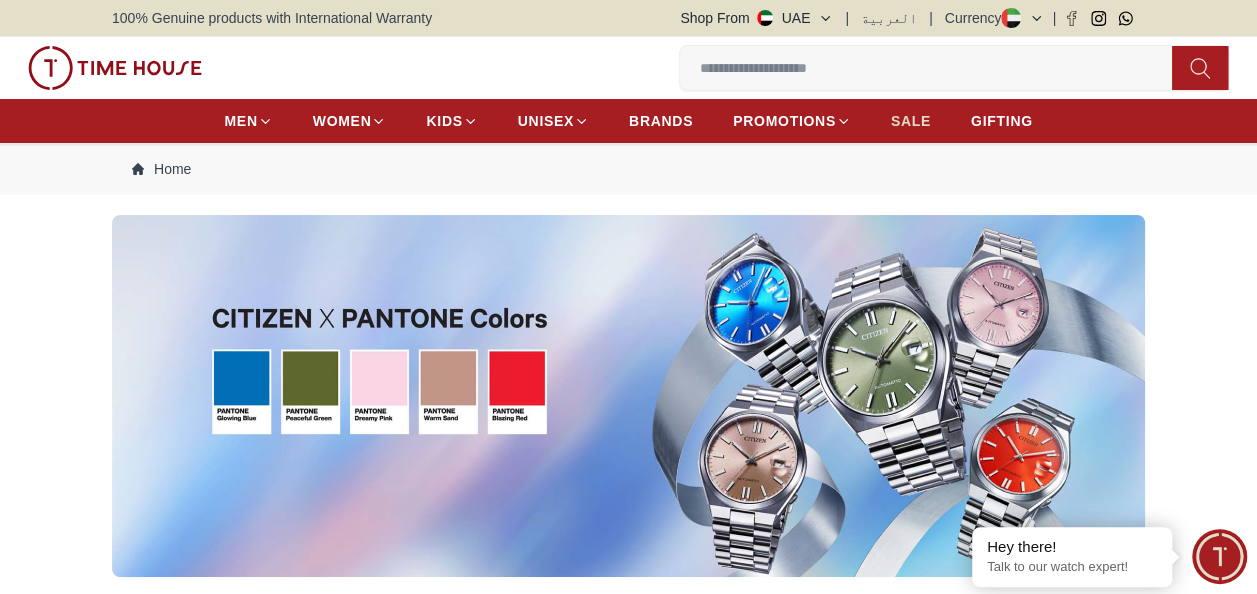 click on "SALE" at bounding box center [911, 121] 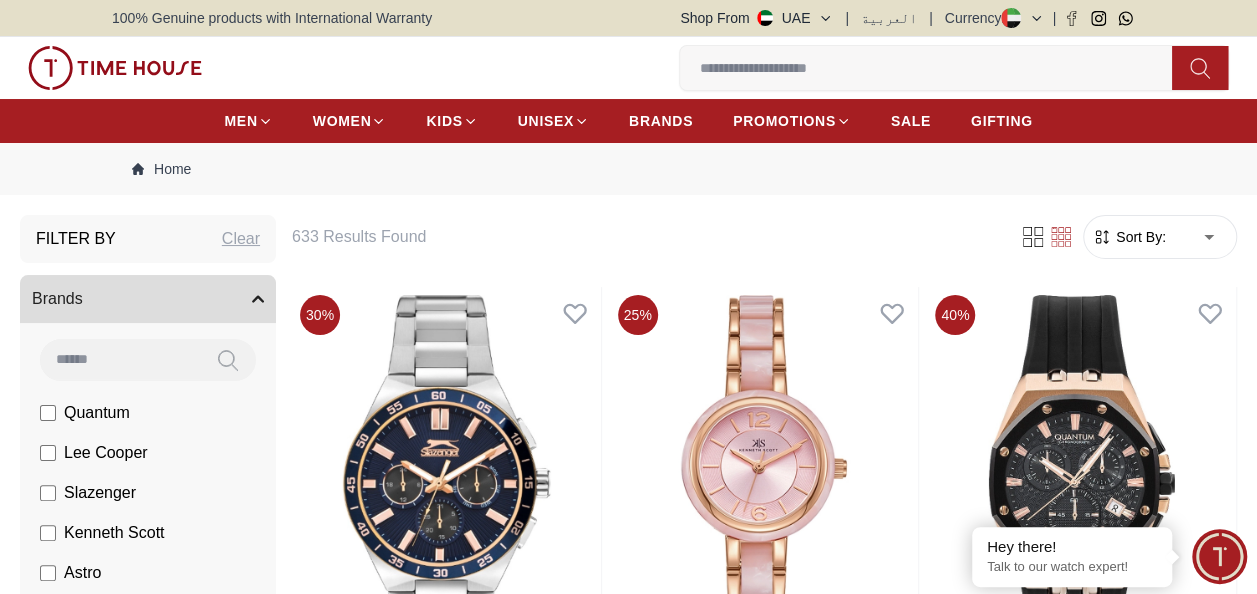 click on "MEN WOMEN KIDS UNISEX BRANDS PROMOTIONS SALE GIFTING" at bounding box center (628, 121) 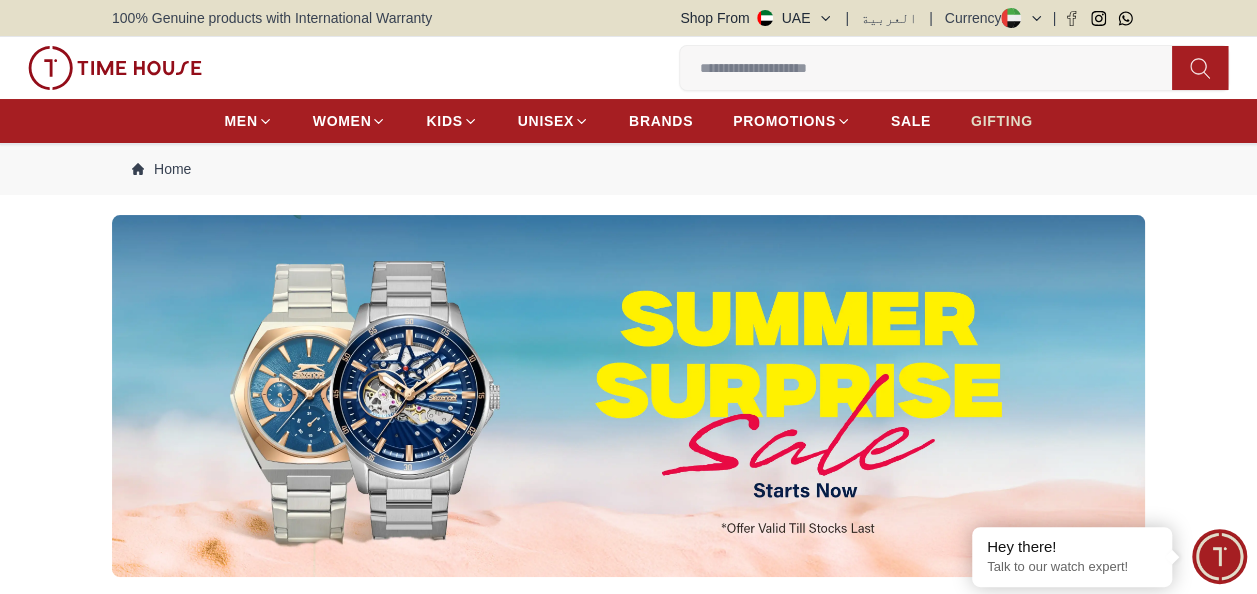 click on "GIFTING" at bounding box center (1002, 121) 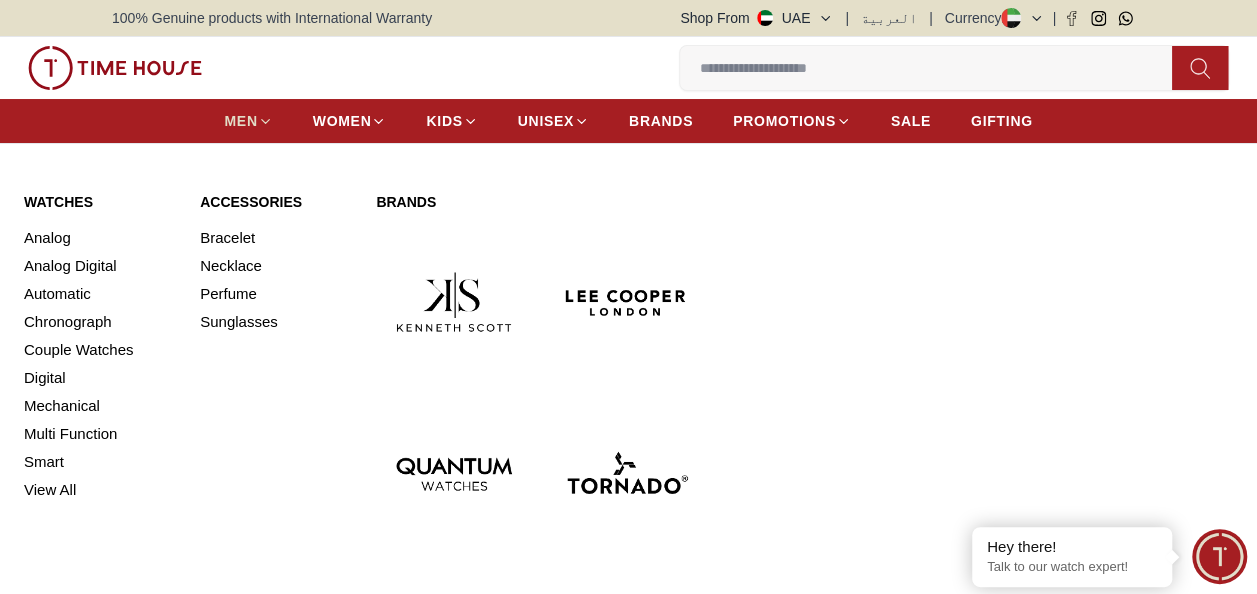 click on "MEN" at bounding box center [240, 121] 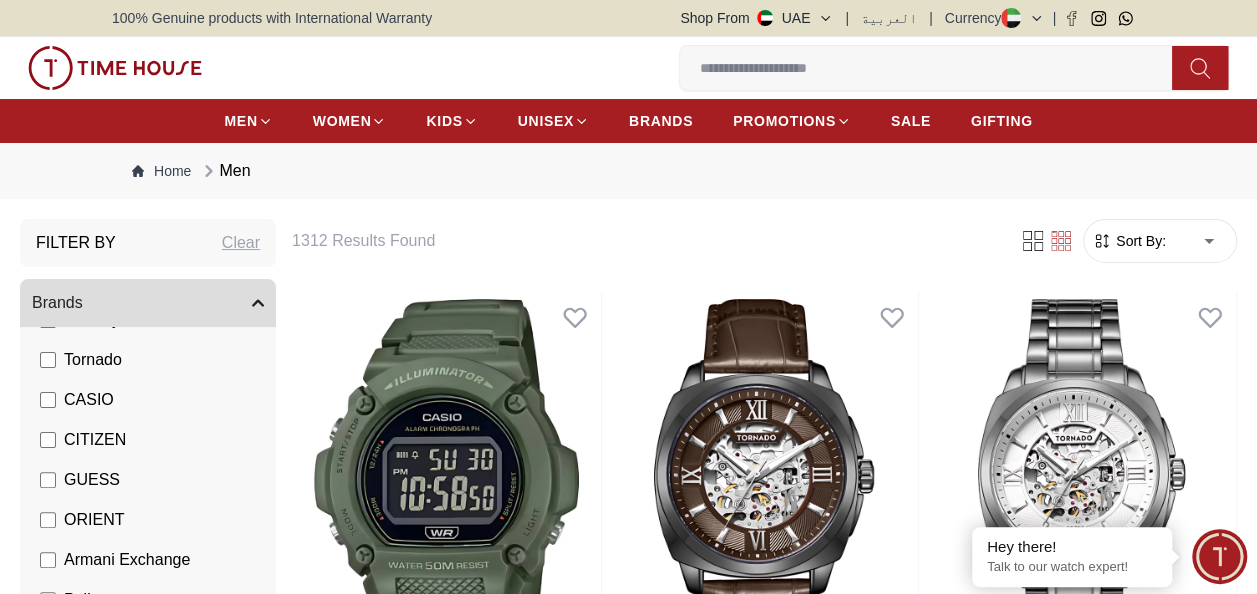 scroll, scrollTop: 390, scrollLeft: 0, axis: vertical 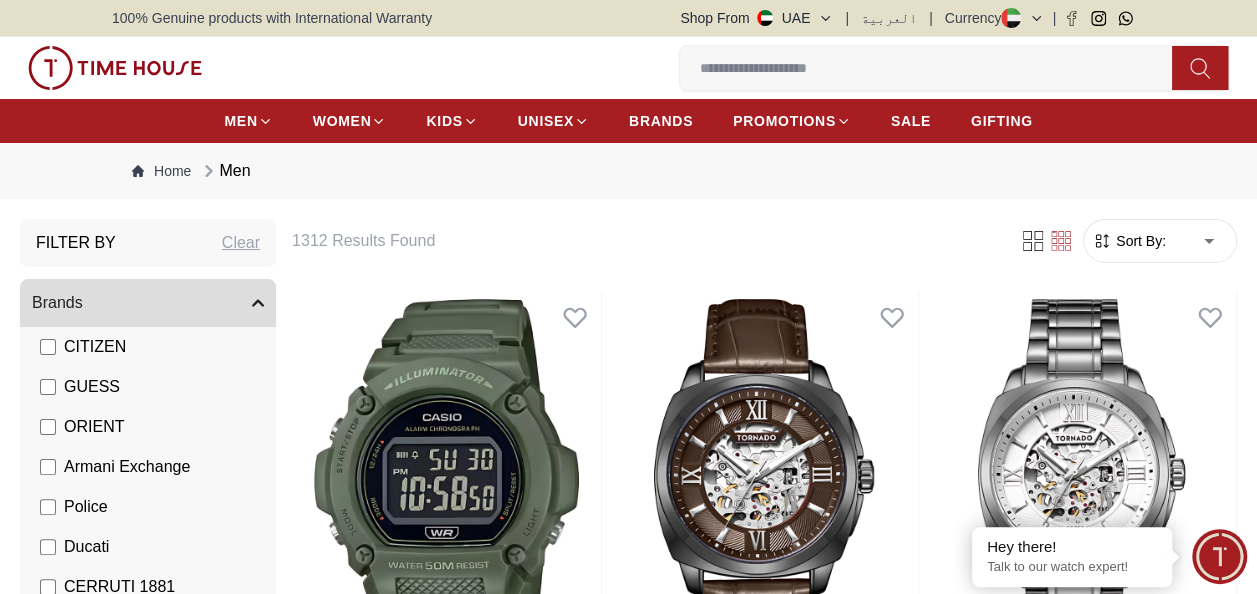 click on "Police" at bounding box center [86, 507] 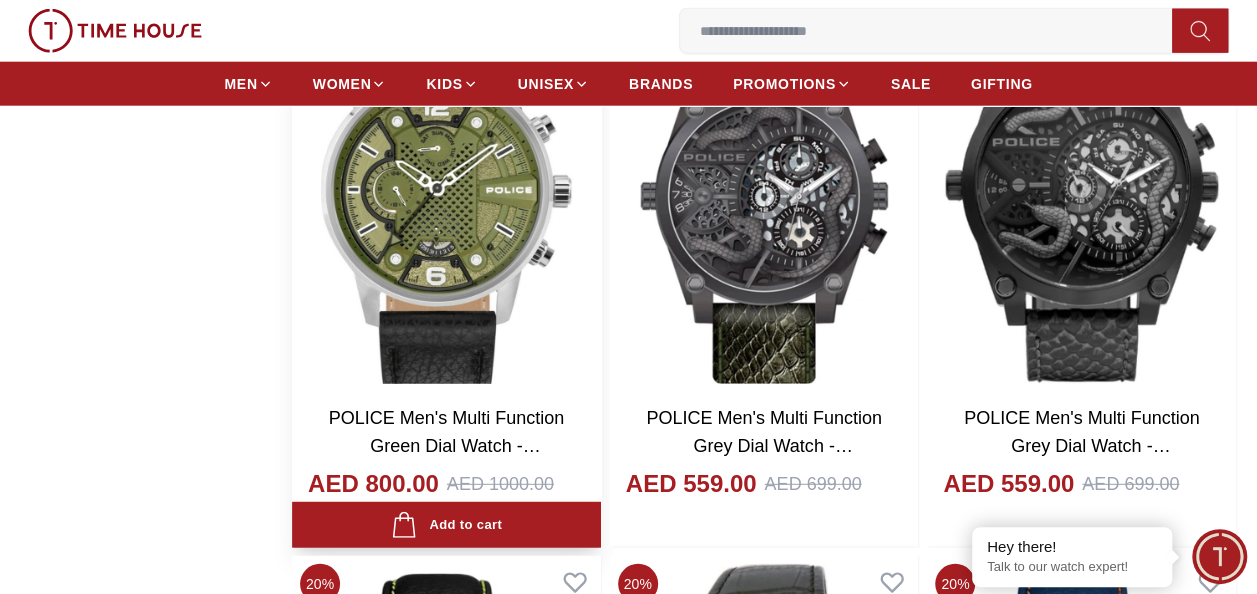 scroll, scrollTop: 2500, scrollLeft: 0, axis: vertical 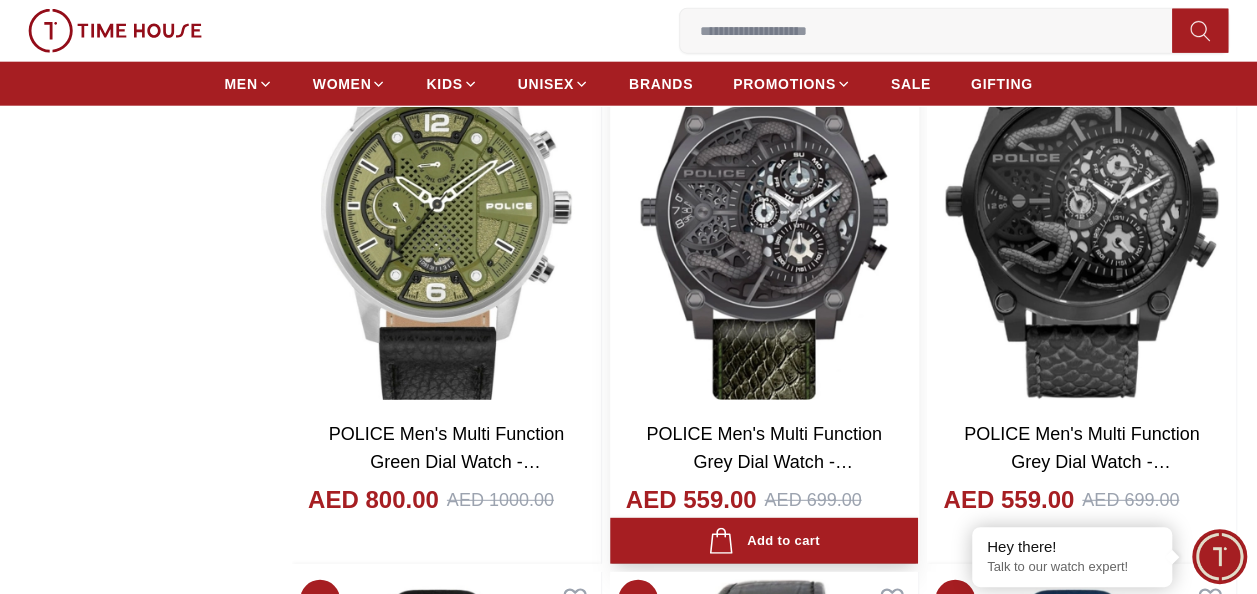 click at bounding box center (764, 212) 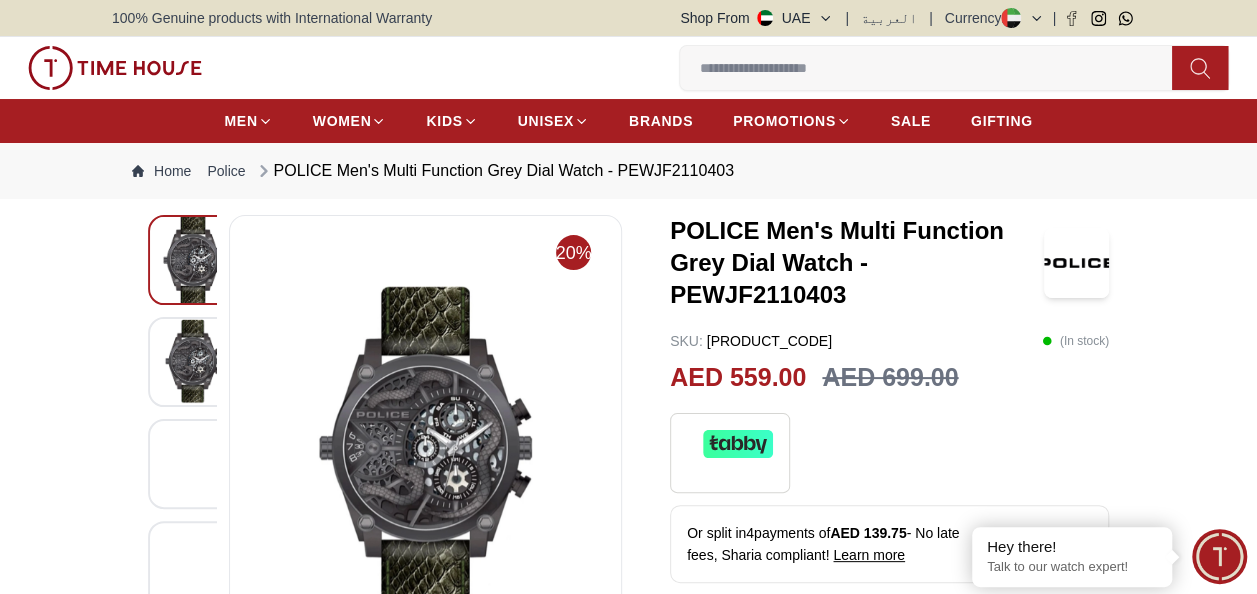 scroll, scrollTop: 100, scrollLeft: 0, axis: vertical 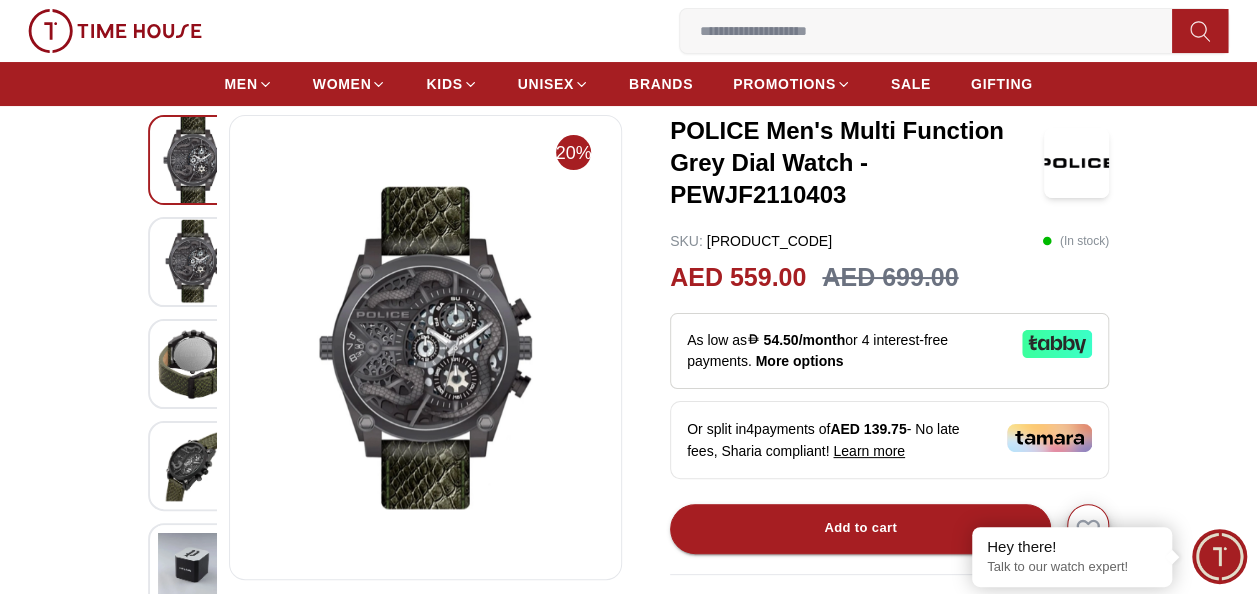 click at bounding box center (193, 261) 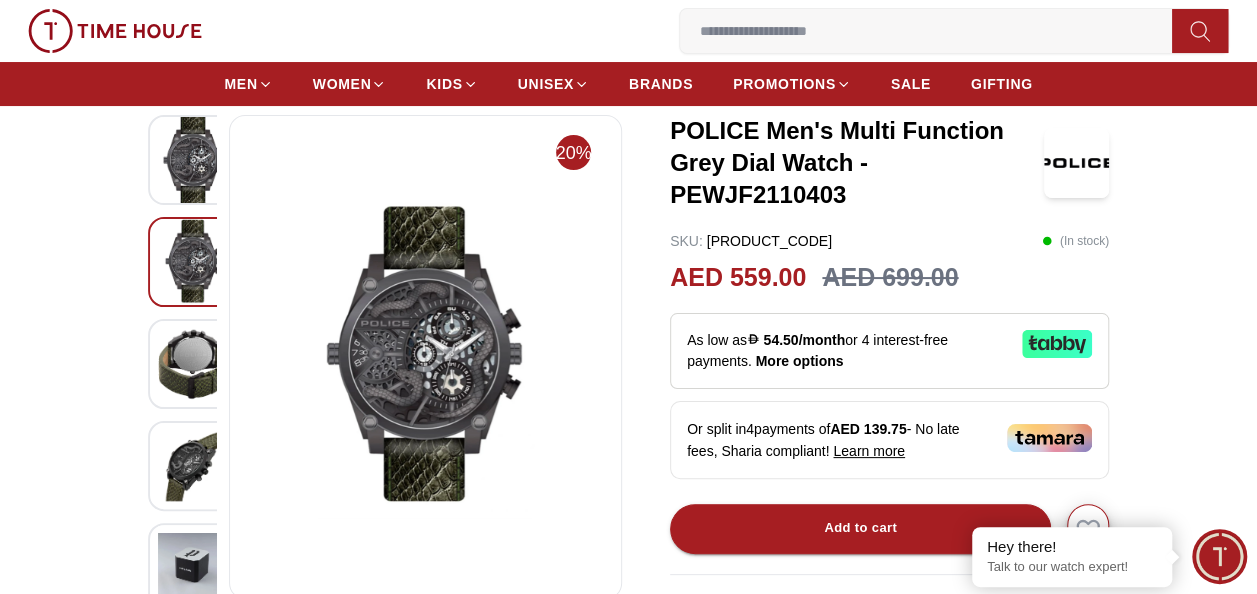 click at bounding box center [193, 363] 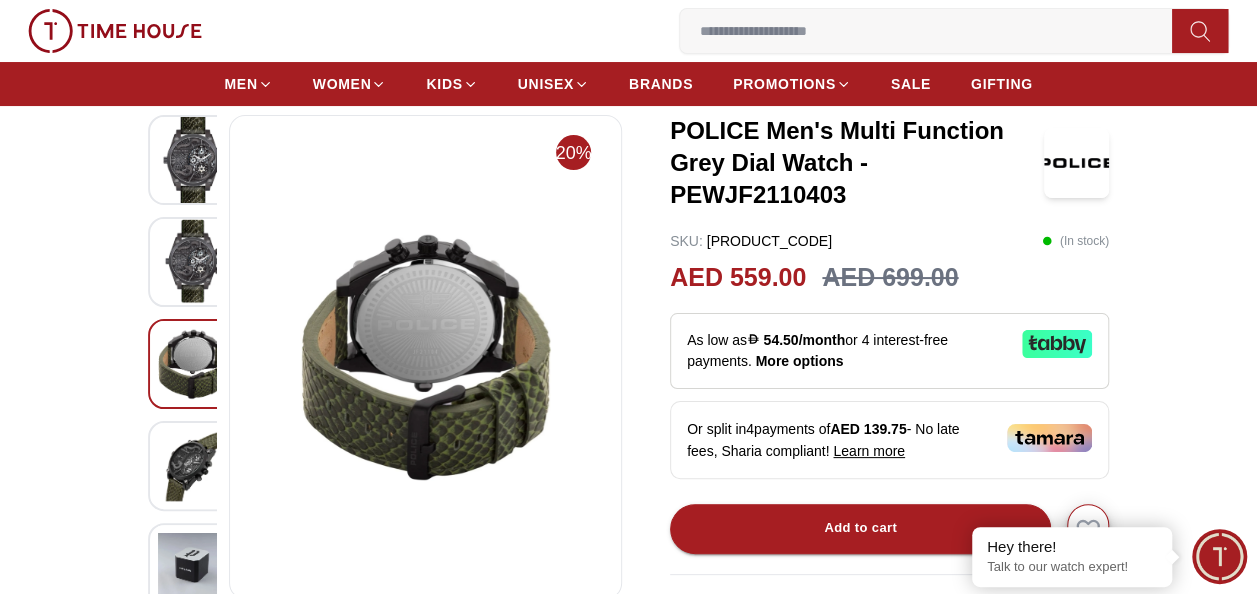 click at bounding box center (193, 363) 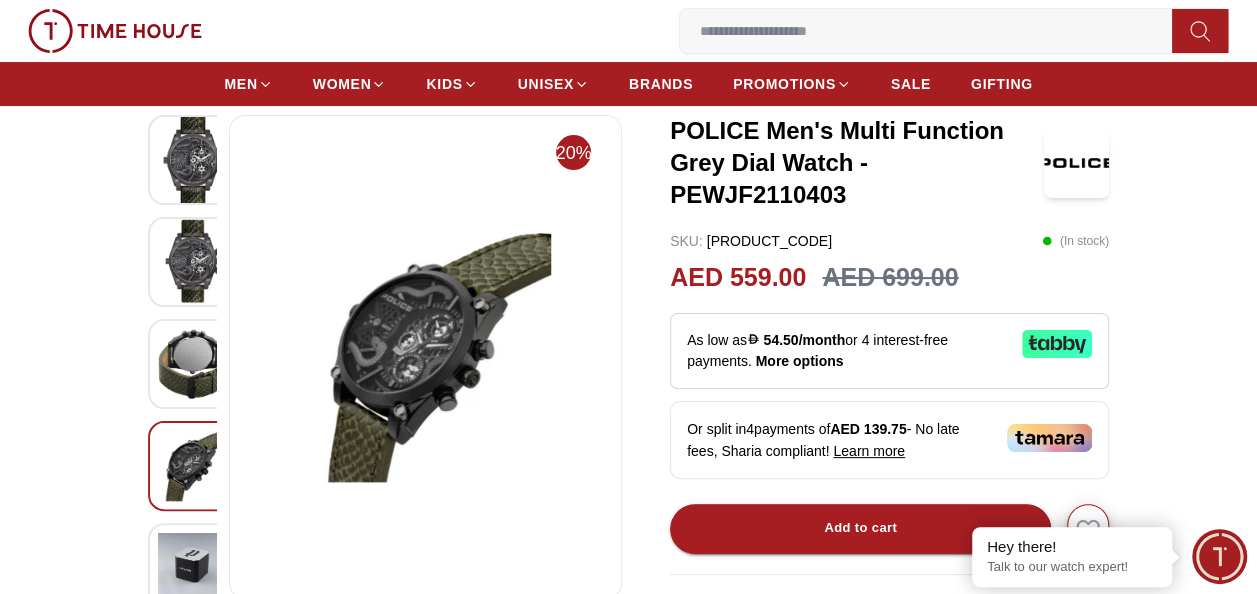 click at bounding box center (193, 465) 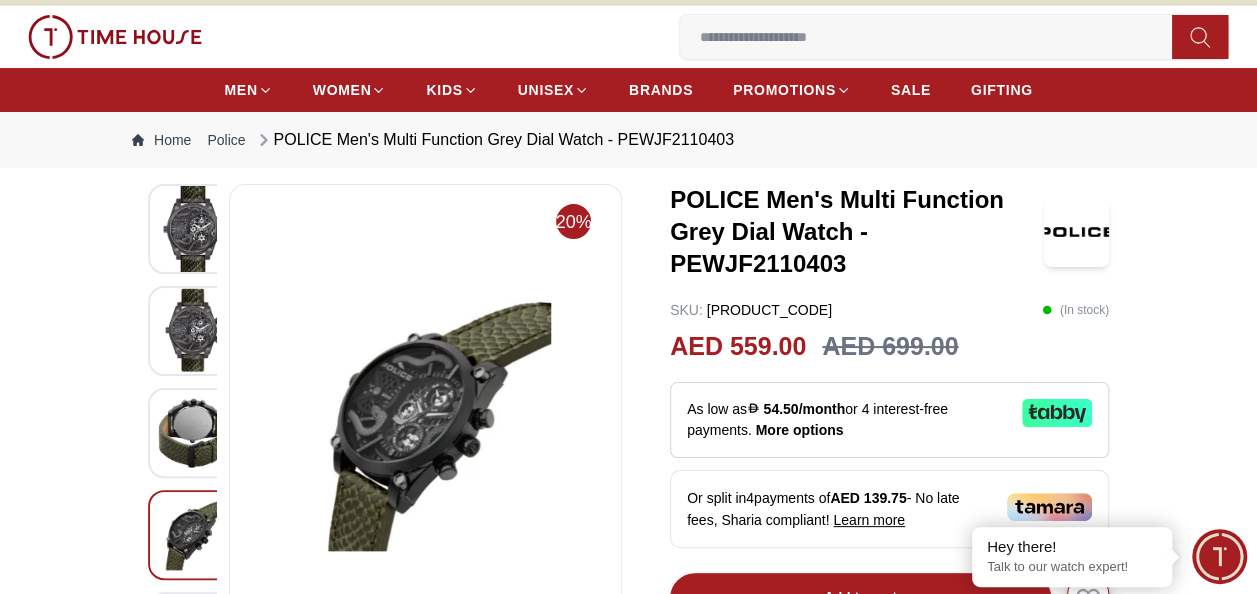 scroll, scrollTop: 0, scrollLeft: 0, axis: both 